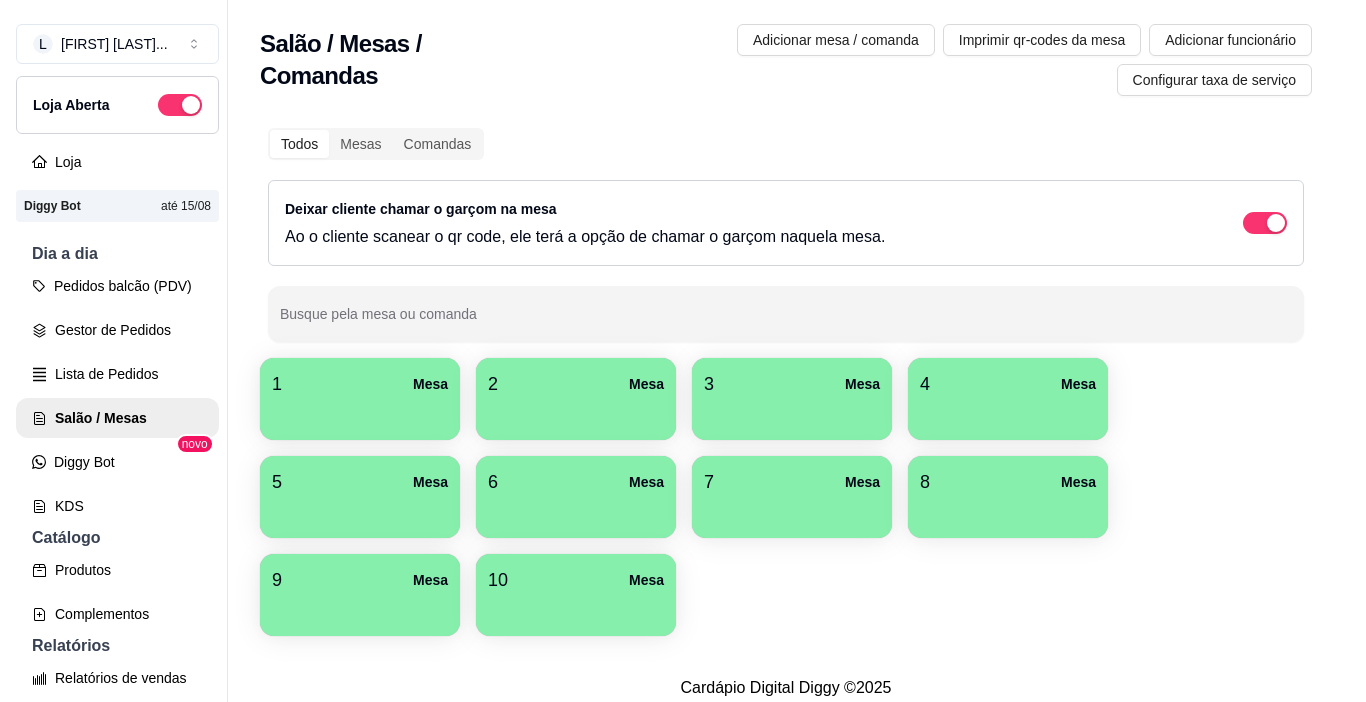 scroll, scrollTop: 0, scrollLeft: 0, axis: both 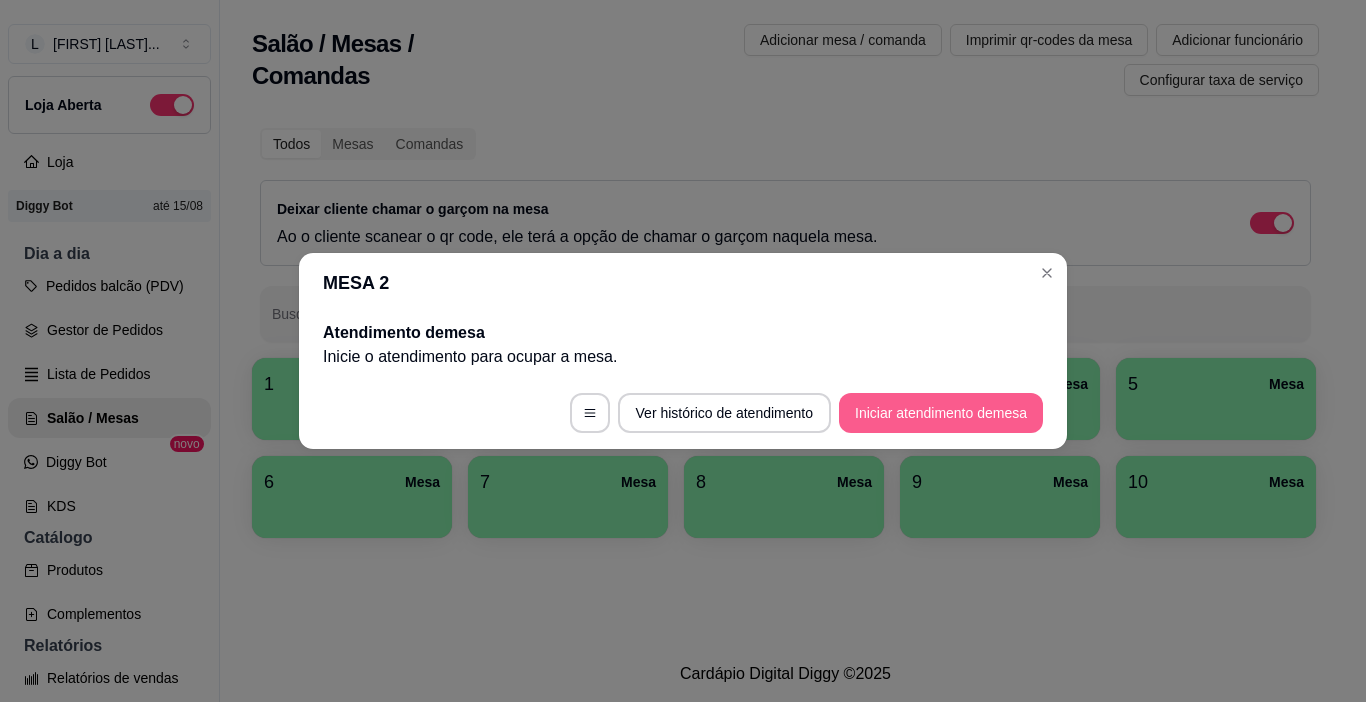 click on "Iniciar atendimento de  mesa" at bounding box center [941, 413] 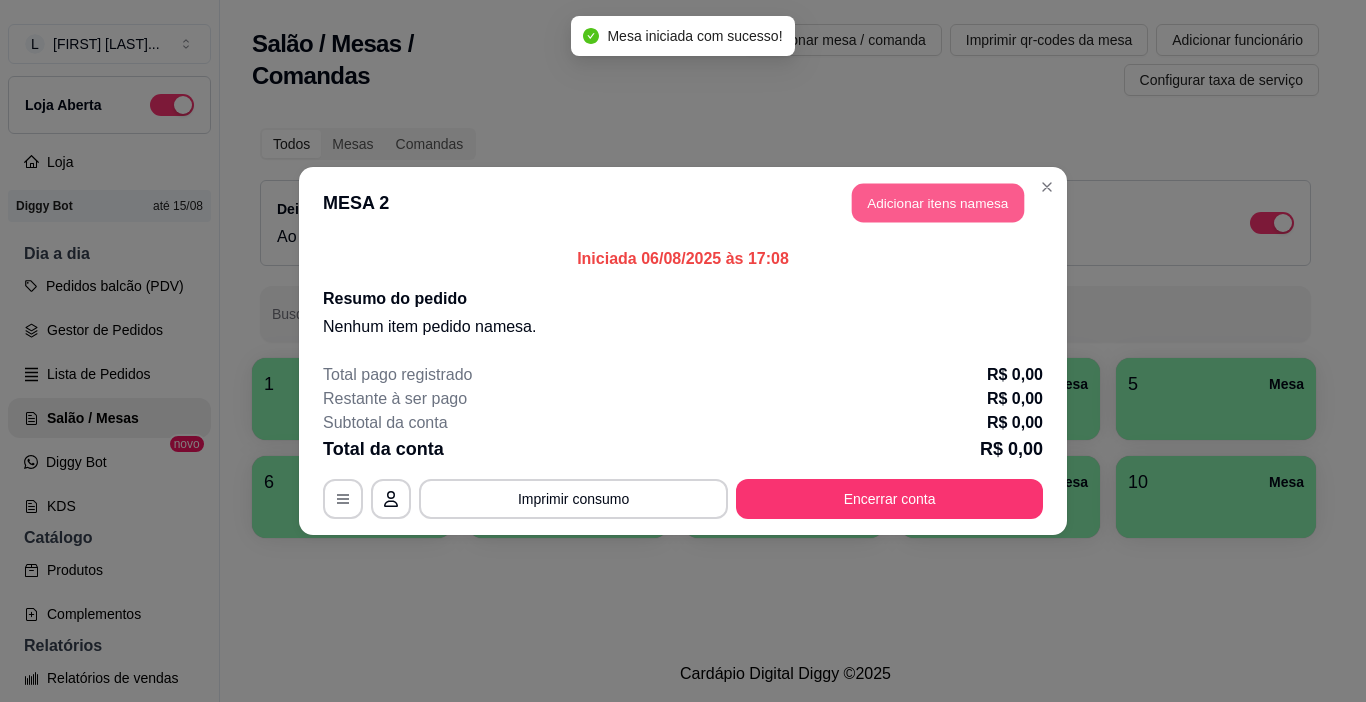 click on "Adicionar itens na  mesa" at bounding box center (938, 203) 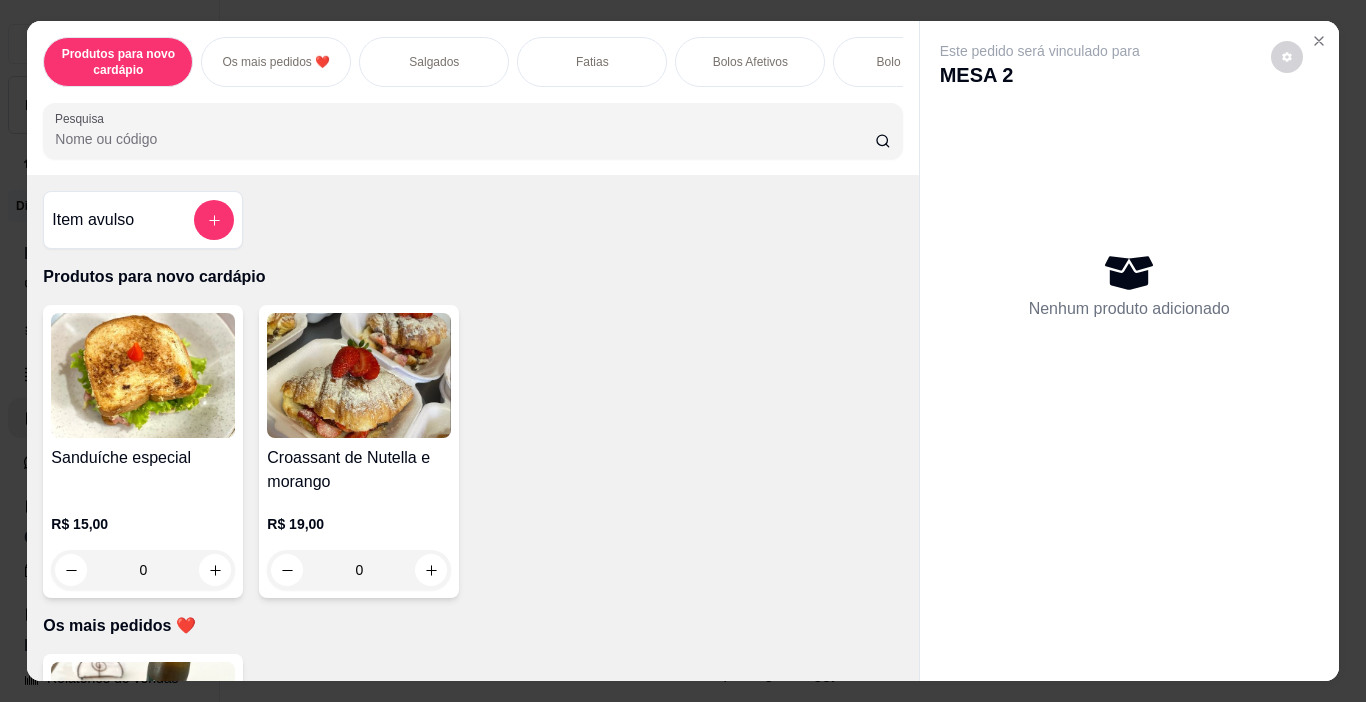 scroll, scrollTop: 100, scrollLeft: 0, axis: vertical 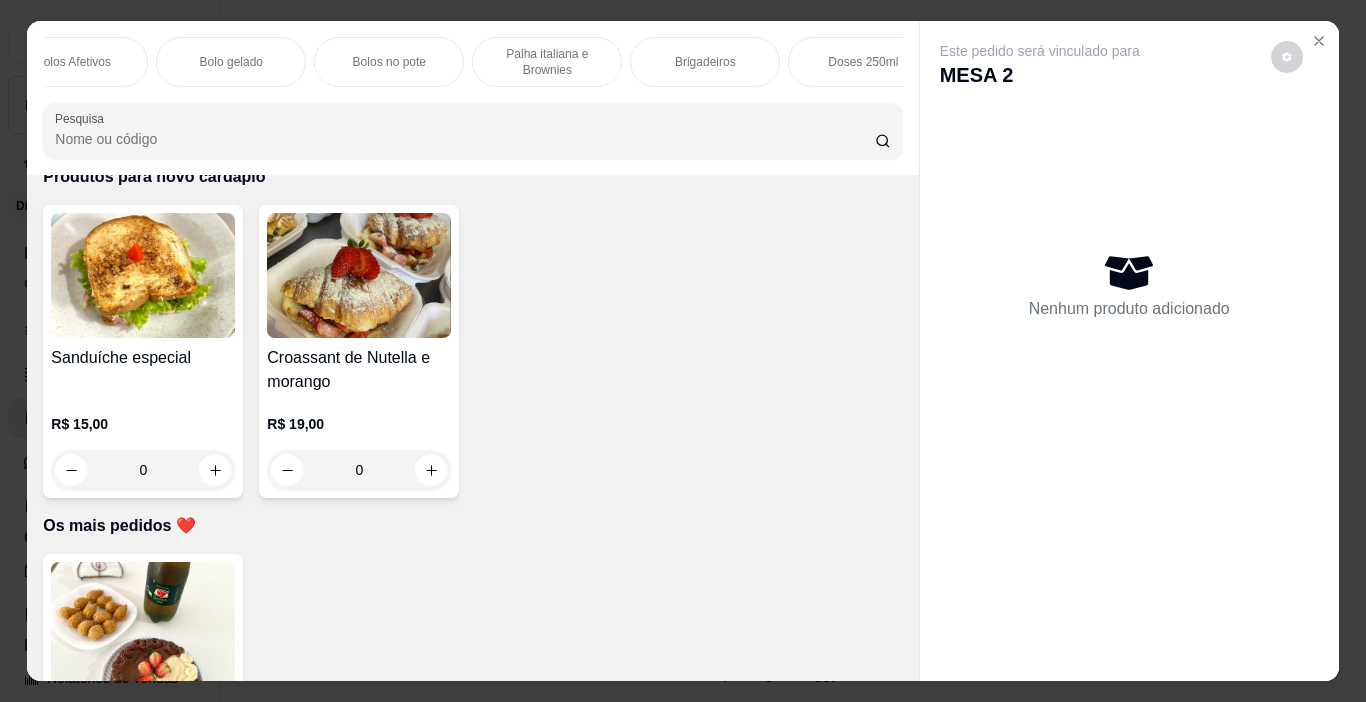 click on "Palha italiana e Brownies" at bounding box center [547, 62] 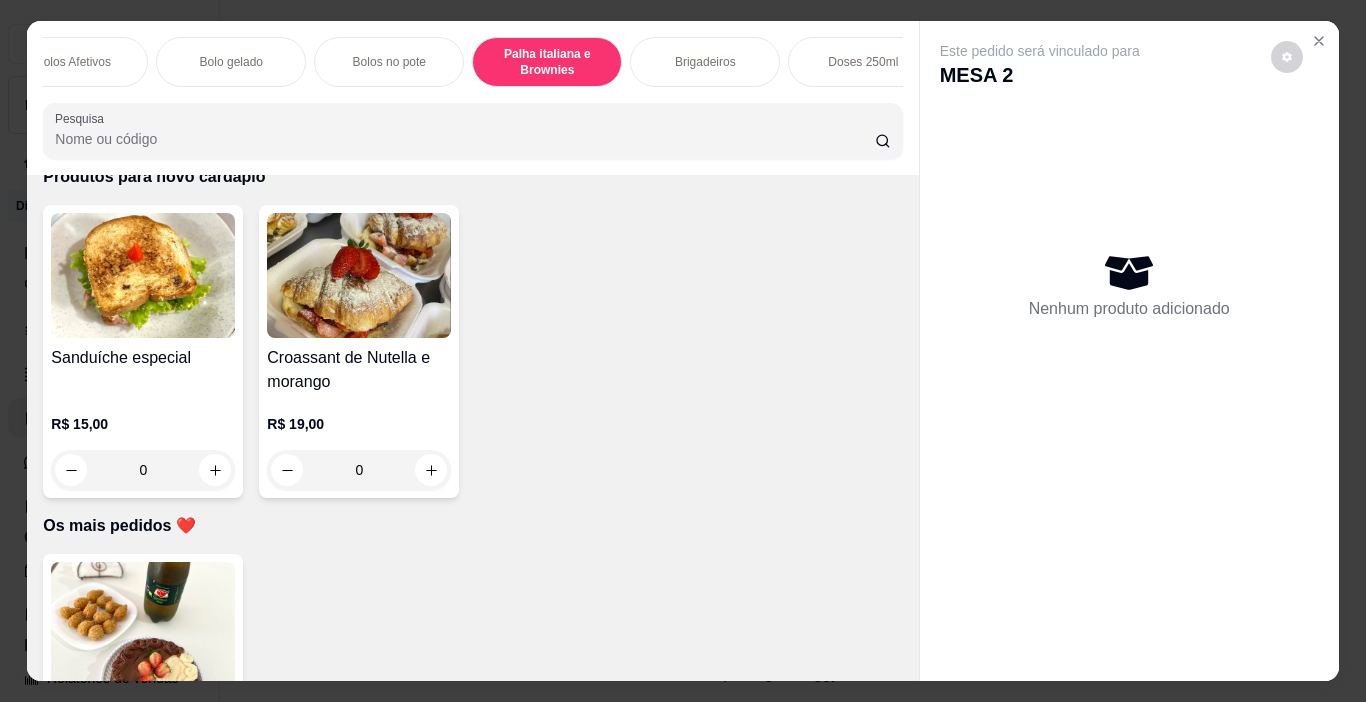 scroll, scrollTop: 3982, scrollLeft: 0, axis: vertical 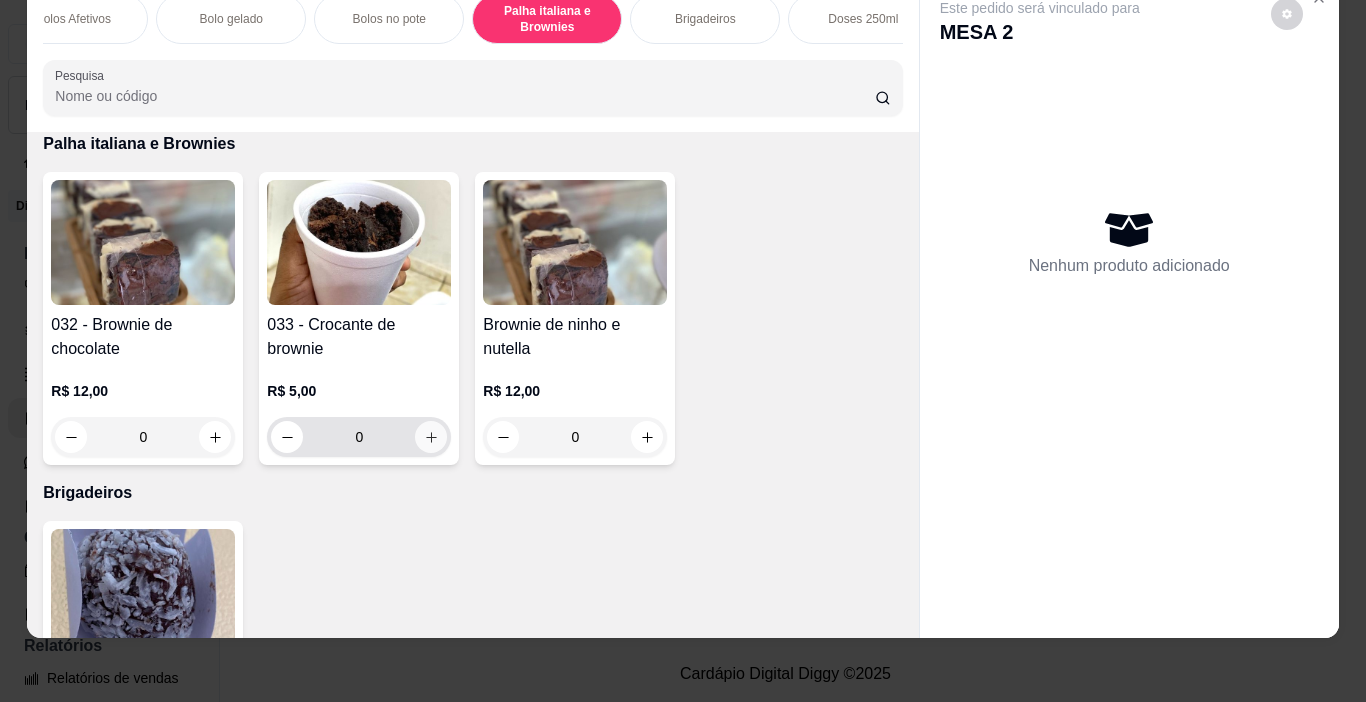 click 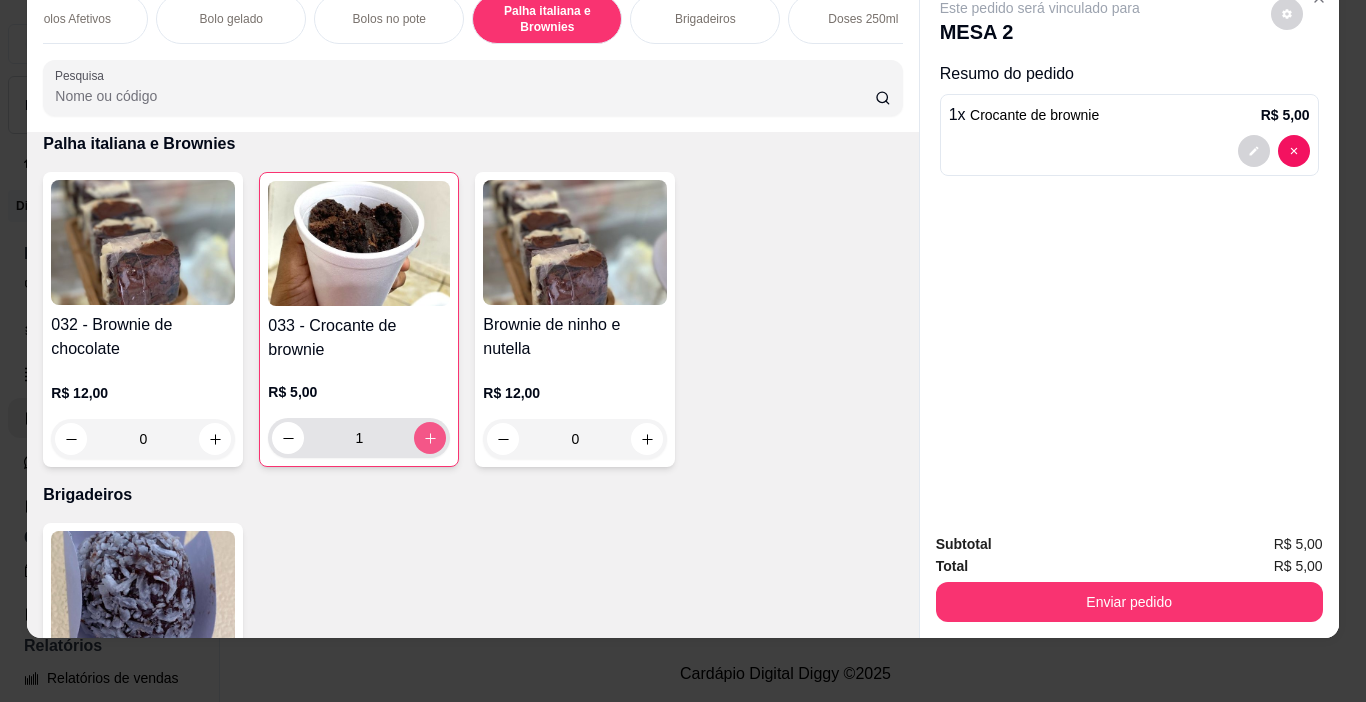 type on "1" 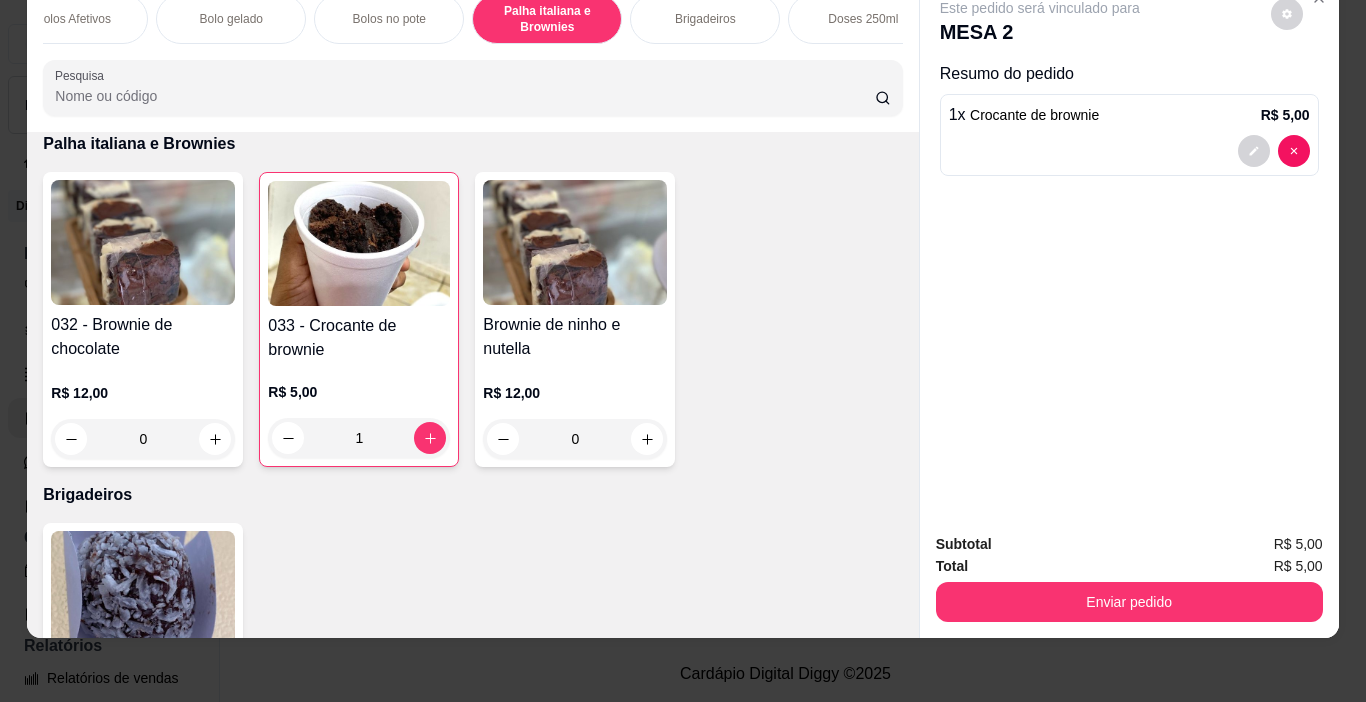 scroll, scrollTop: 0, scrollLeft: 735, axis: horizontal 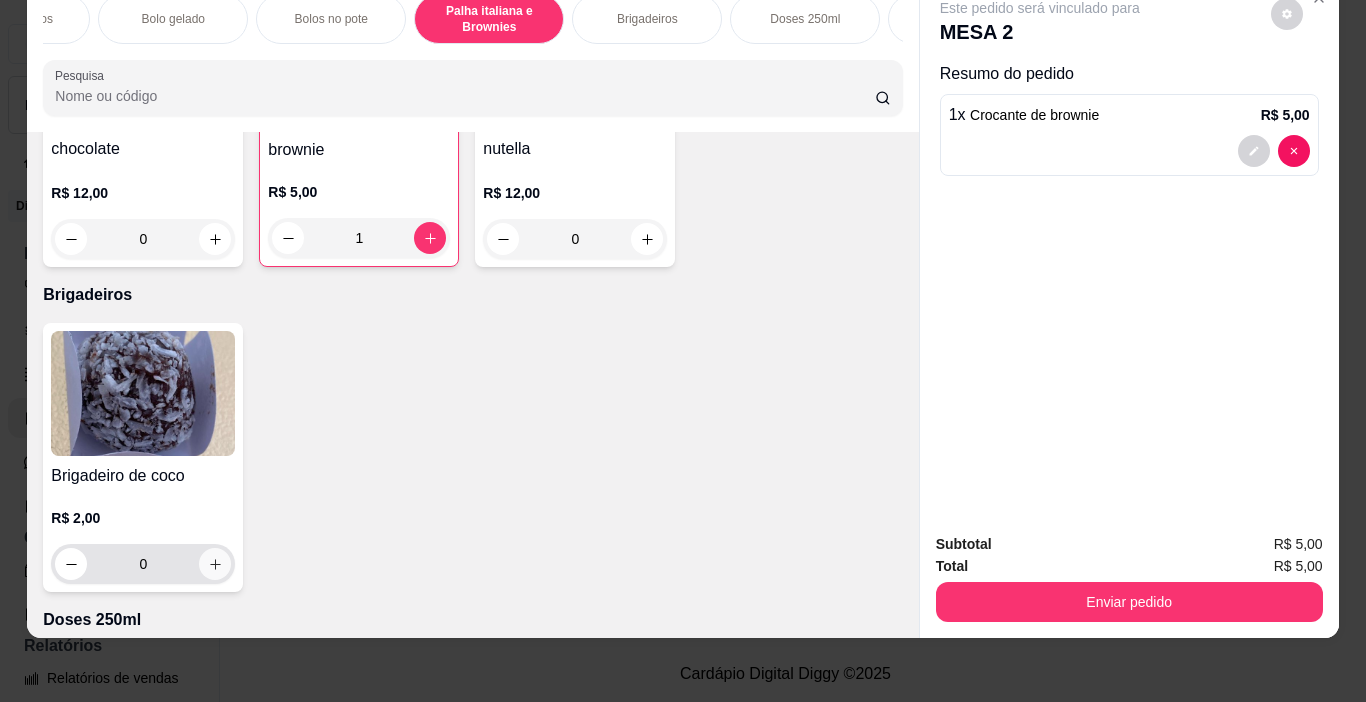 click at bounding box center (215, 564) 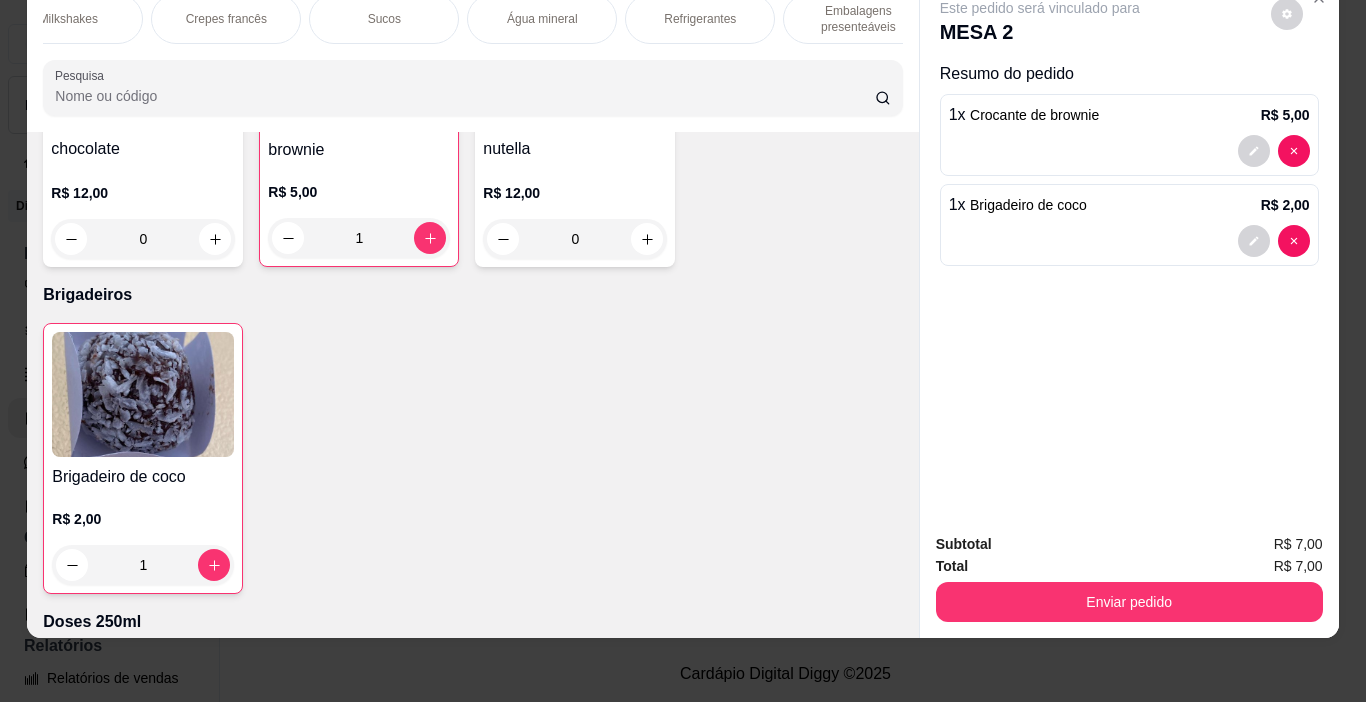 scroll, scrollTop: 0, scrollLeft: 2293, axis: horizontal 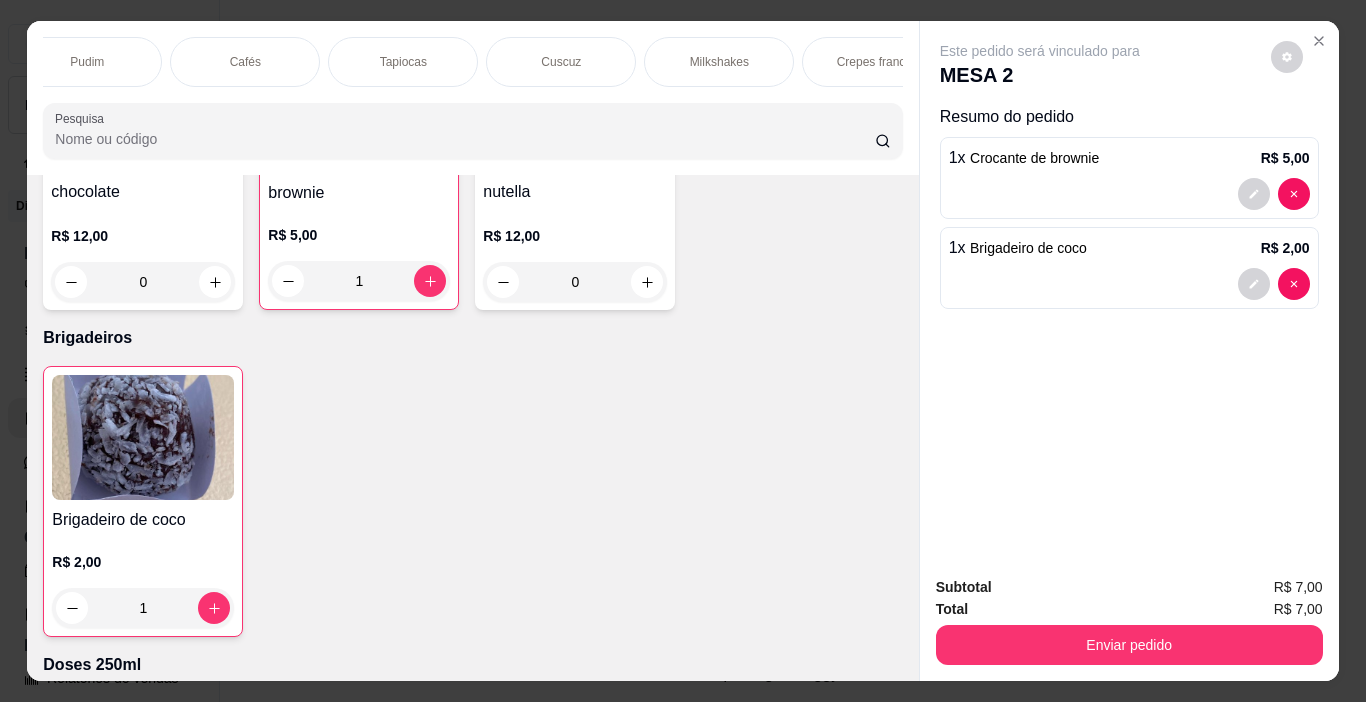 click on "Cafés" at bounding box center [245, 62] 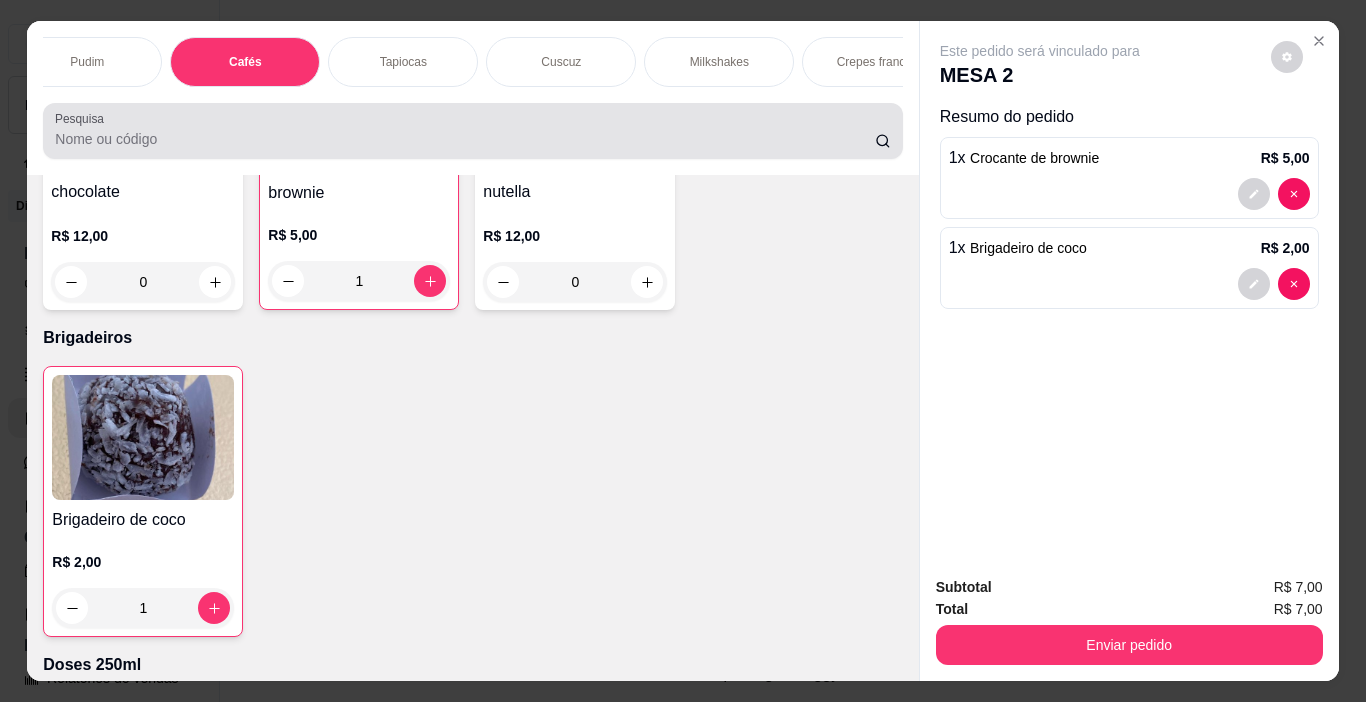 scroll, scrollTop: 5619, scrollLeft: 0, axis: vertical 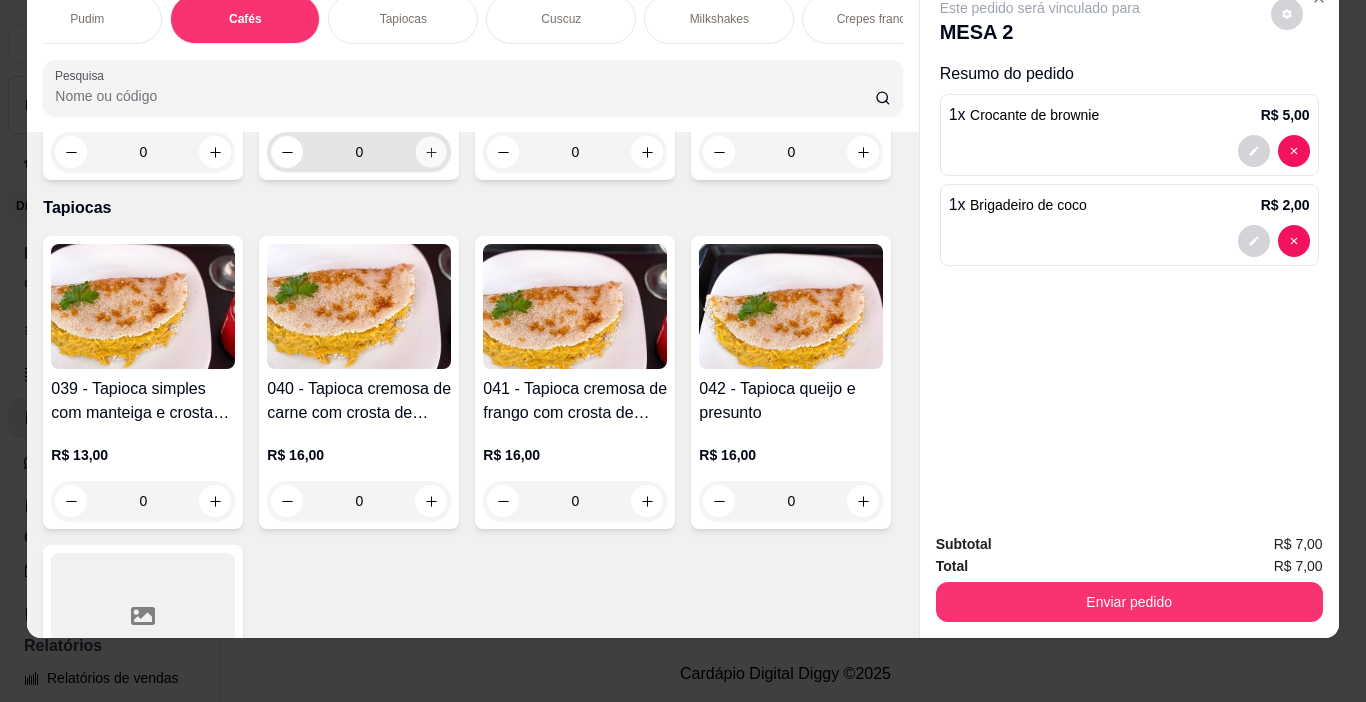 click 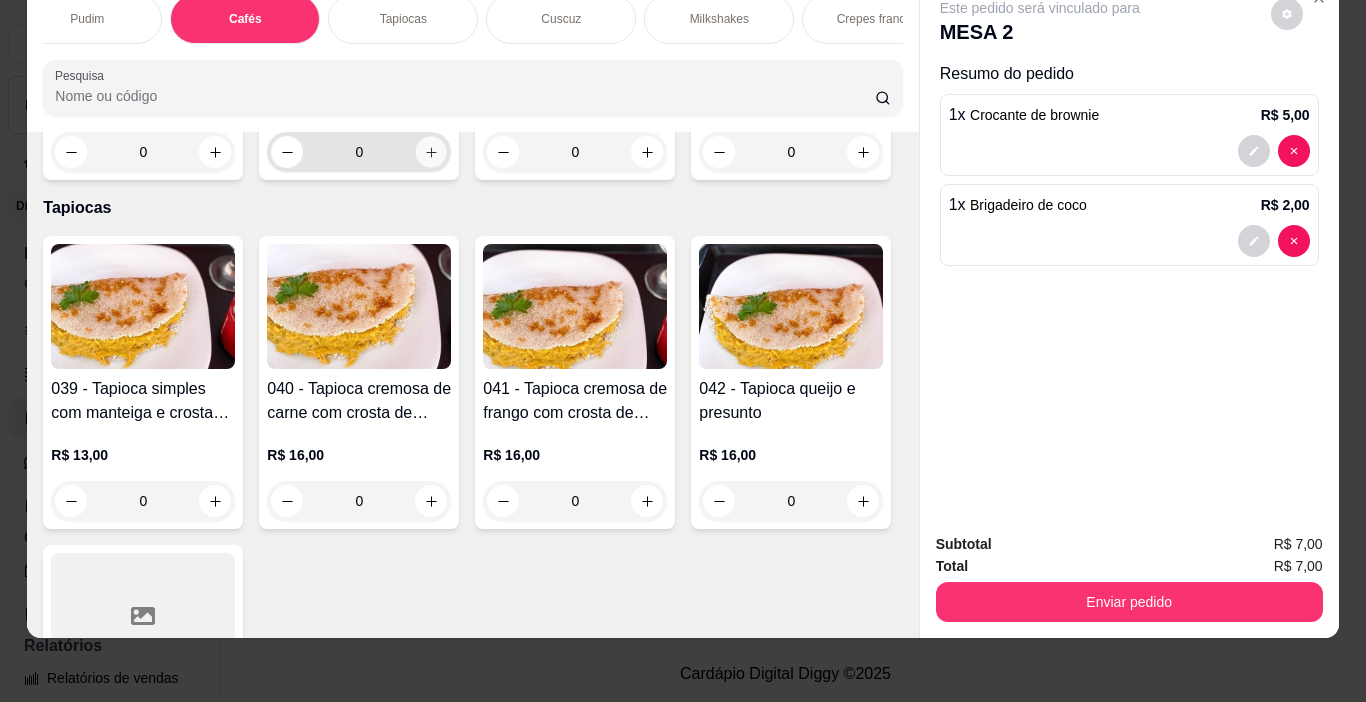 type on "1" 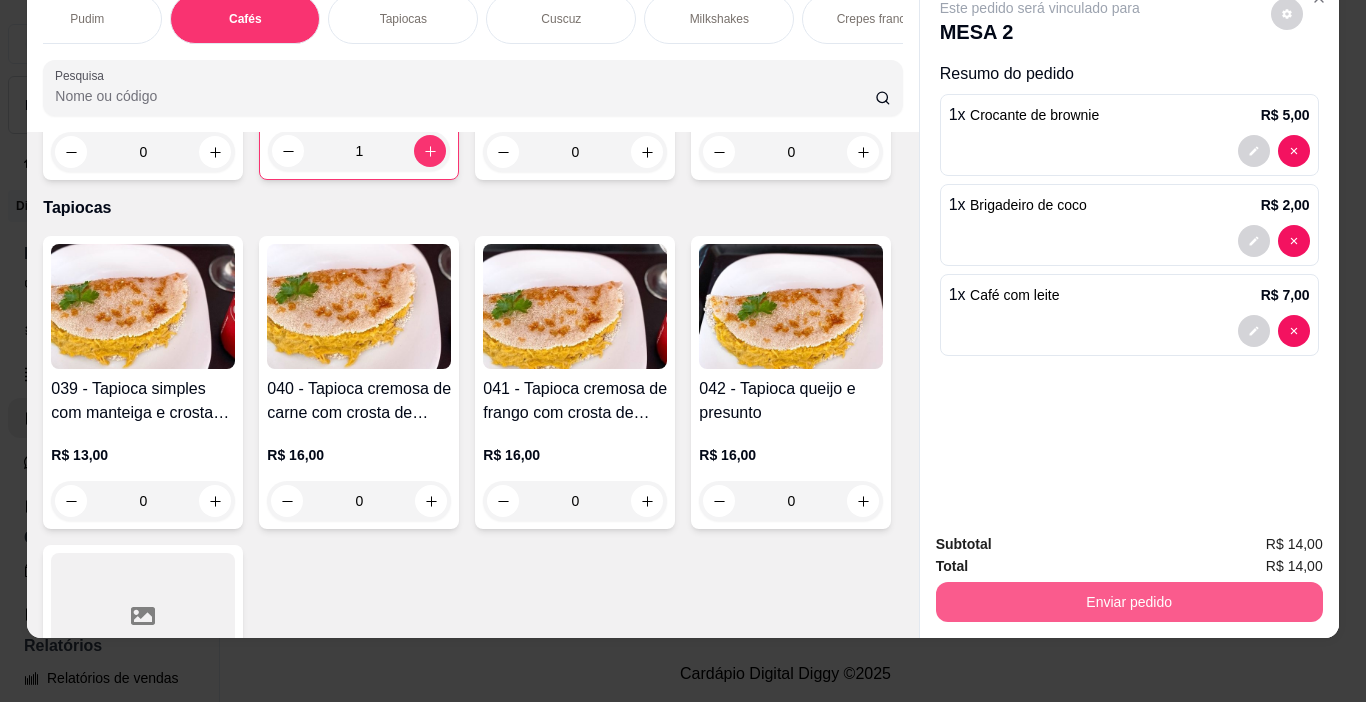 click on "Enviar pedido" at bounding box center [1129, 602] 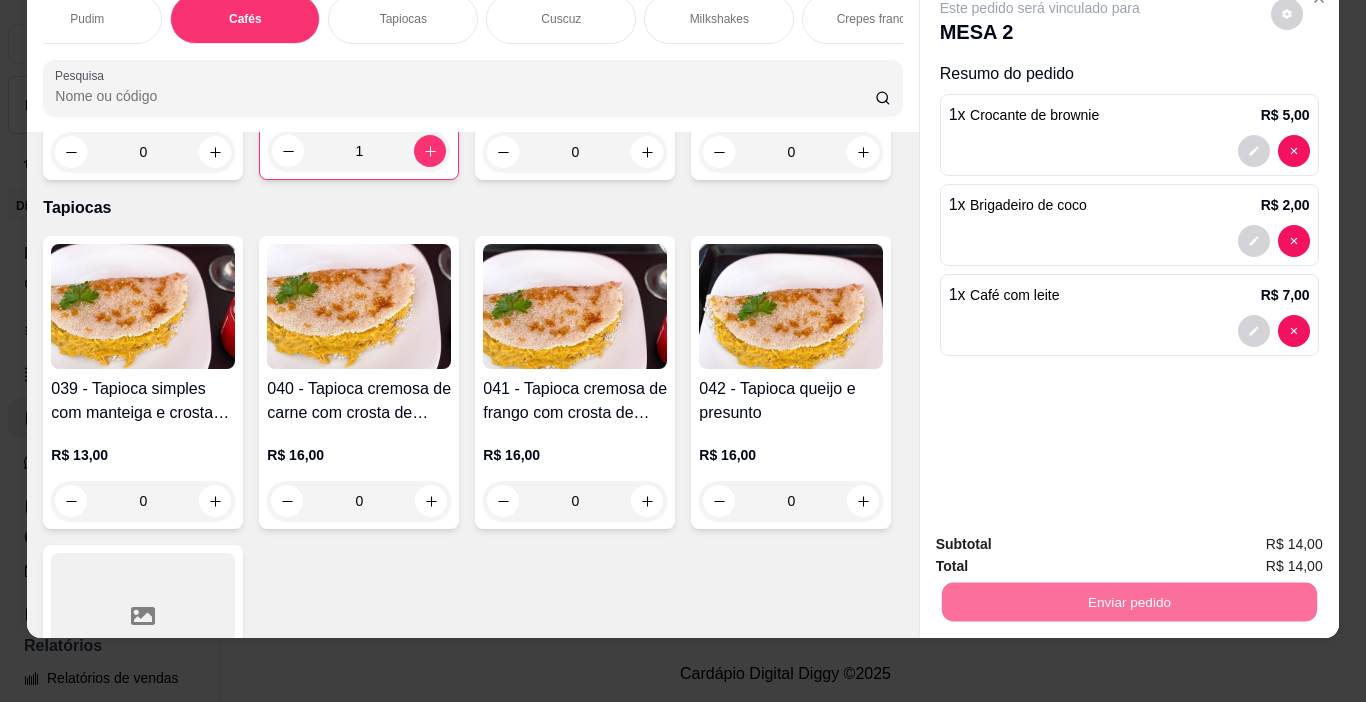 click on "Não registrar e enviar pedido" at bounding box center [1063, 538] 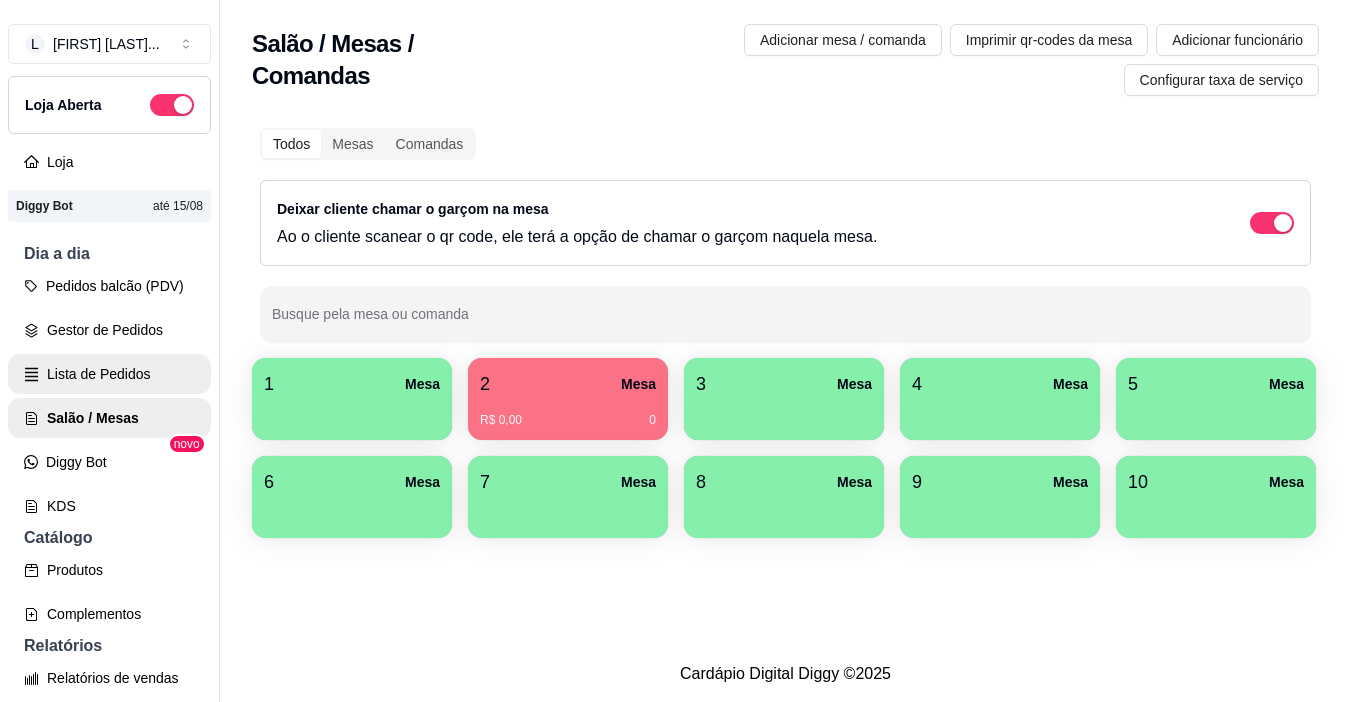 click on "Lista de Pedidos" at bounding box center [109, 374] 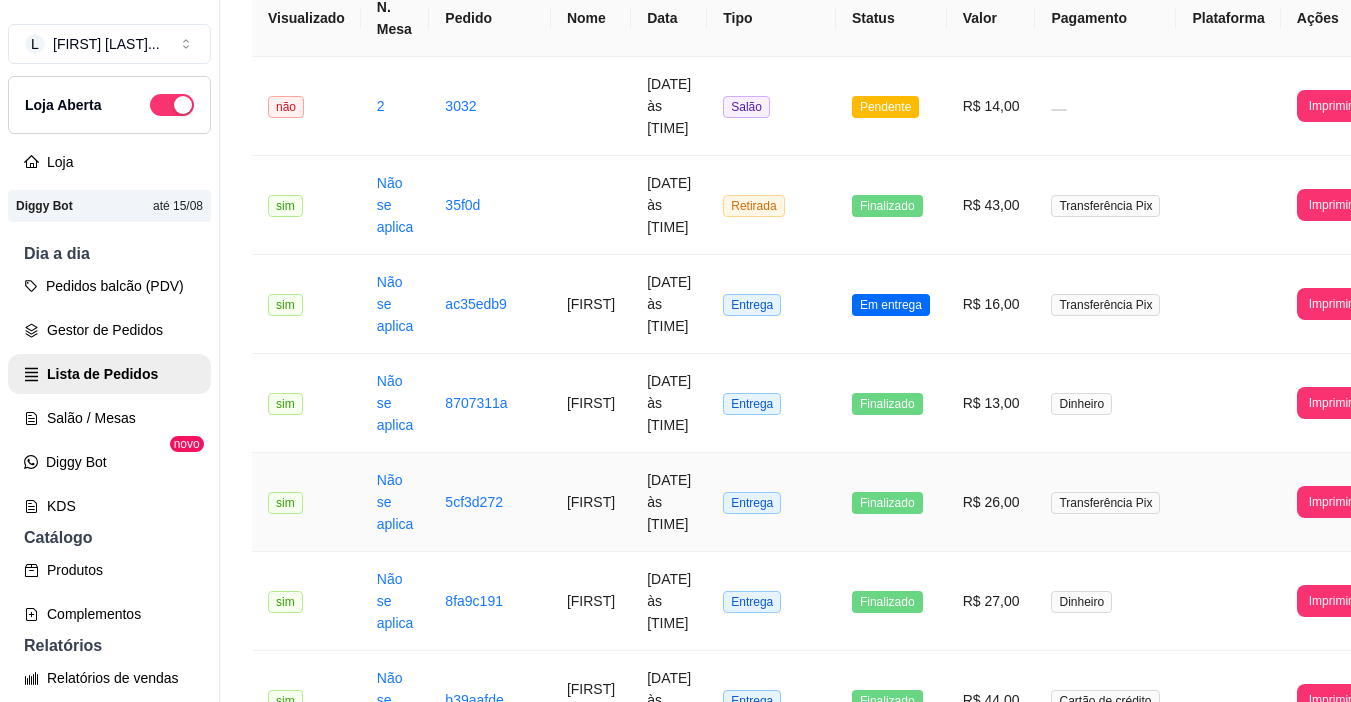 scroll, scrollTop: 300, scrollLeft: 0, axis: vertical 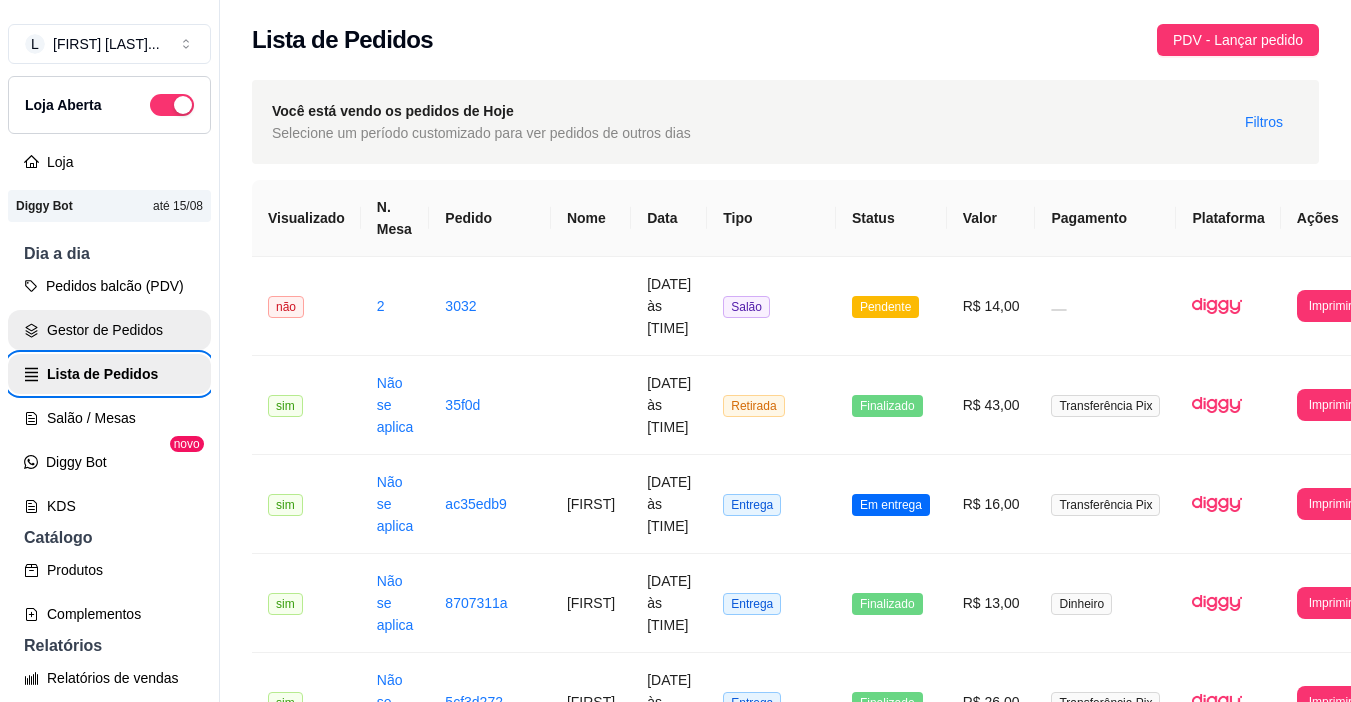 click on "Gestor de Pedidos" at bounding box center [109, 330] 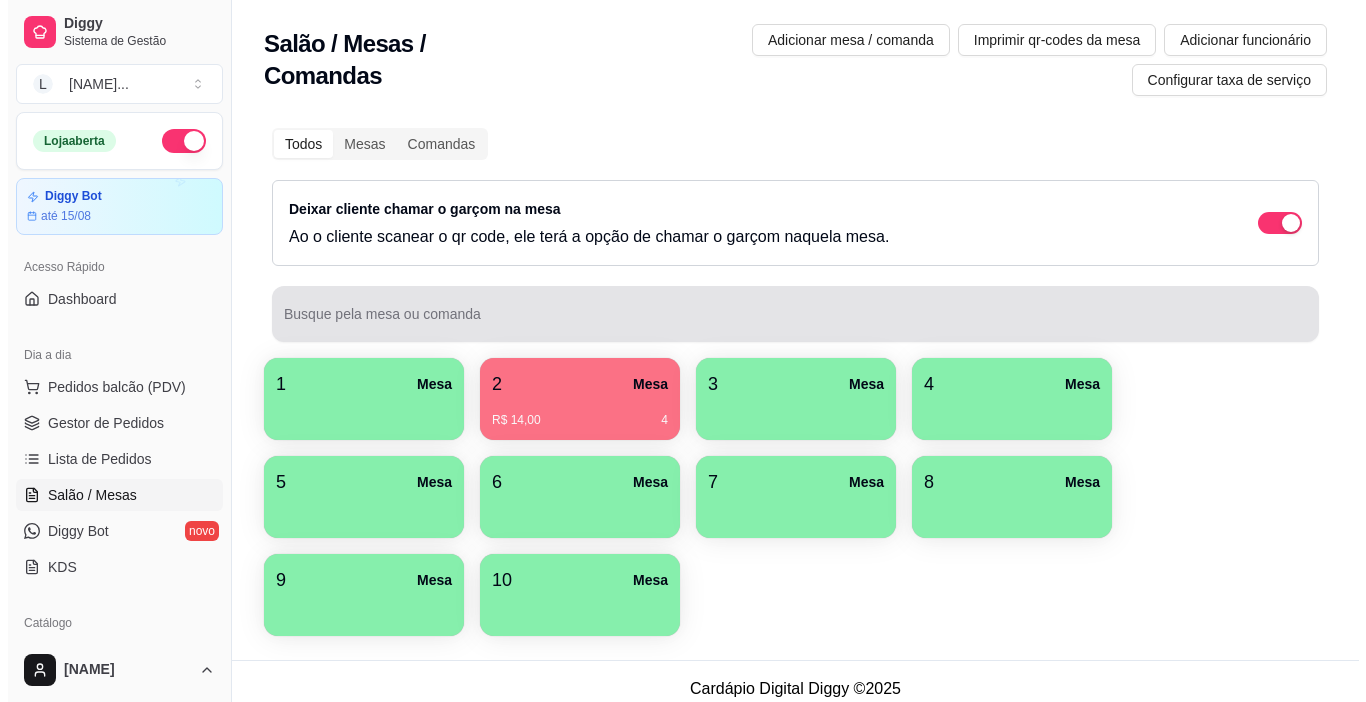 scroll, scrollTop: 0, scrollLeft: 0, axis: both 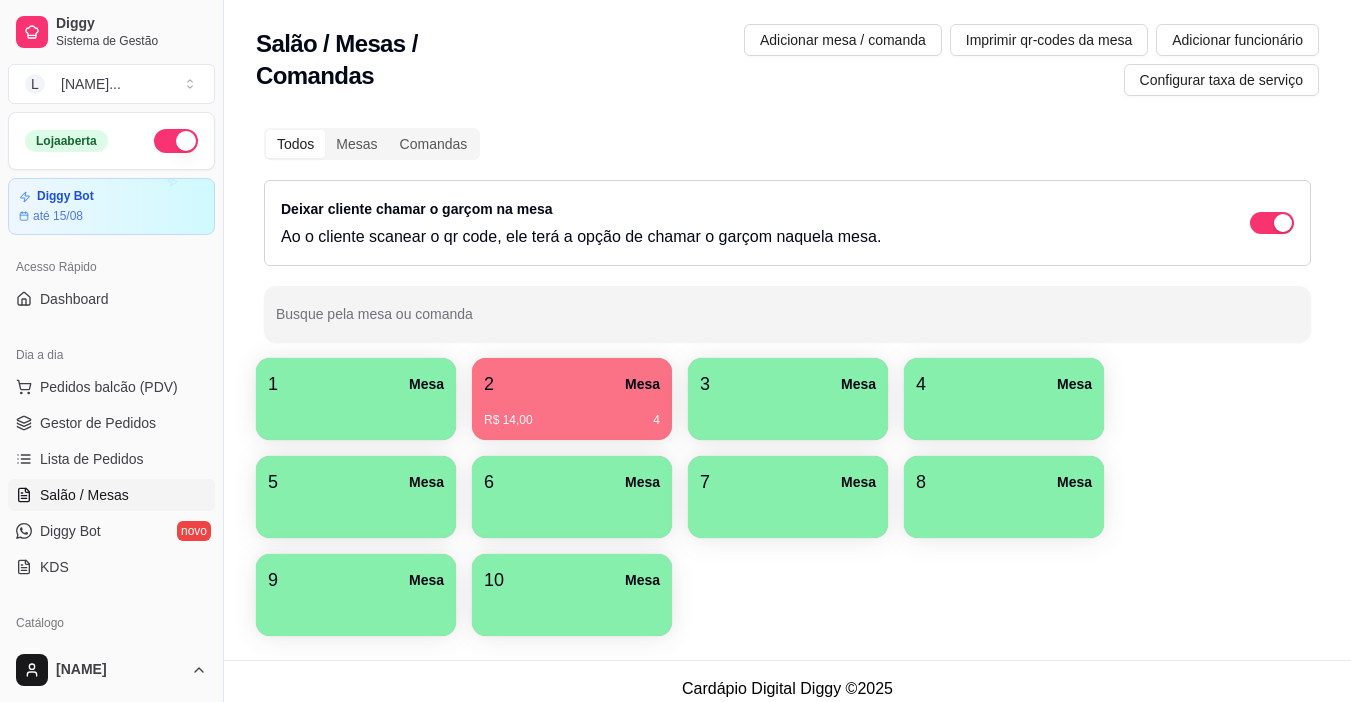 click on "3 Mesa" at bounding box center [788, 384] 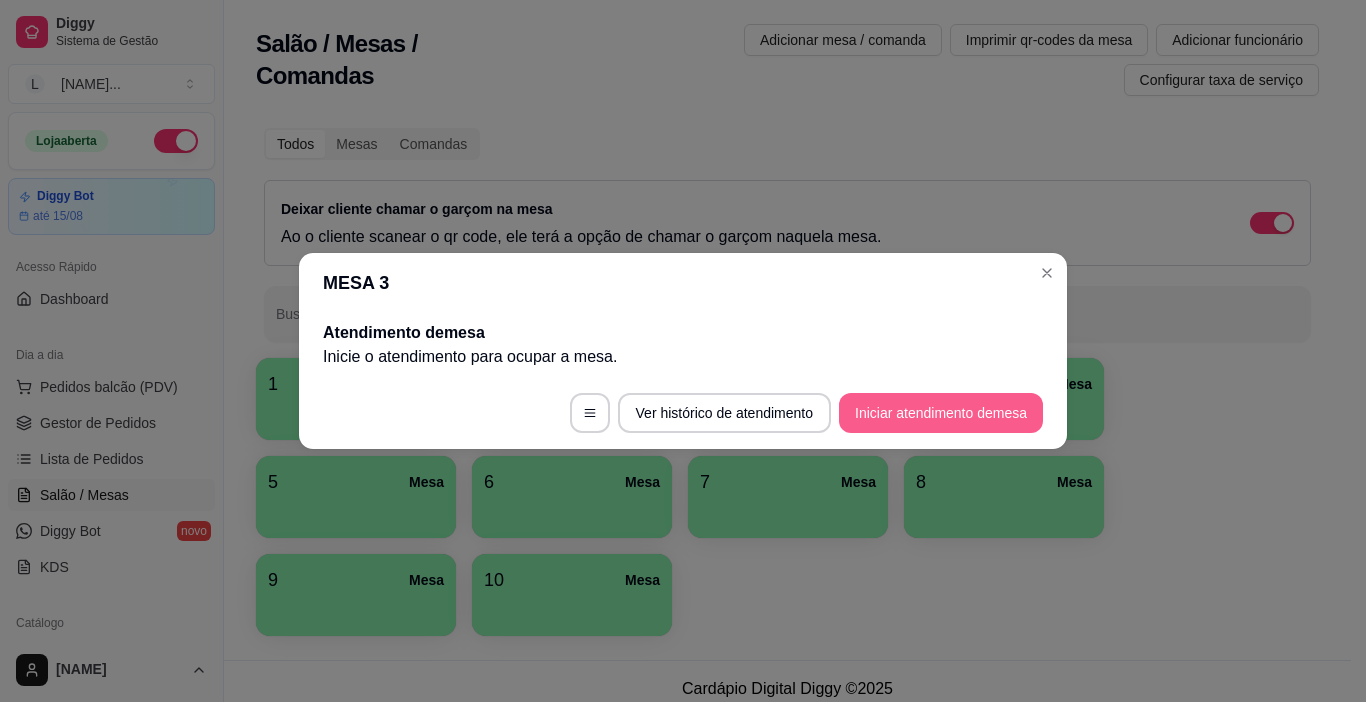 click on "Iniciar atendimento de  mesa" at bounding box center (941, 413) 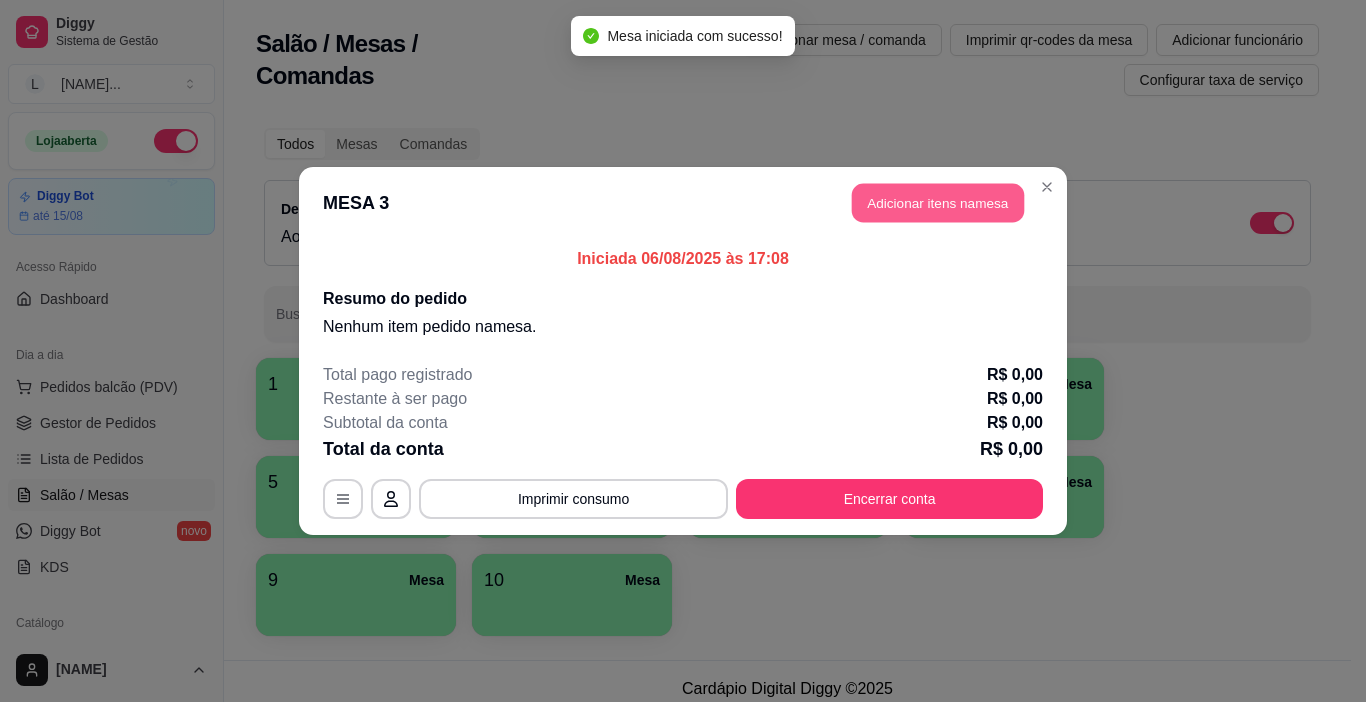 click on "Adicionar itens na  mesa" at bounding box center (938, 203) 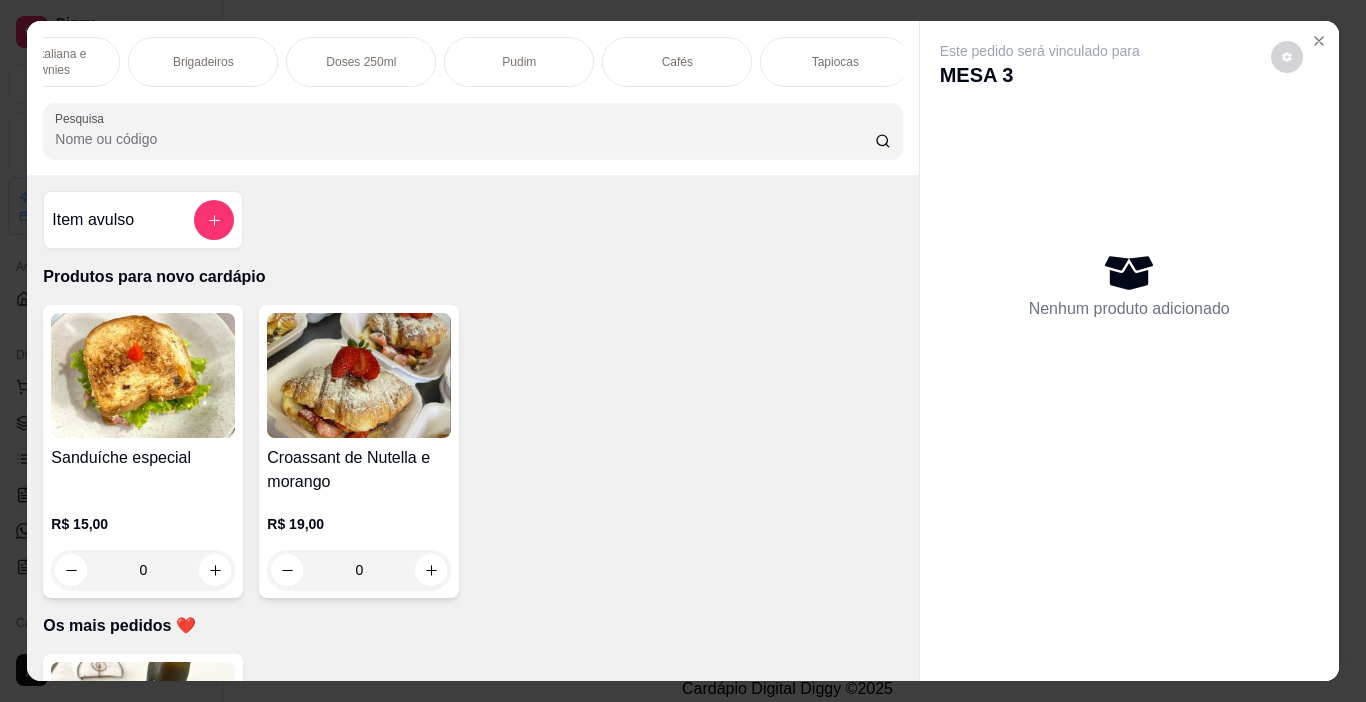 scroll, scrollTop: 0, scrollLeft: 1164, axis: horizontal 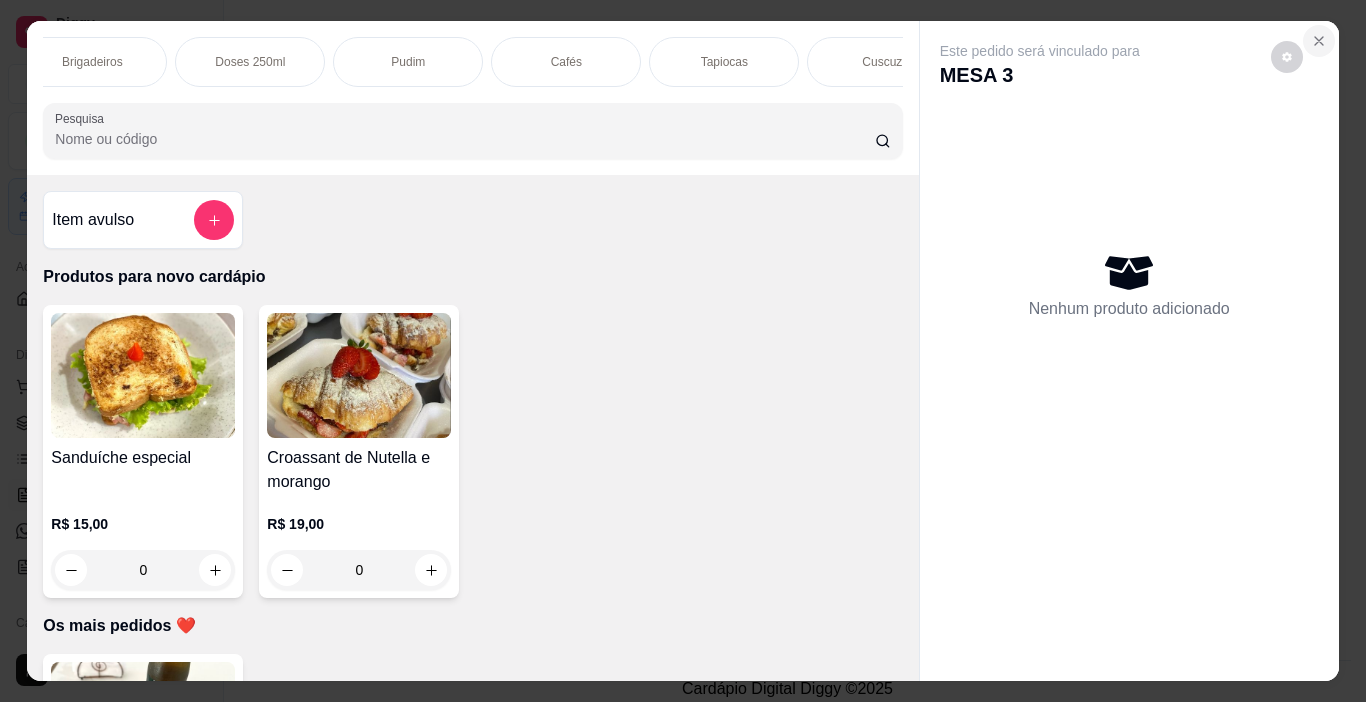 click at bounding box center [1319, 41] 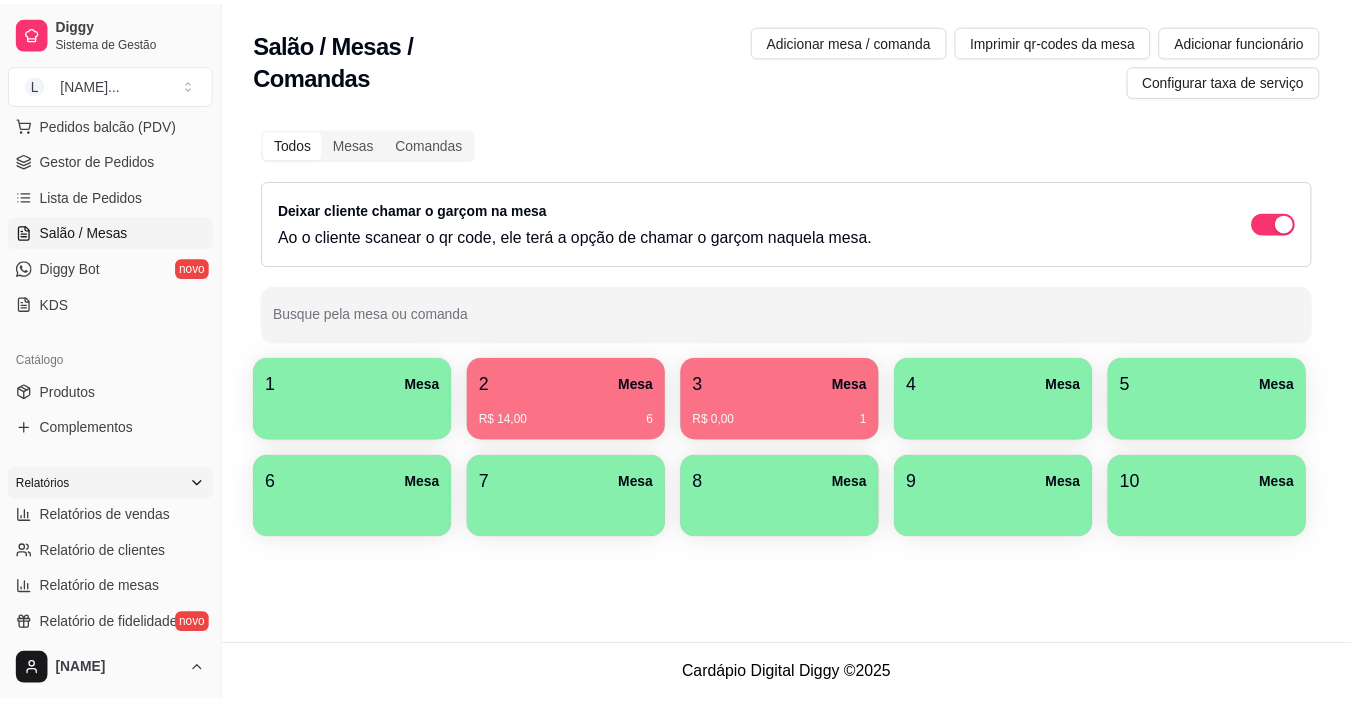 scroll, scrollTop: 300, scrollLeft: 0, axis: vertical 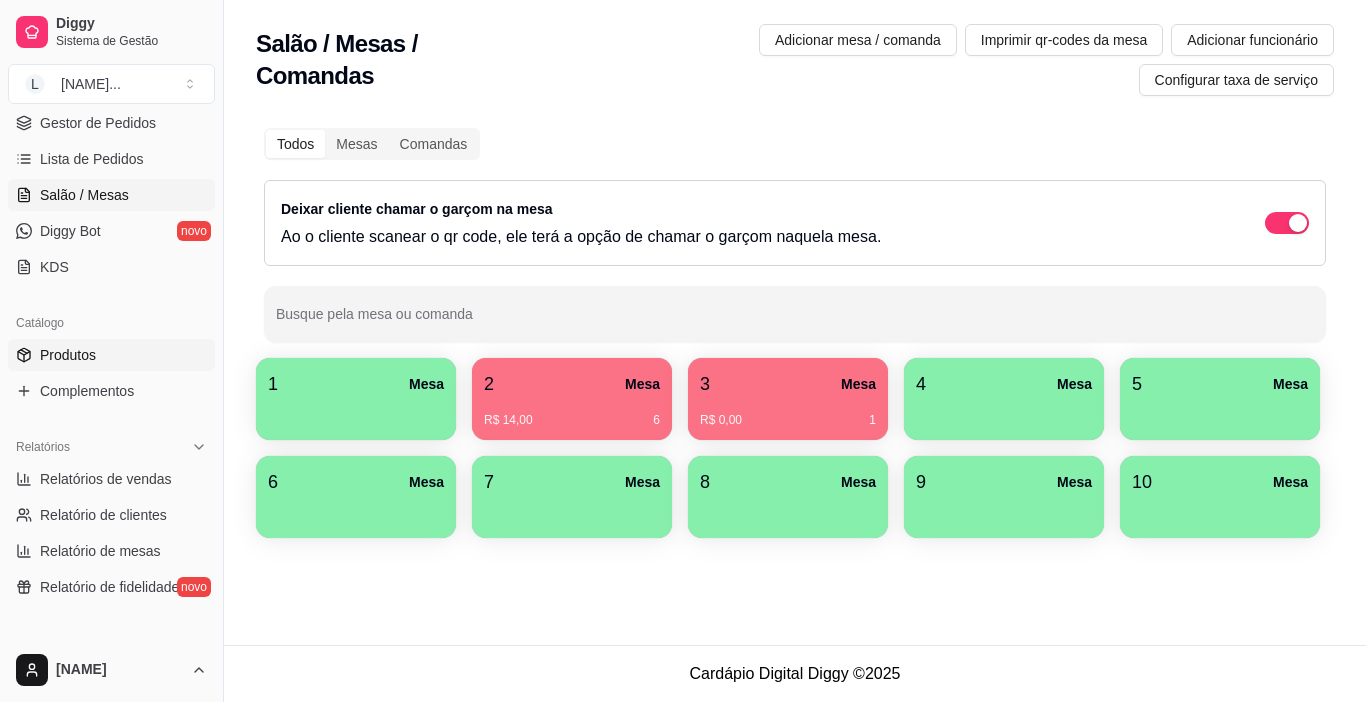 click on "Produtos" at bounding box center (111, 355) 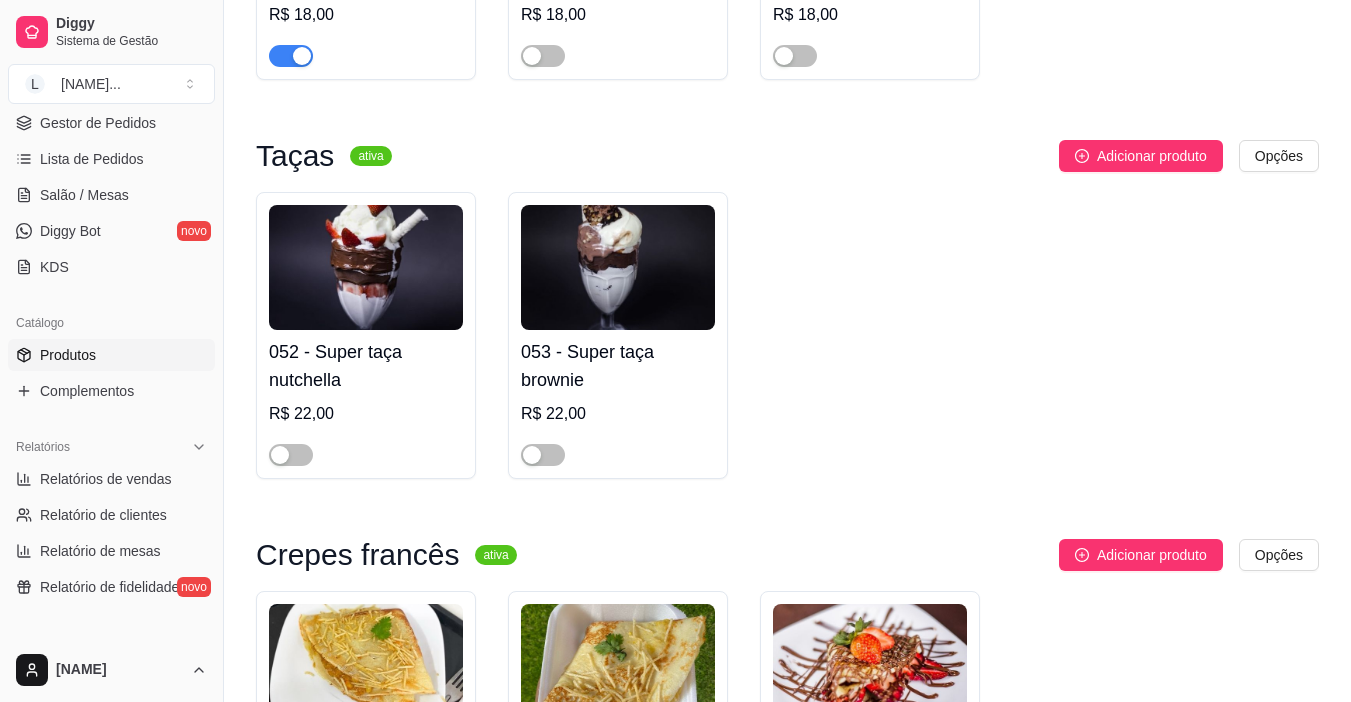 scroll, scrollTop: 19800, scrollLeft: 0, axis: vertical 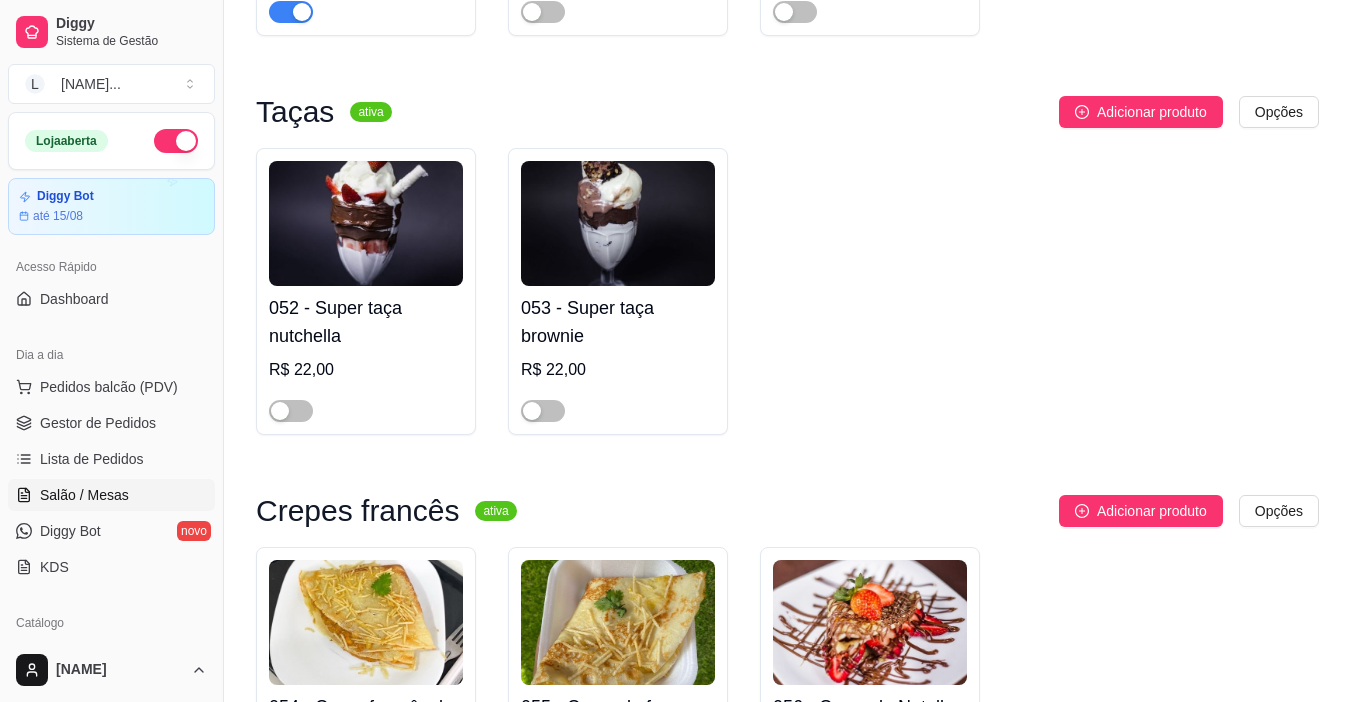click on "Salão / Mesas" at bounding box center [84, 495] 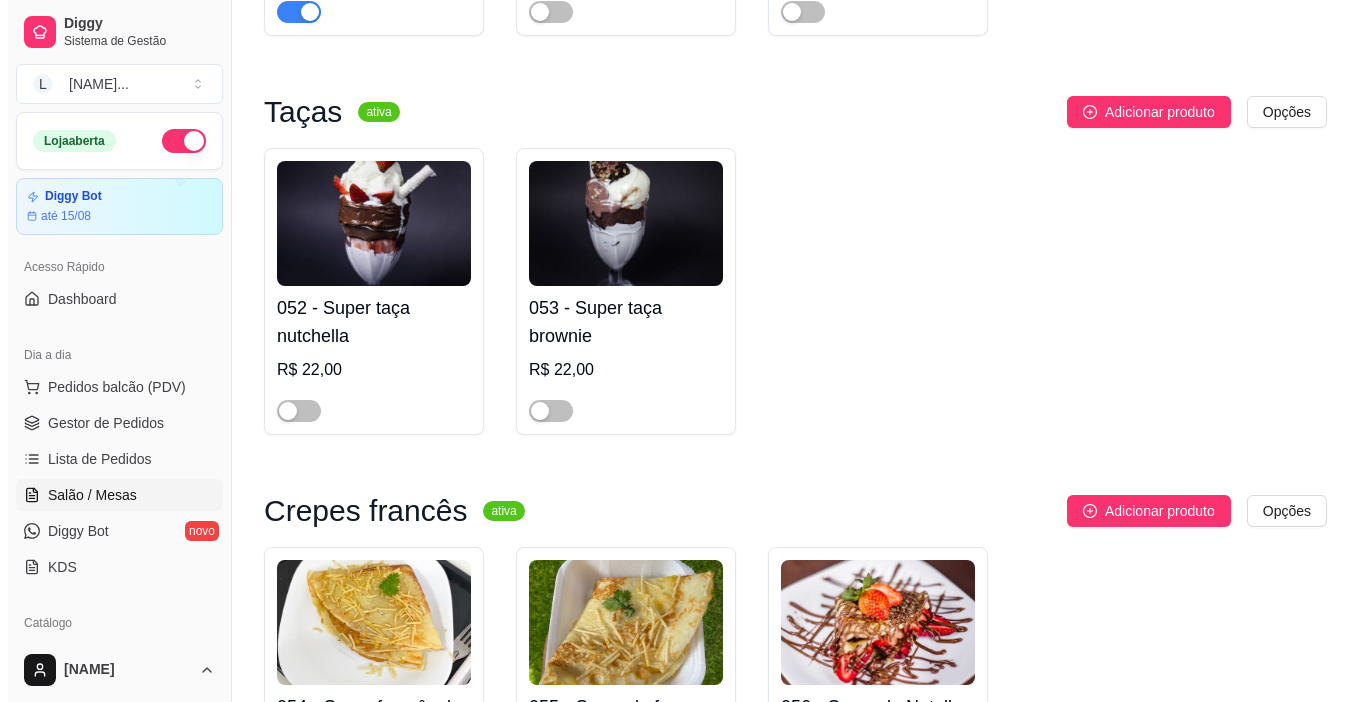 scroll, scrollTop: 0, scrollLeft: 0, axis: both 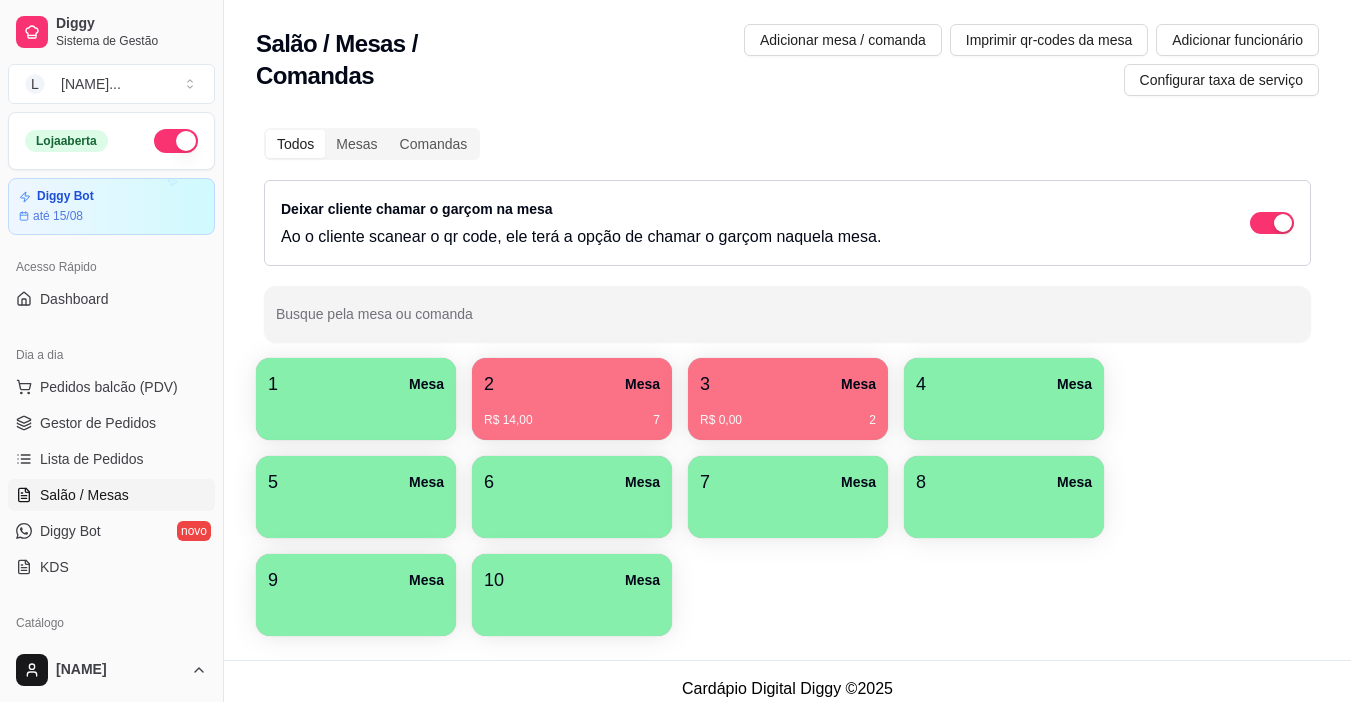 click on "3 Mesa" at bounding box center (788, 384) 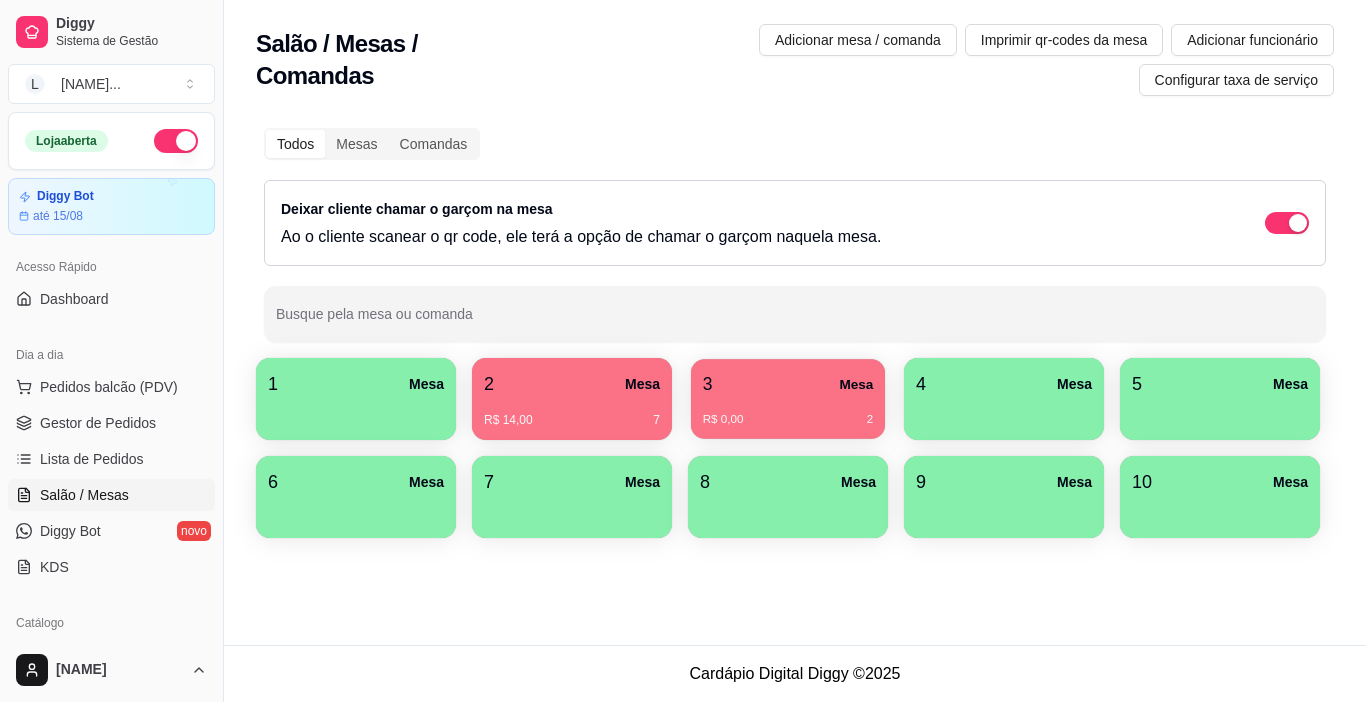 click on "3 Mesa" at bounding box center [788, 384] 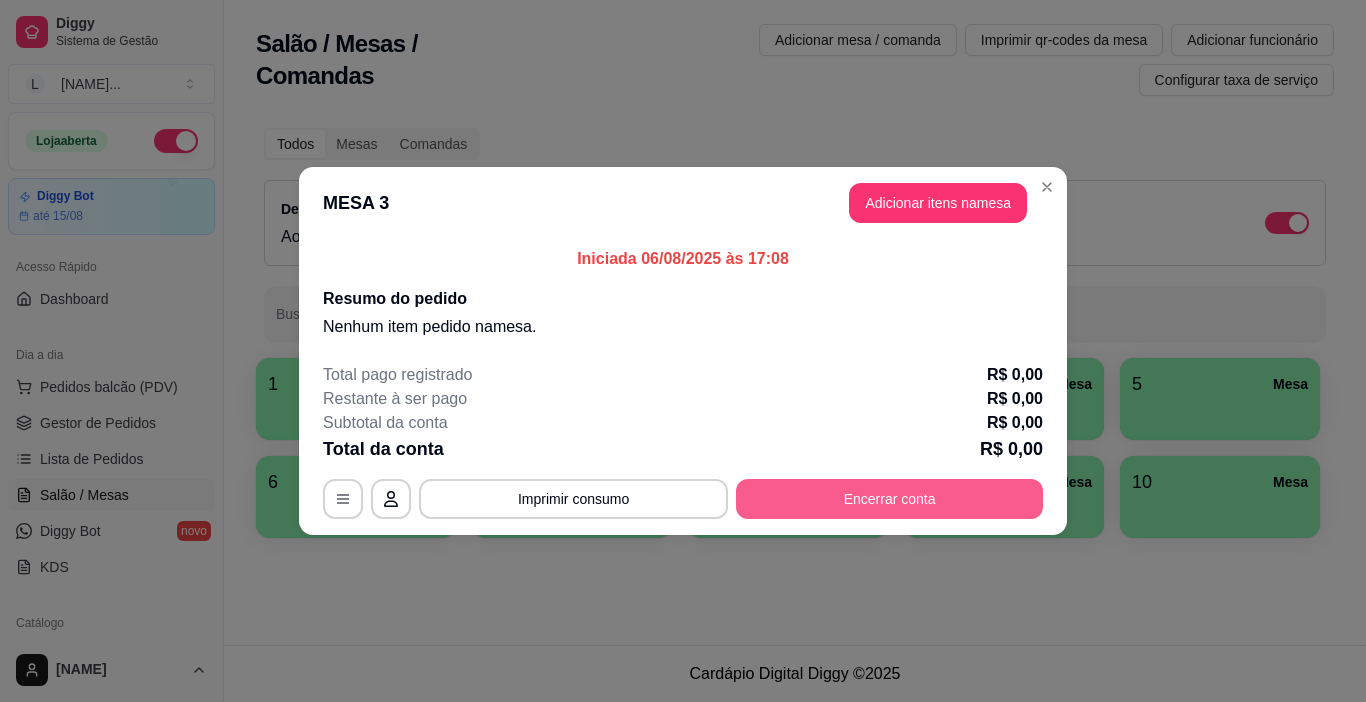 click on "Encerrar conta" at bounding box center (889, 499) 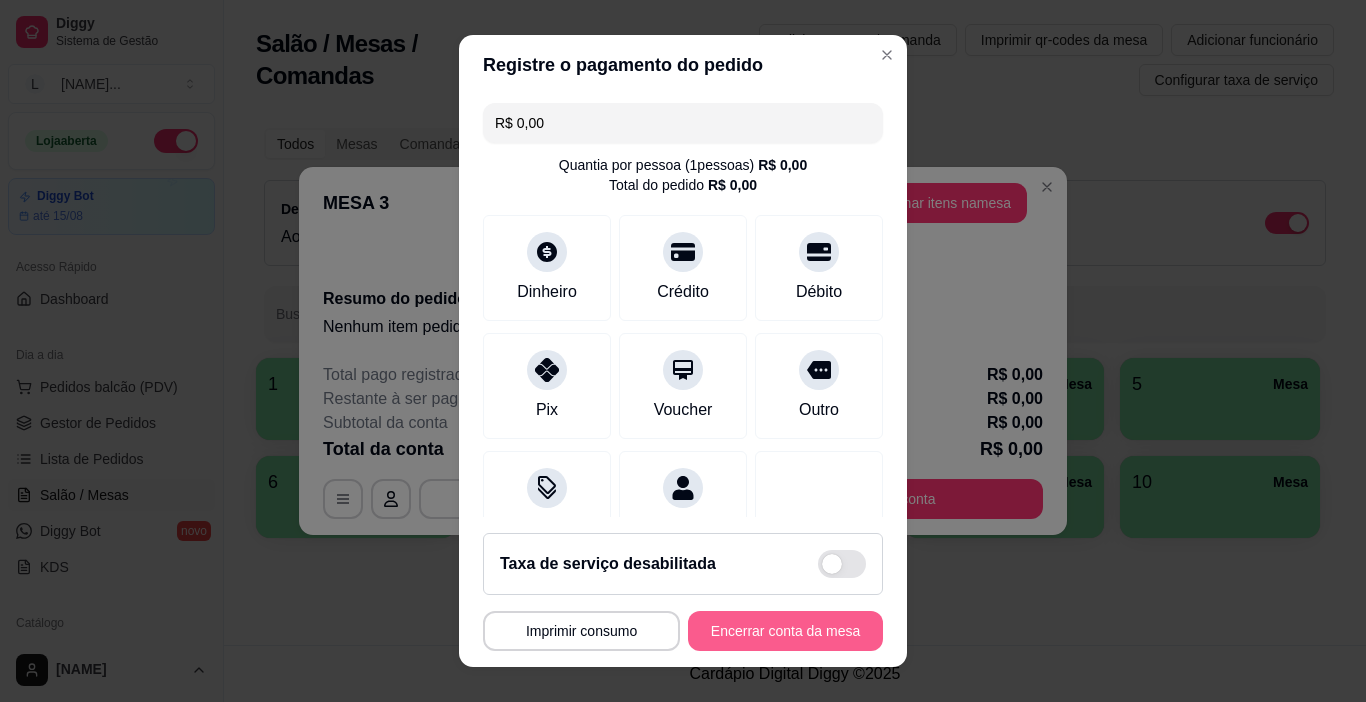 click on "Encerrar conta da mesa" at bounding box center [785, 631] 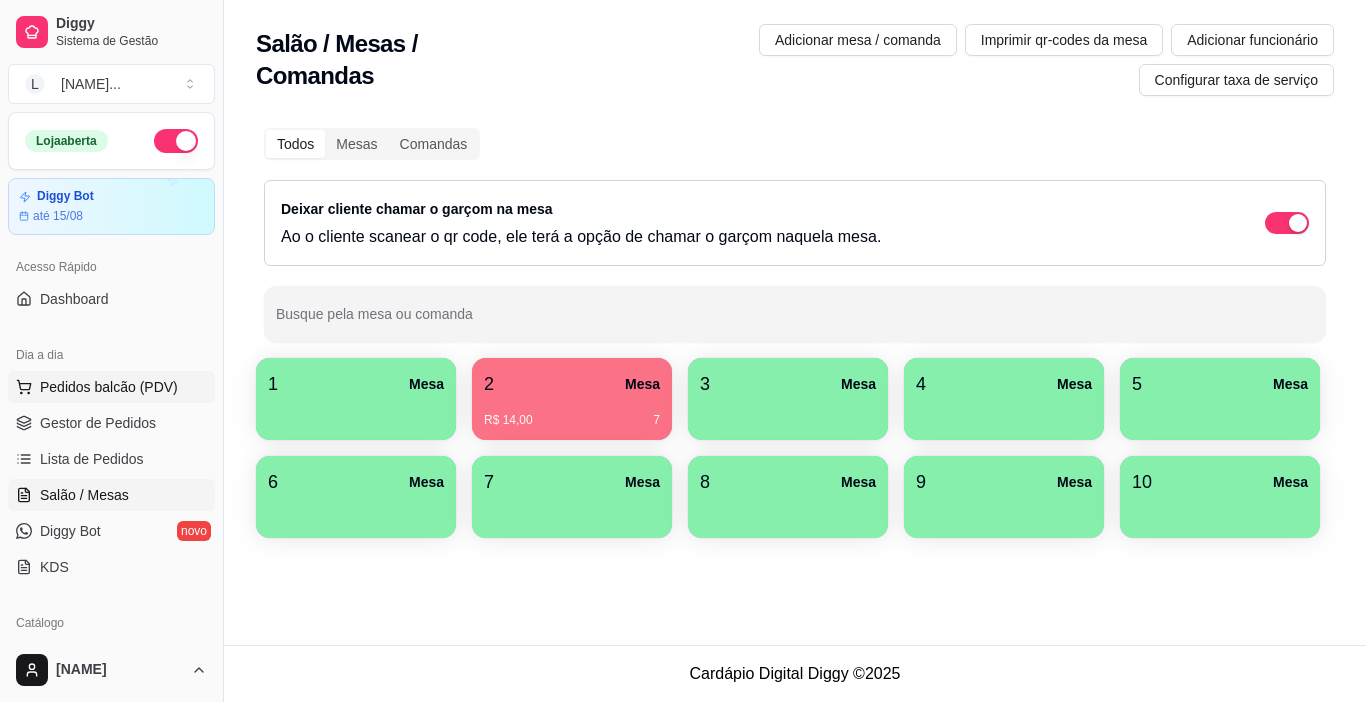 click on "Pedidos balcão (PDV)" at bounding box center [109, 387] 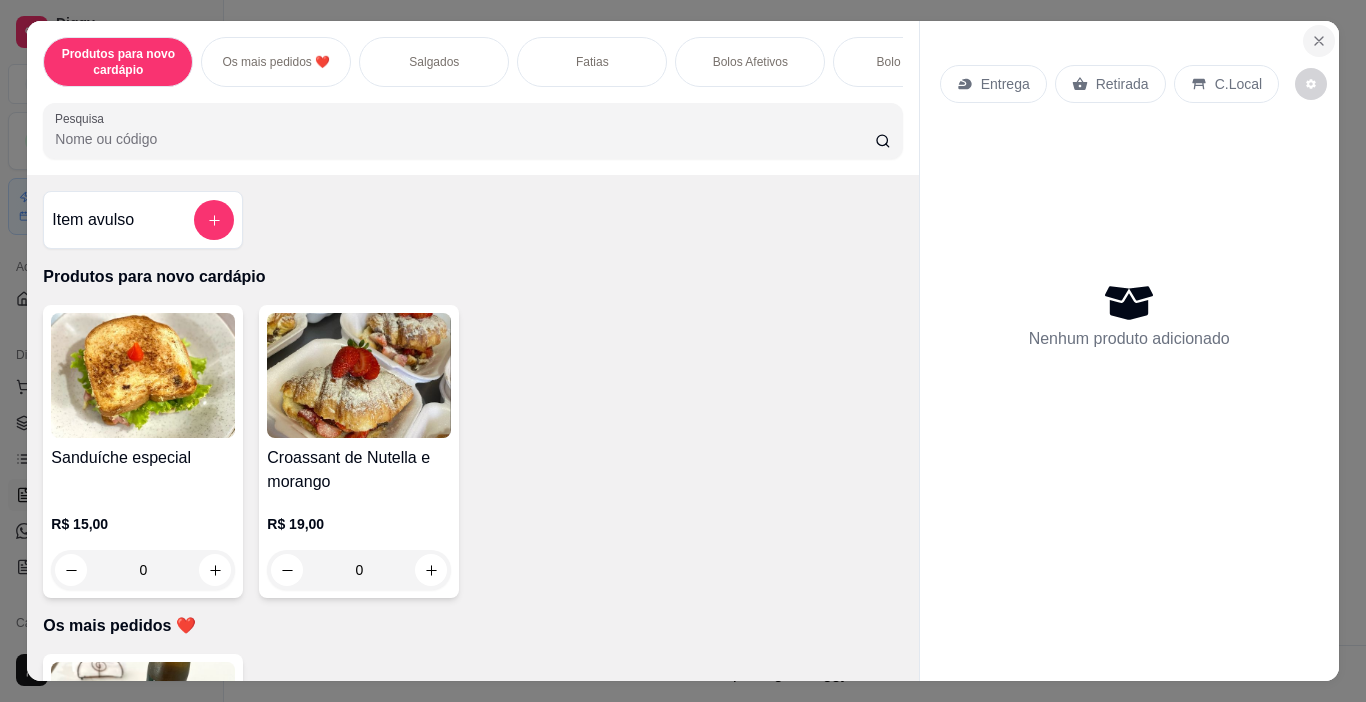 click 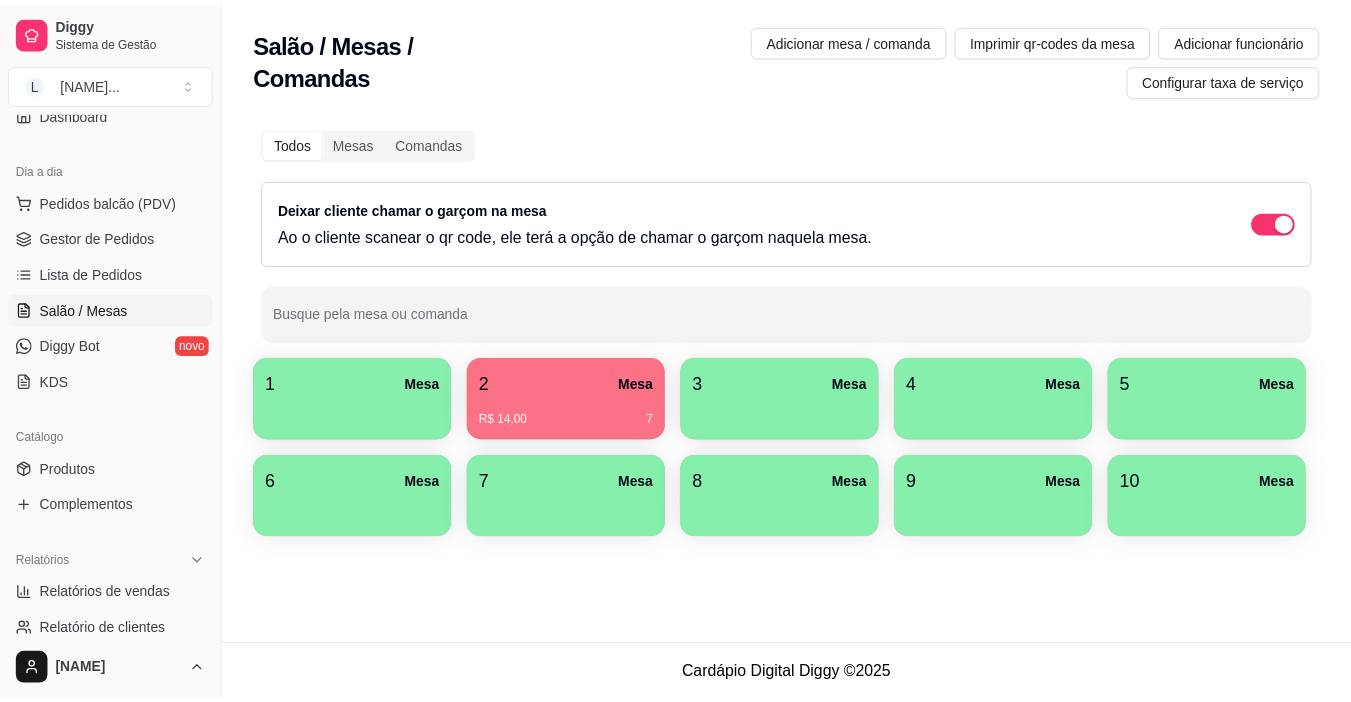 scroll, scrollTop: 300, scrollLeft: 0, axis: vertical 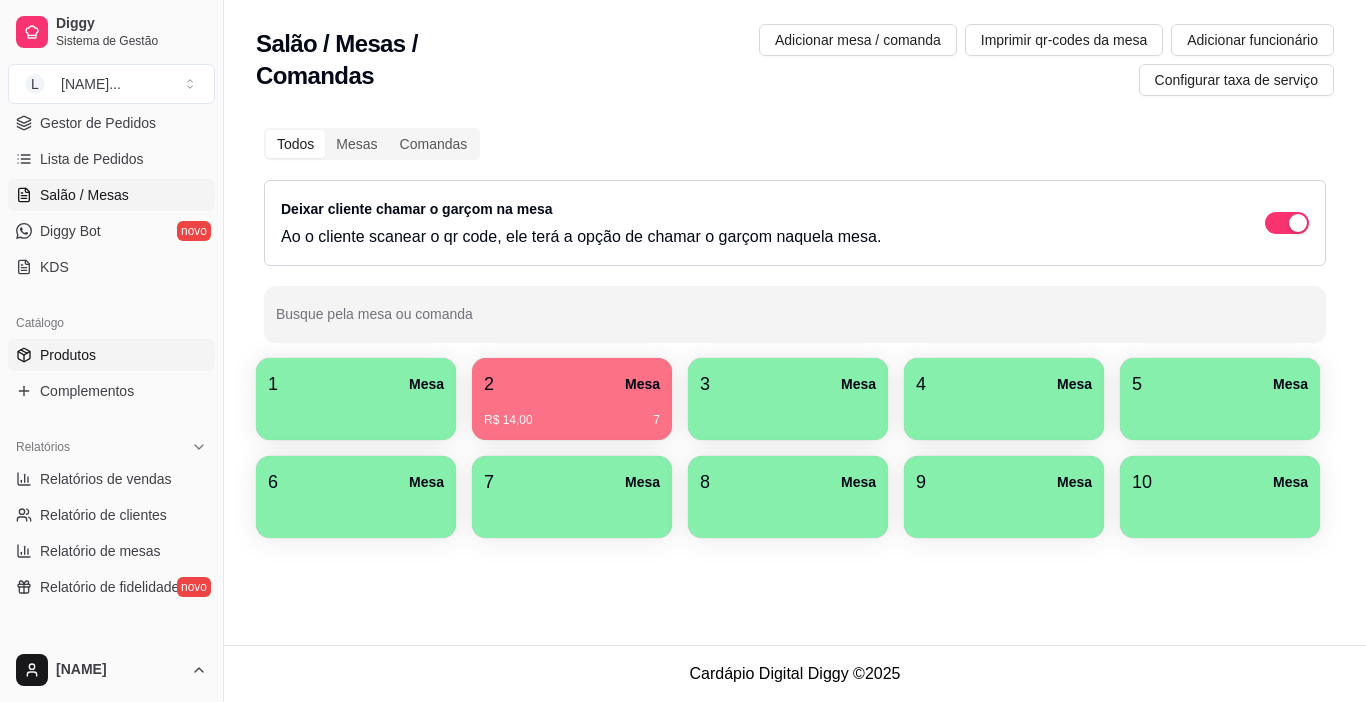 click on "Produtos" at bounding box center (111, 355) 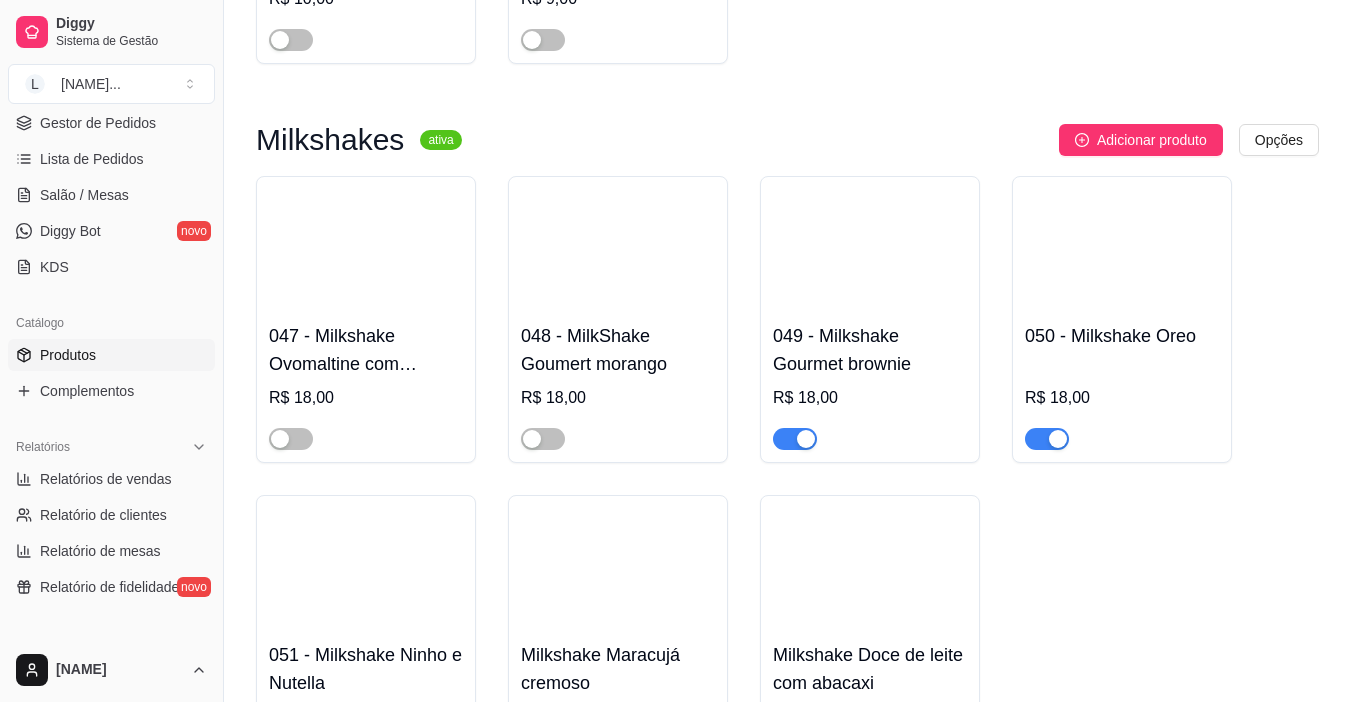 scroll, scrollTop: 19161, scrollLeft: 0, axis: vertical 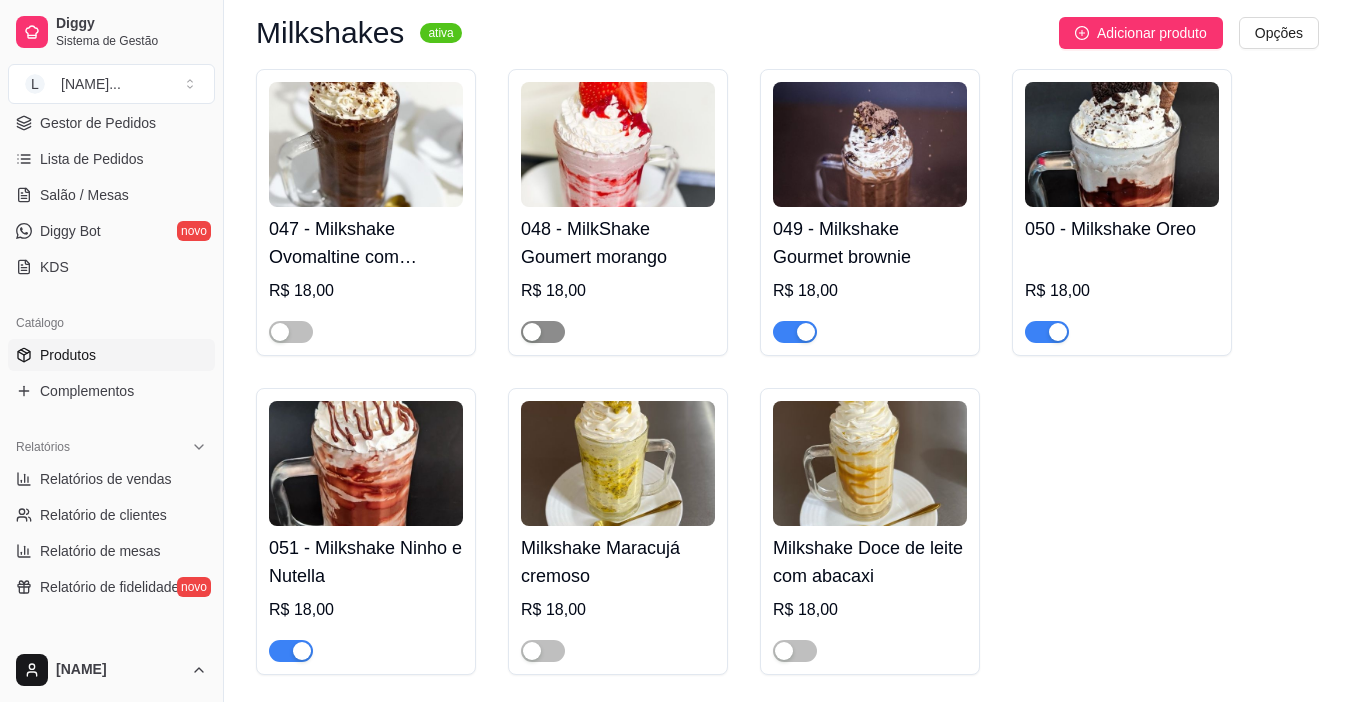 click at bounding box center (543, 332) 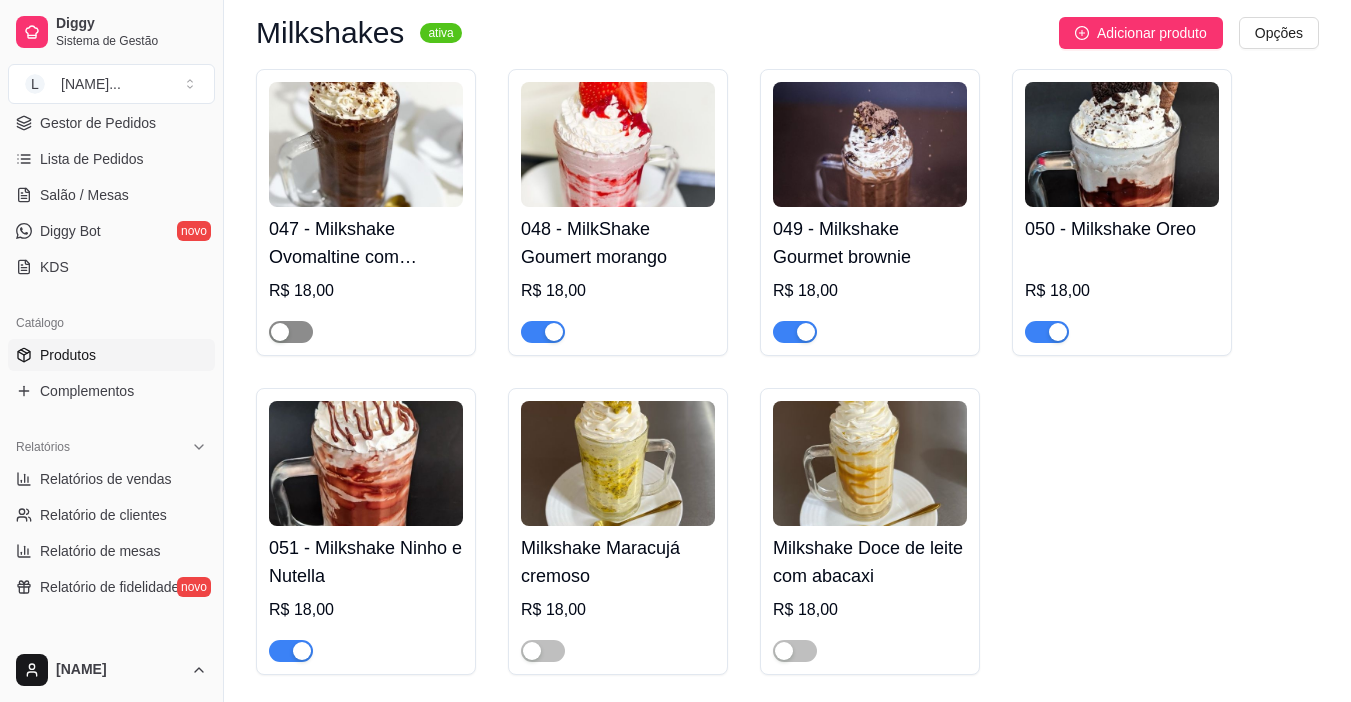 click at bounding box center [280, 332] 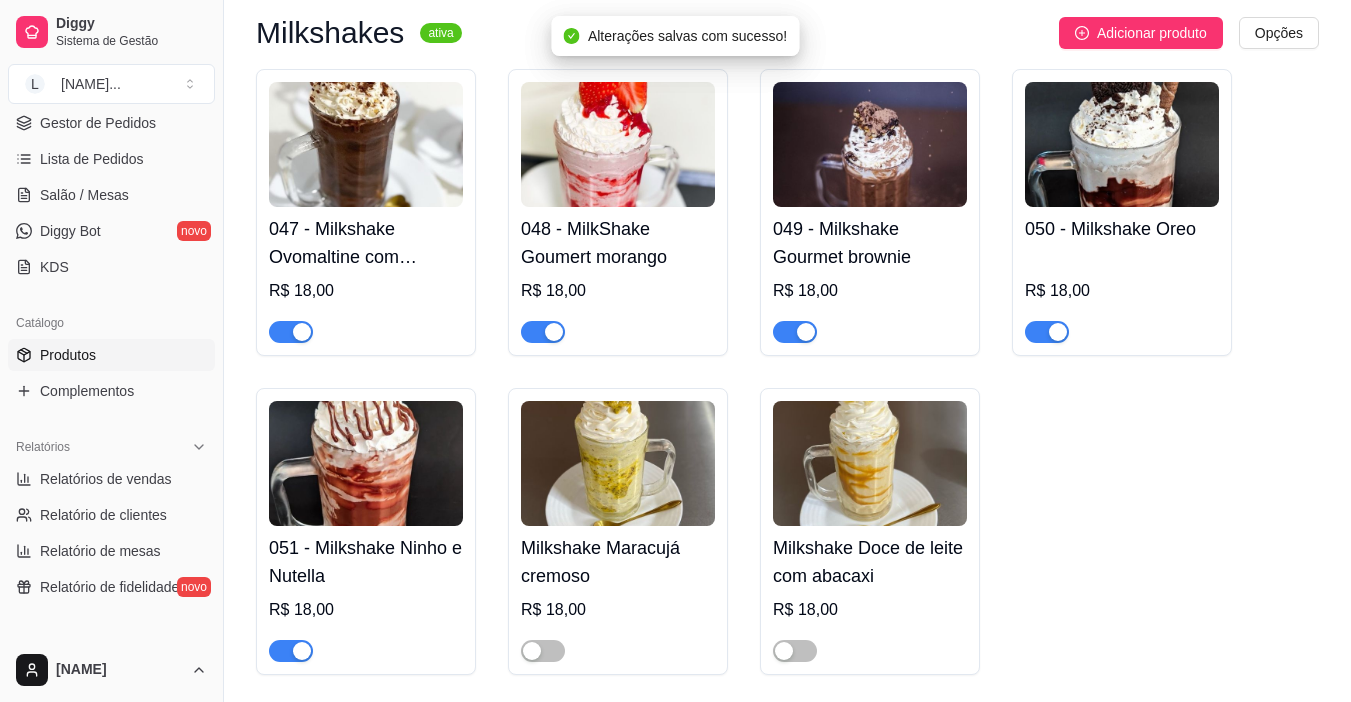 click at bounding box center [291, 332] 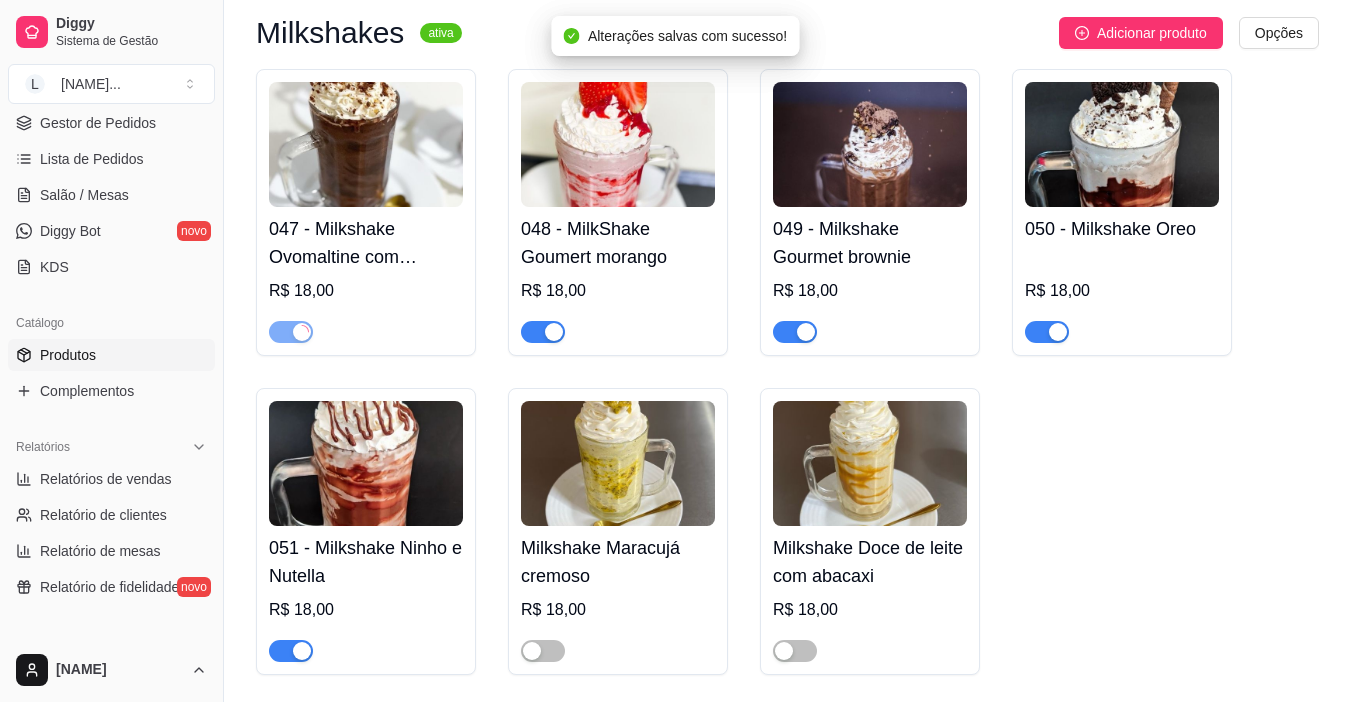 click at bounding box center [554, 332] 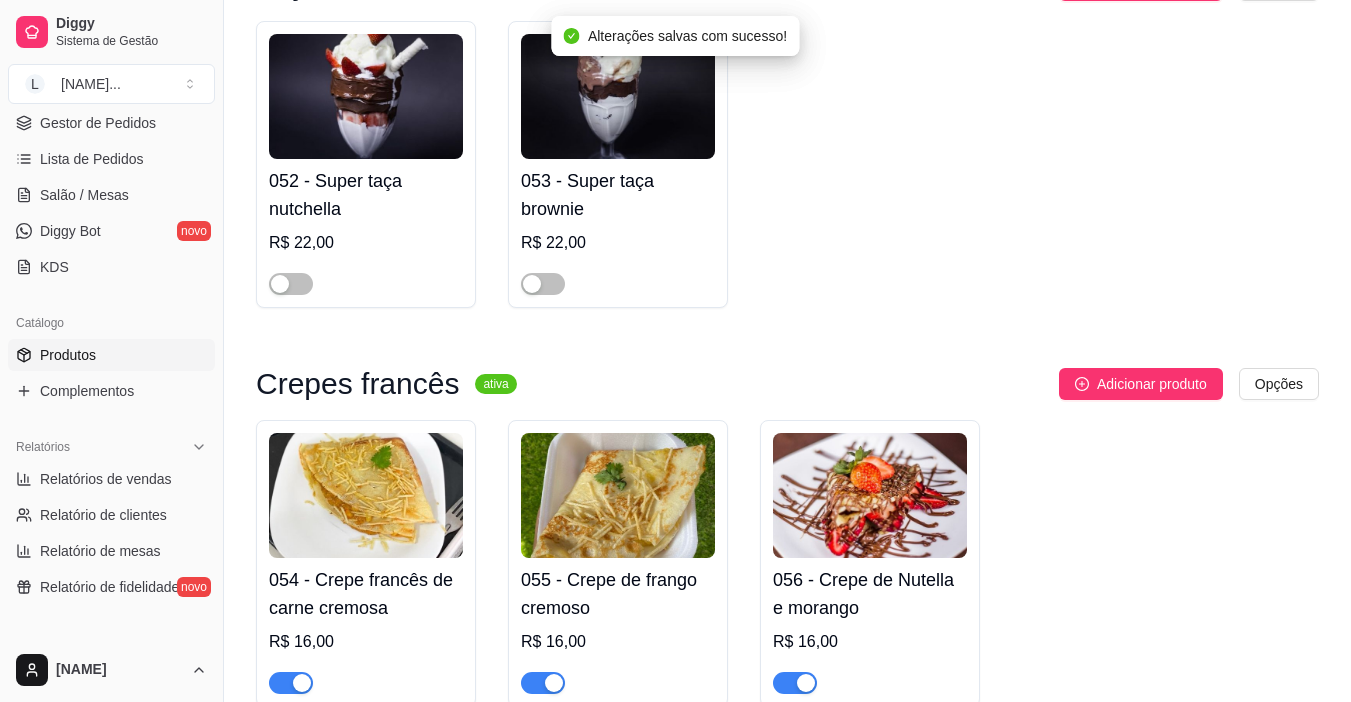 scroll, scrollTop: 19961, scrollLeft: 0, axis: vertical 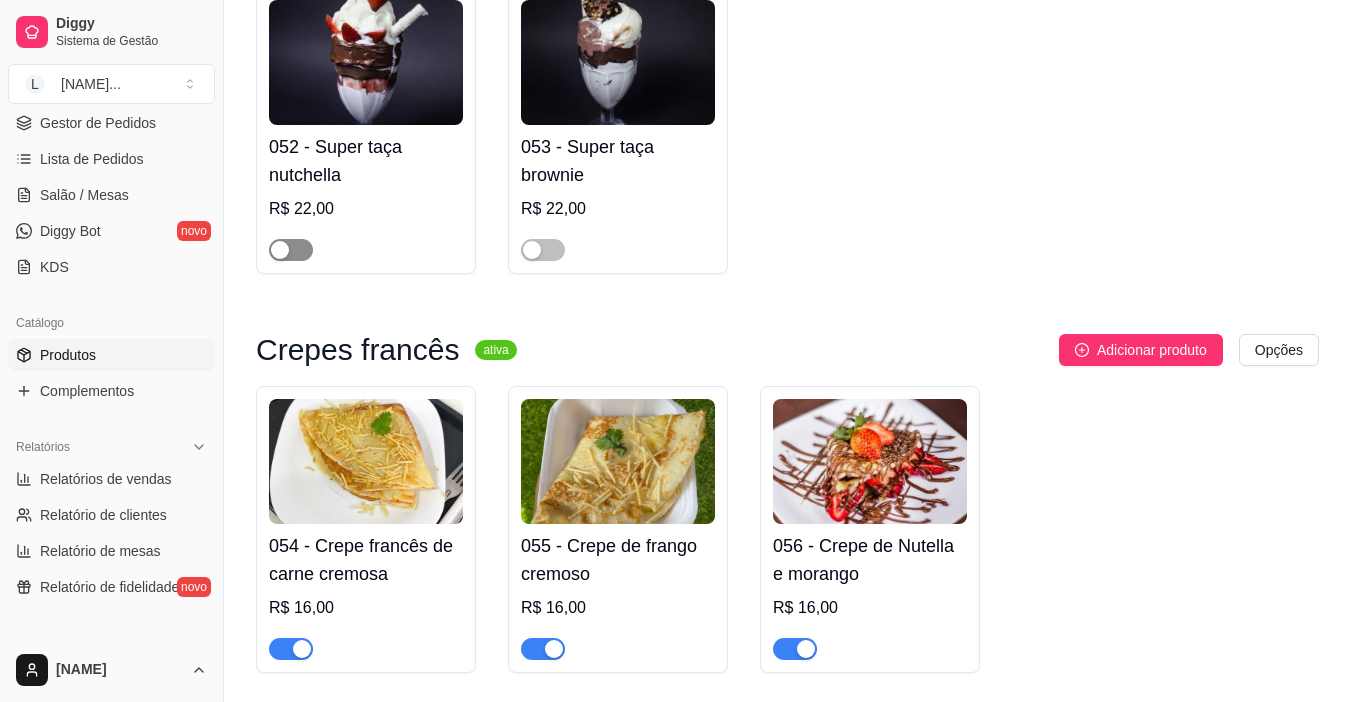 click at bounding box center [291, 250] 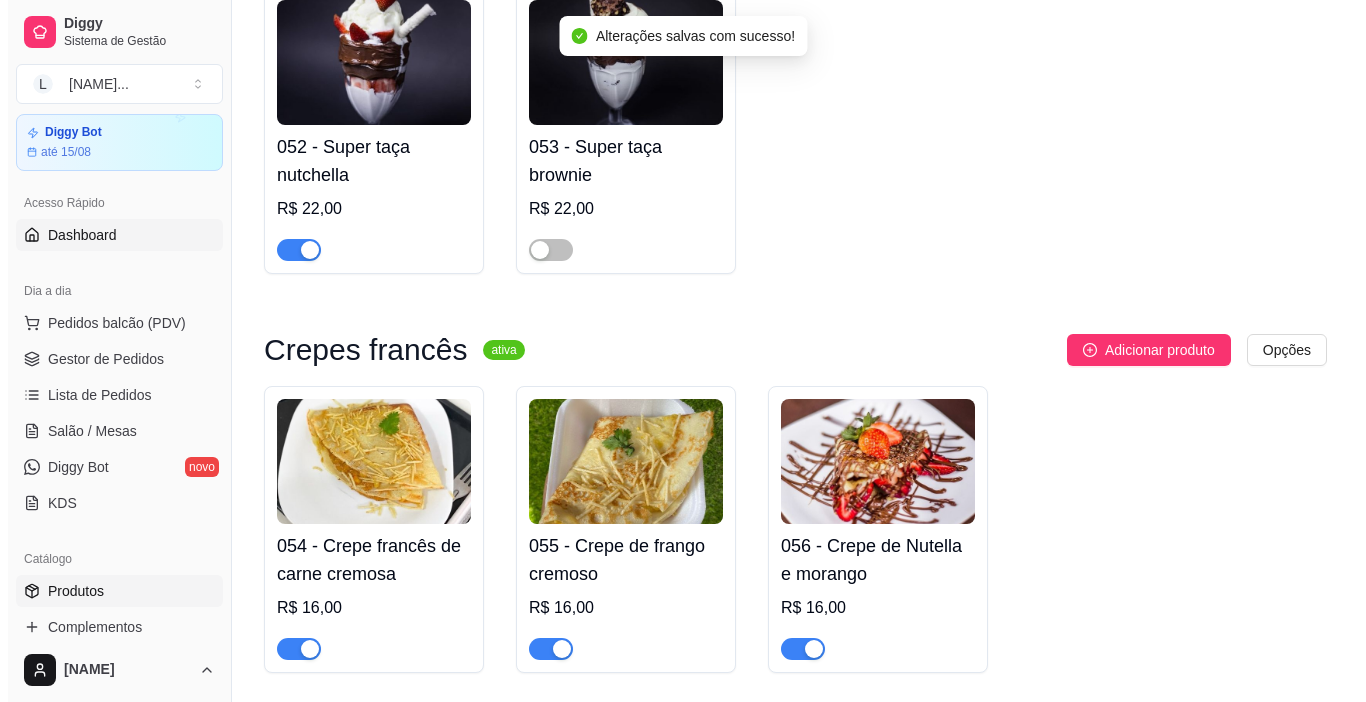 scroll, scrollTop: 0, scrollLeft: 0, axis: both 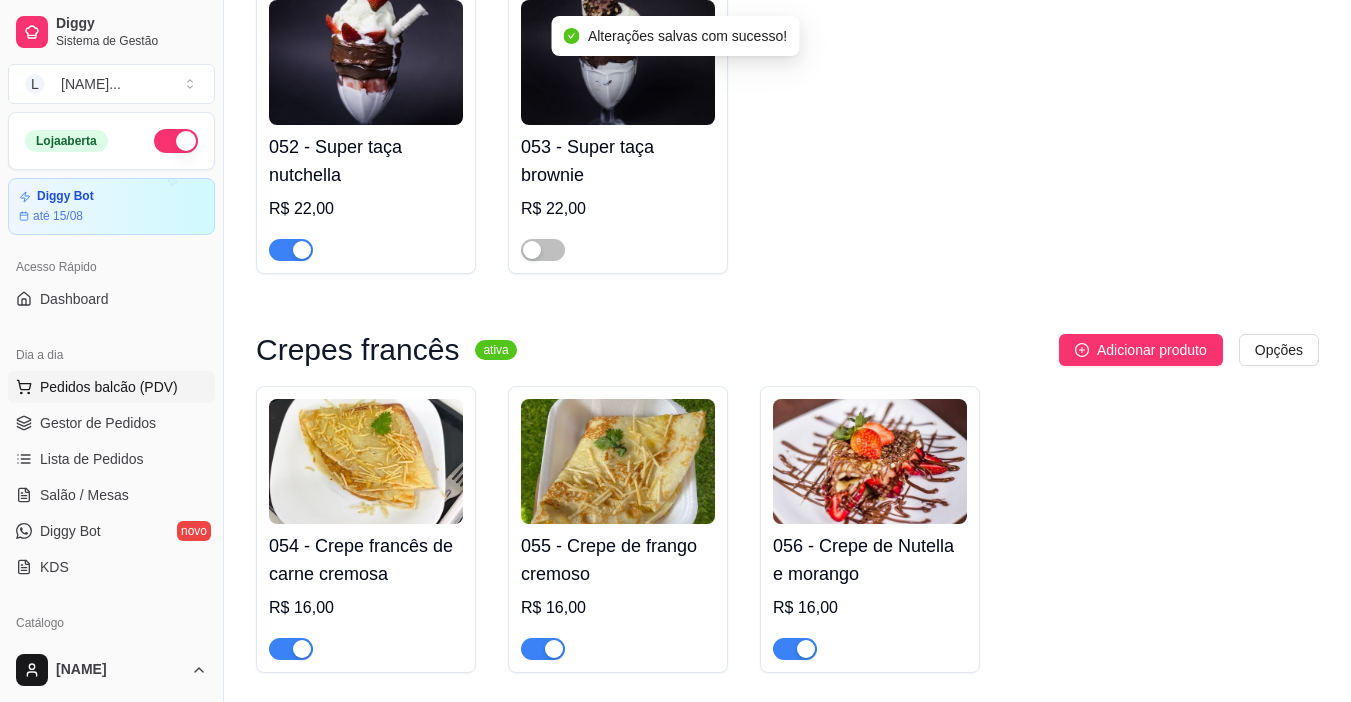 click on "Pedidos balcão (PDV)" at bounding box center [109, 387] 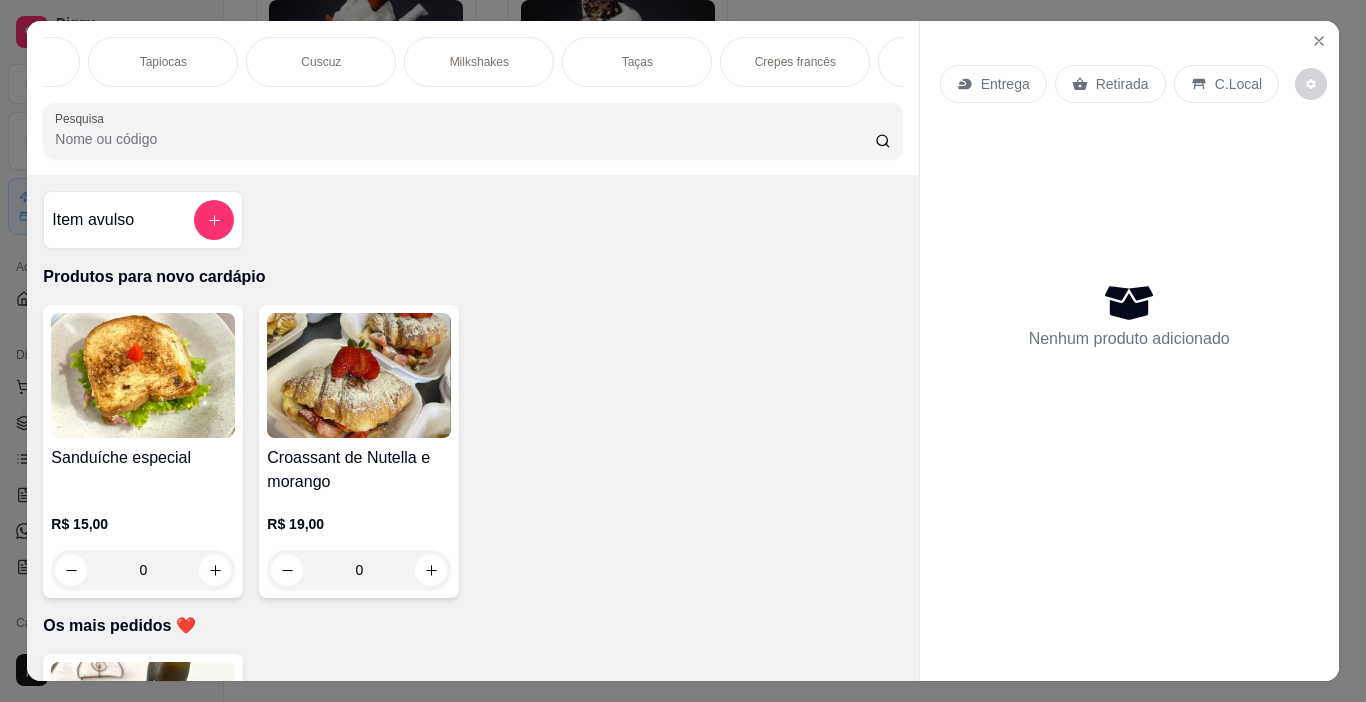 scroll, scrollTop: 0, scrollLeft: 1852, axis: horizontal 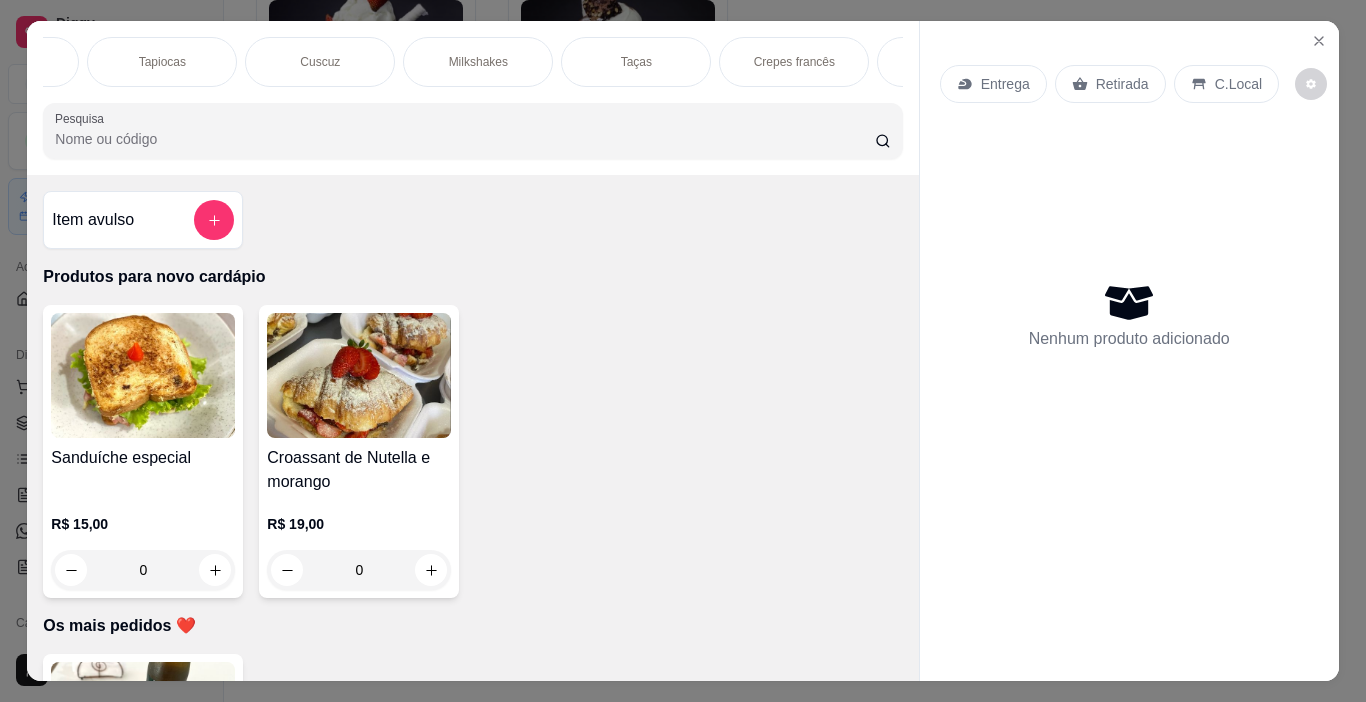 click on "Taças" at bounding box center [636, 62] 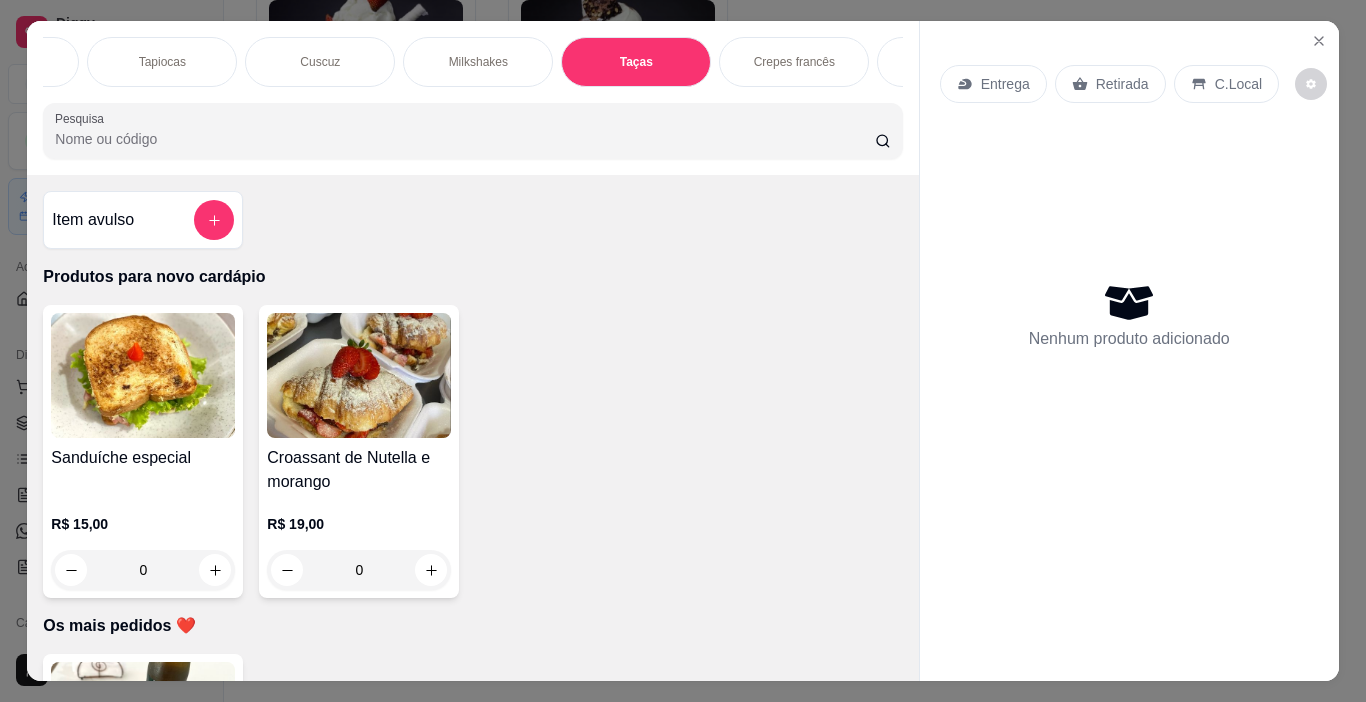 scroll, scrollTop: 7581, scrollLeft: 0, axis: vertical 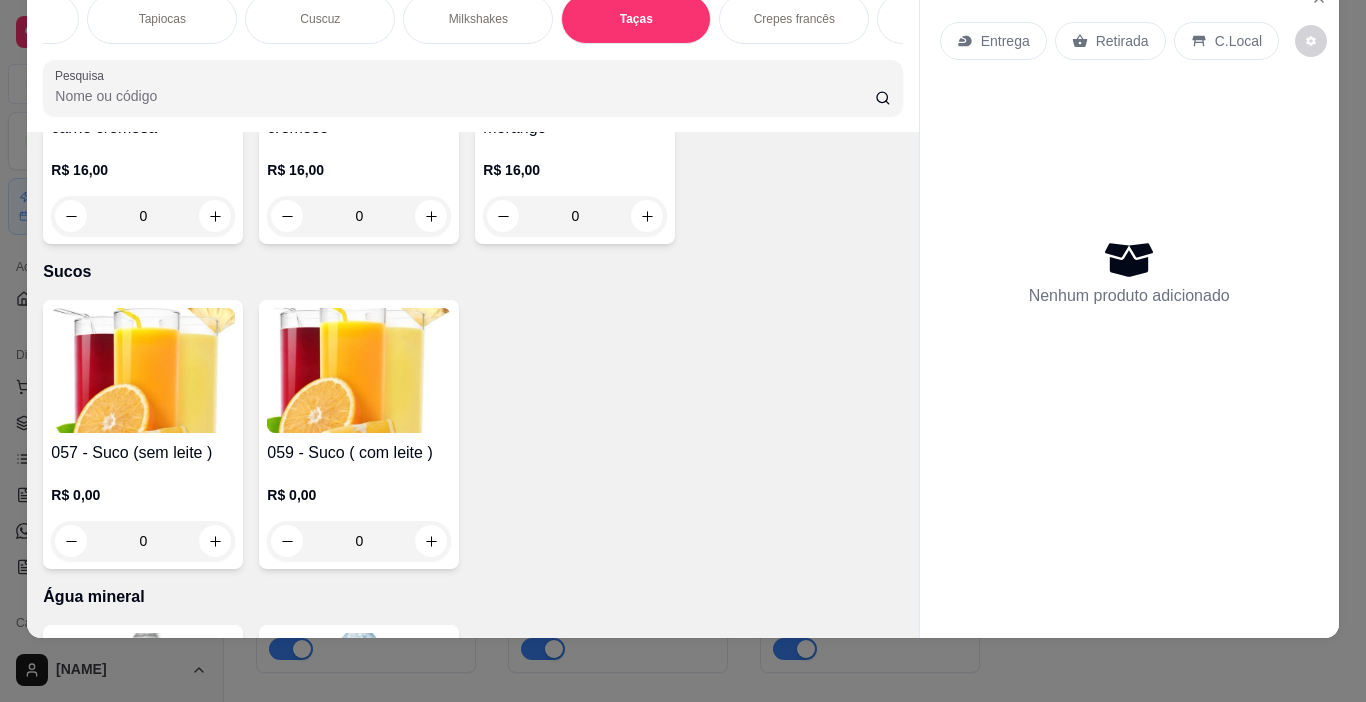 click 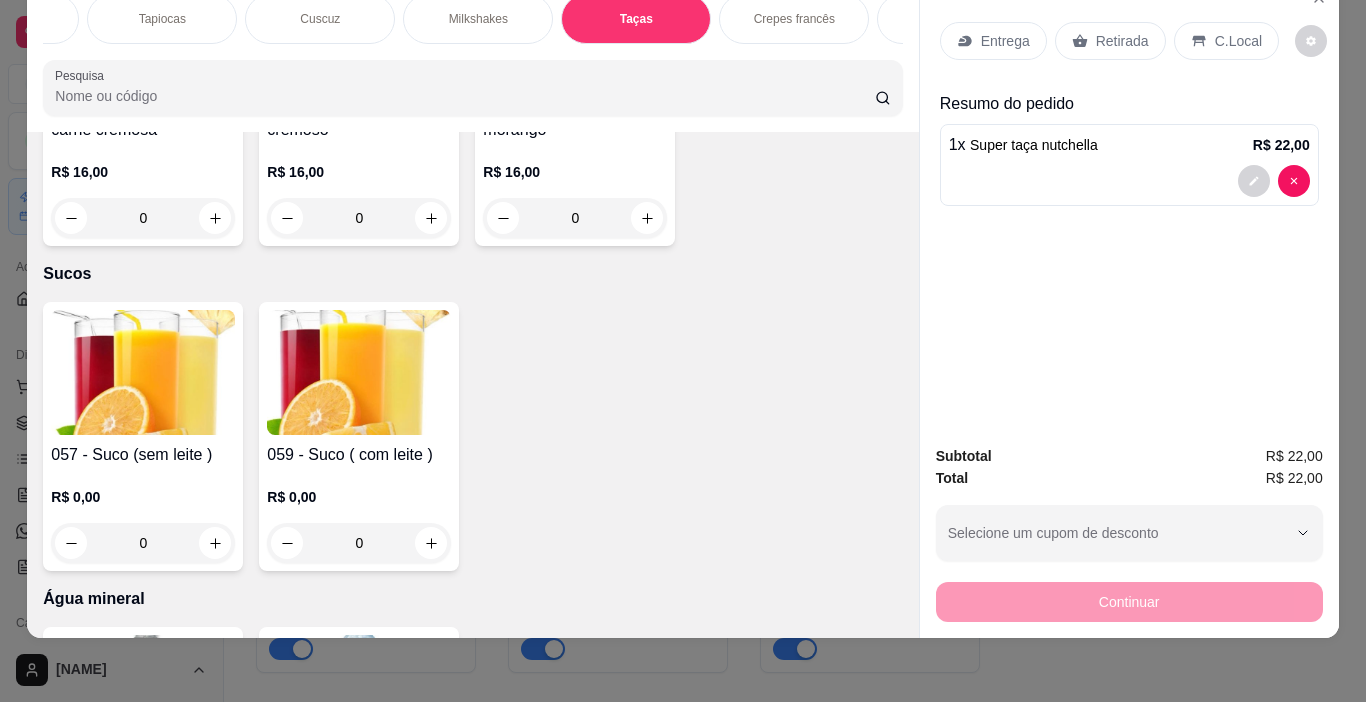 type on "1" 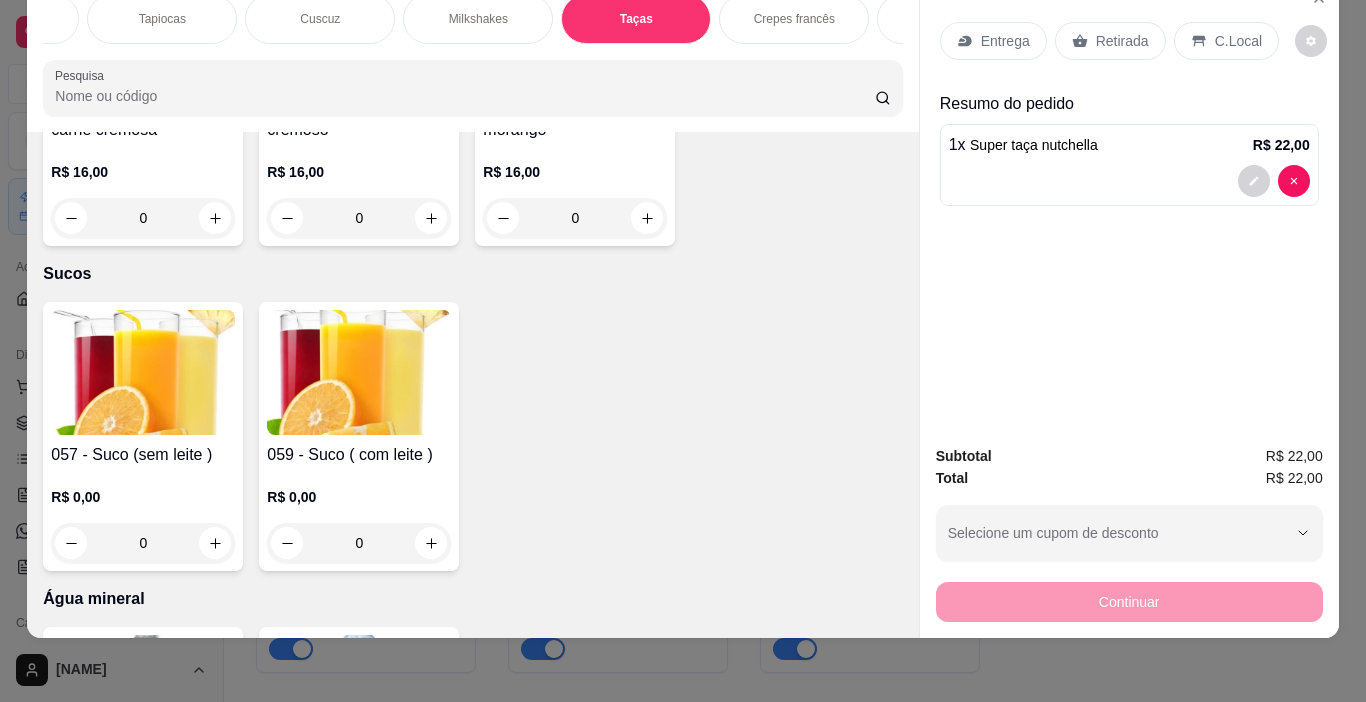 click on "Retirada" at bounding box center (1122, 41) 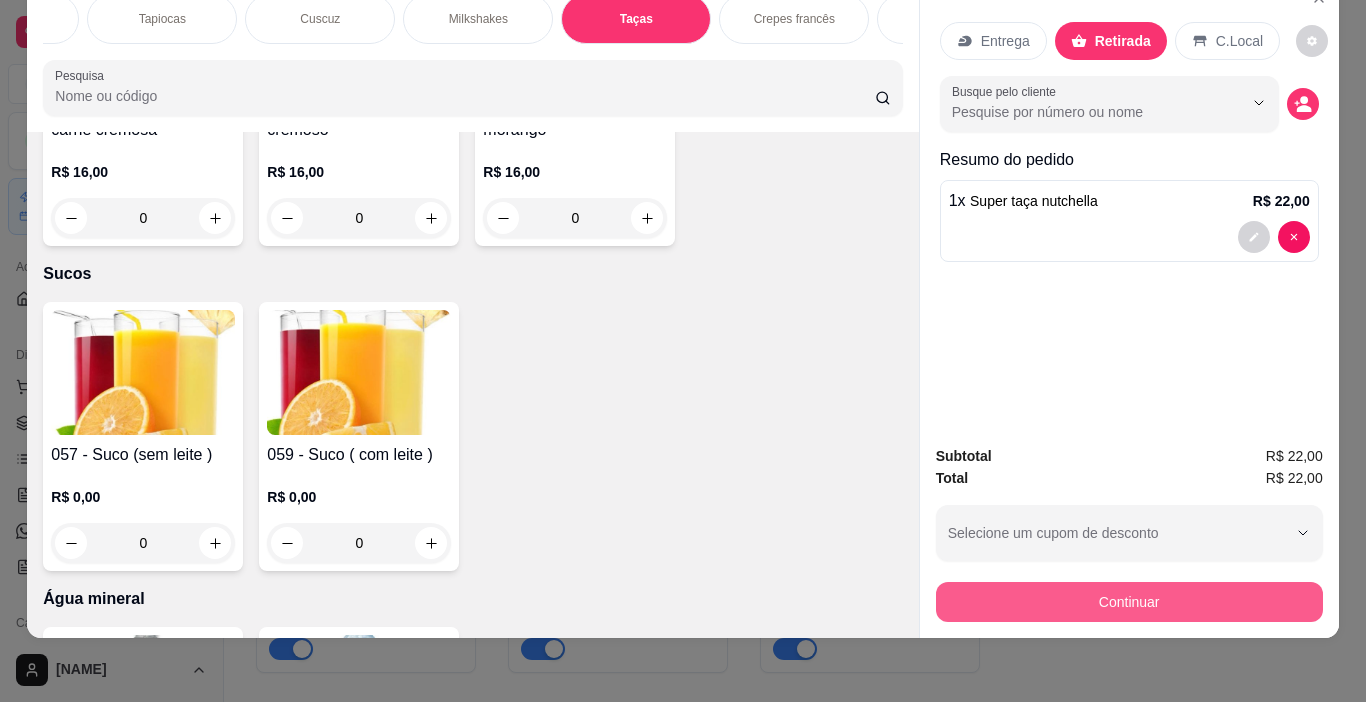 click on "Continuar" at bounding box center [1129, 602] 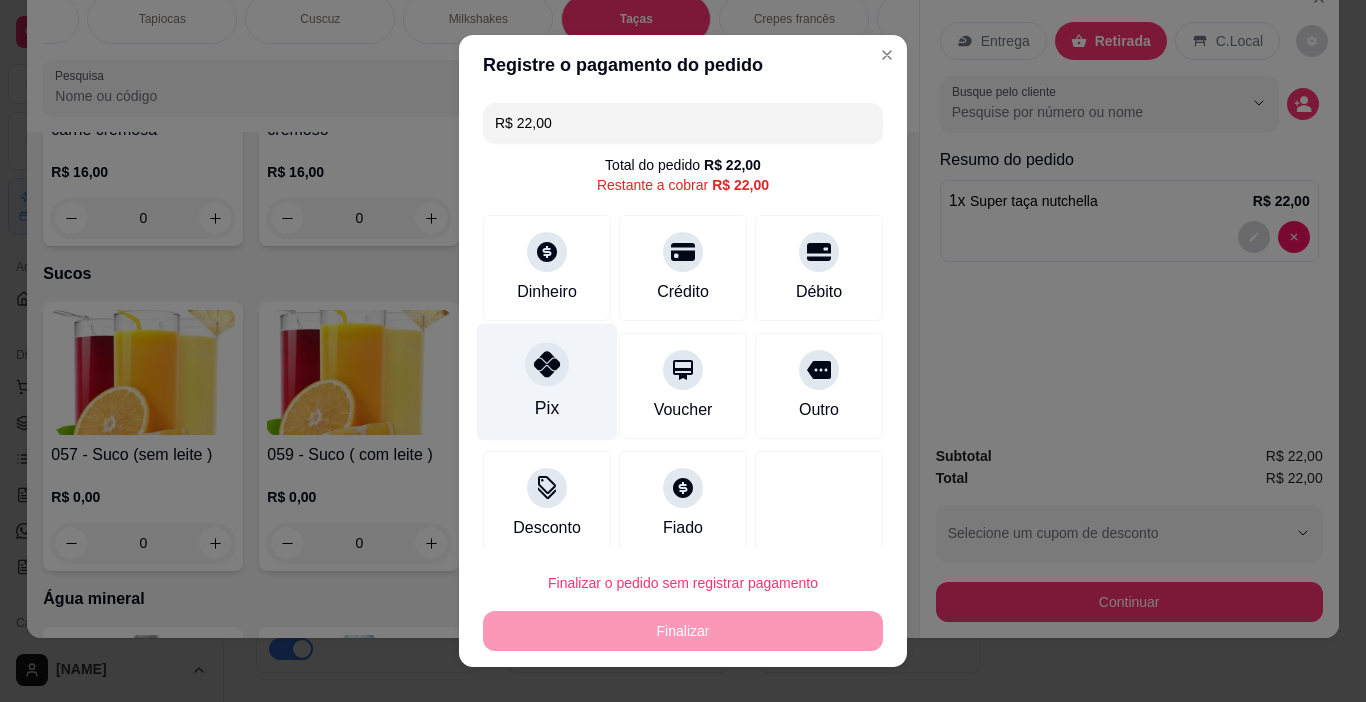 click 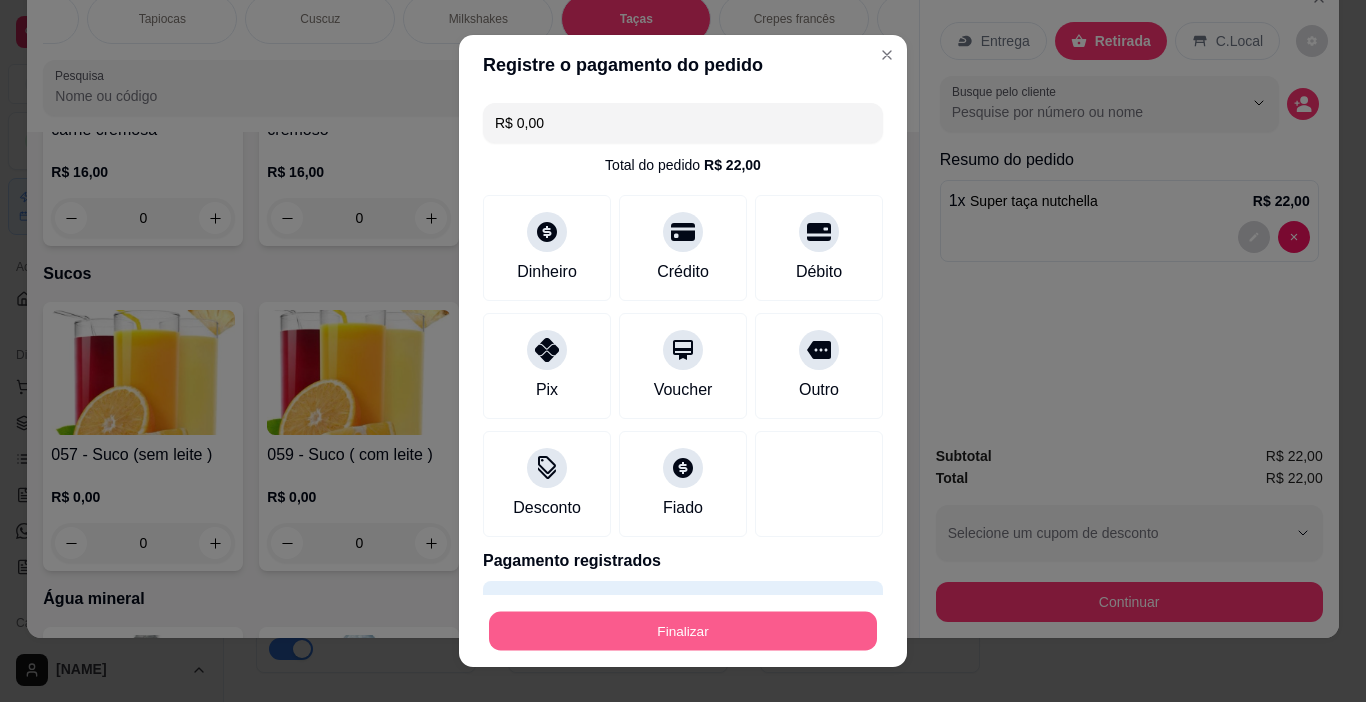 click on "Finalizar" at bounding box center (683, 631) 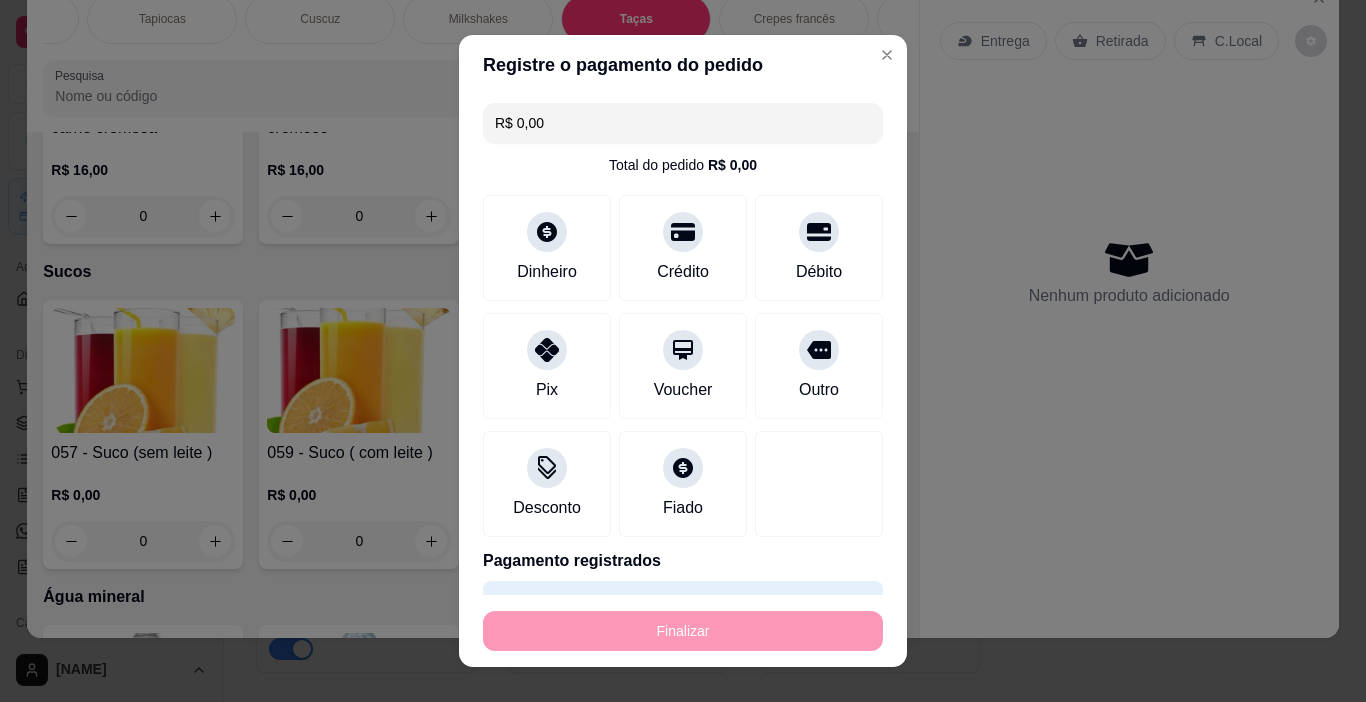 type on "0" 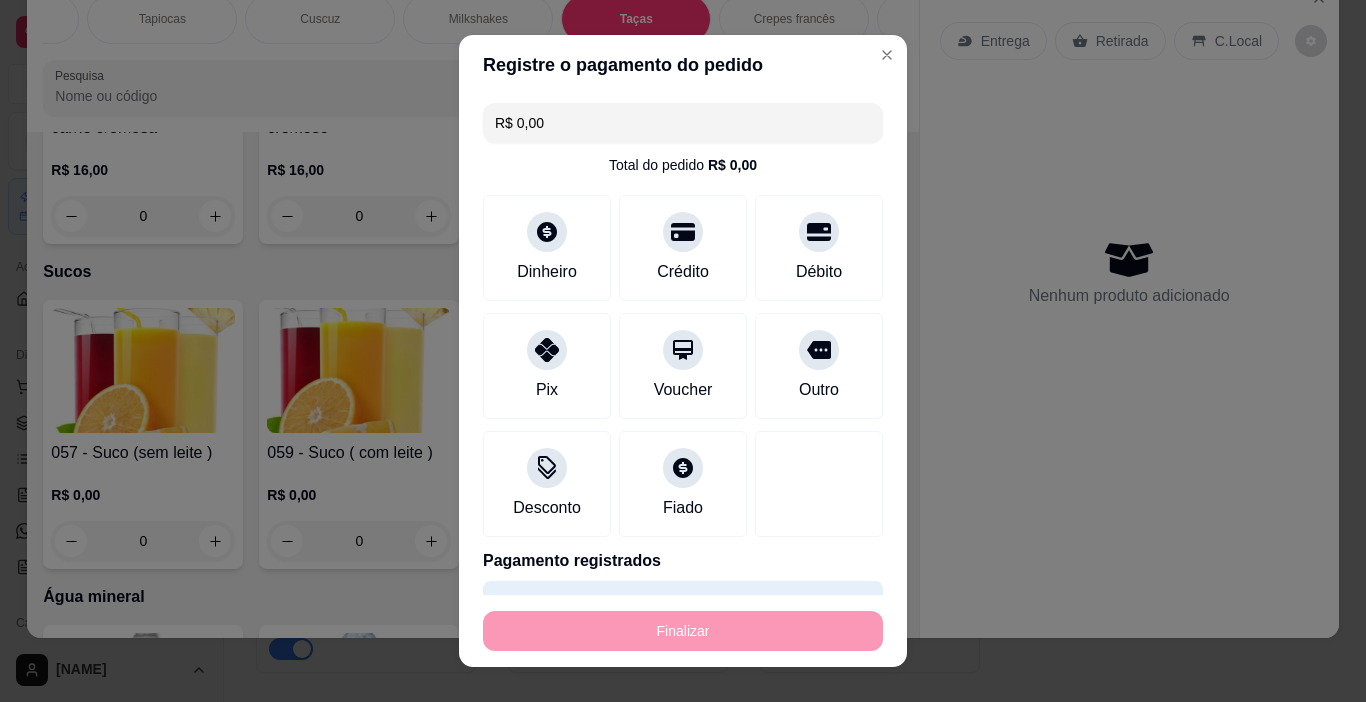 type on "-R$ 22,00" 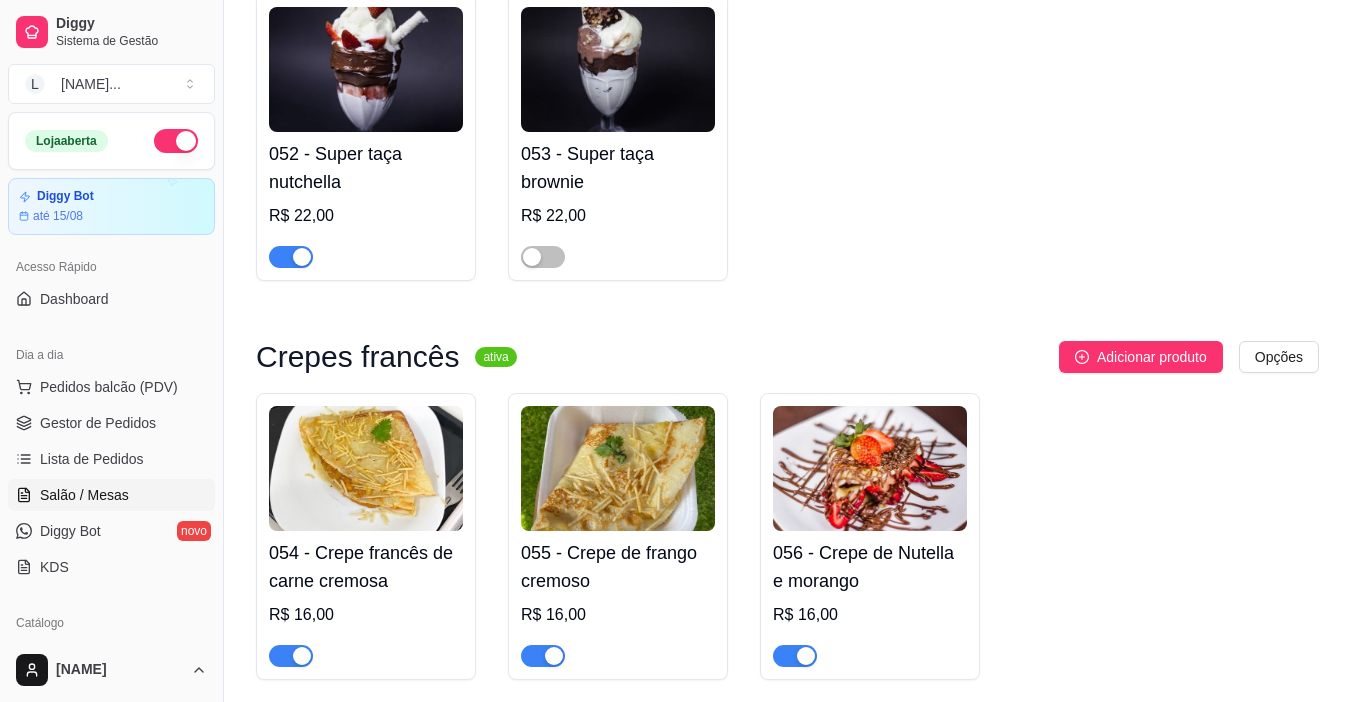 scroll, scrollTop: 19661, scrollLeft: 0, axis: vertical 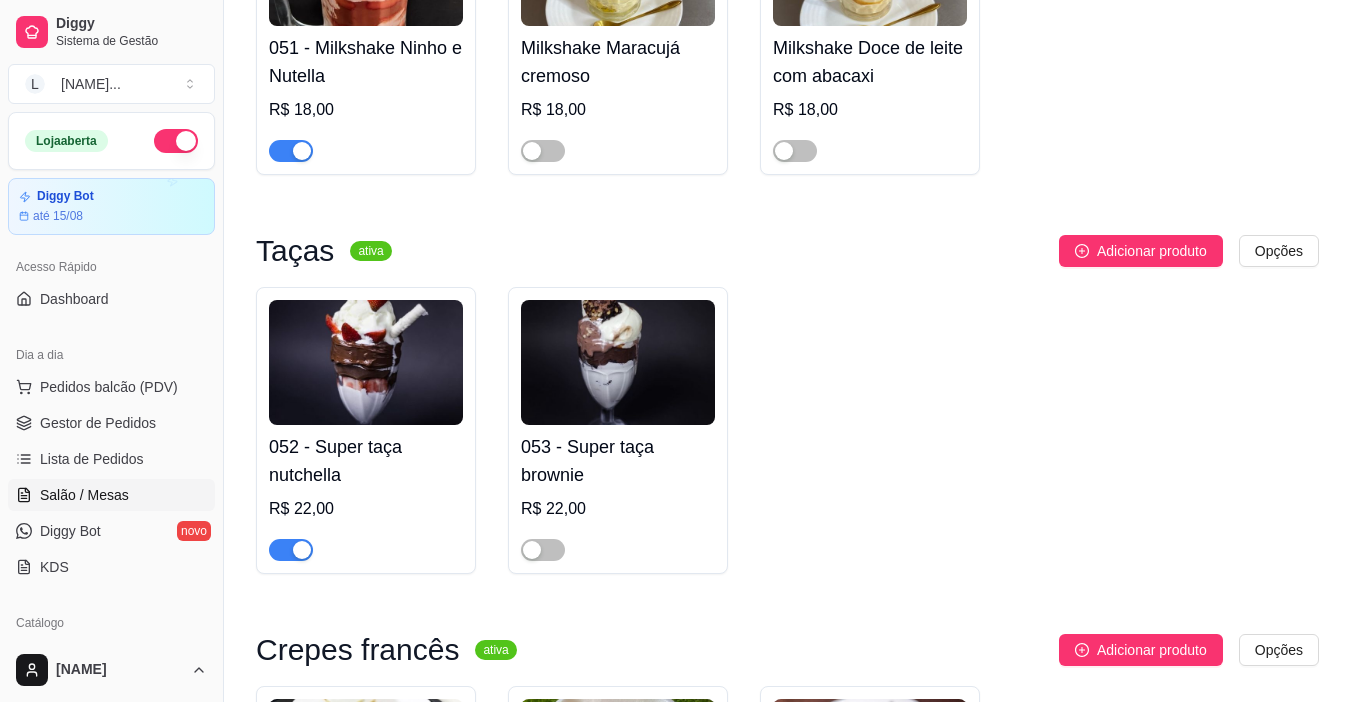 click on "Salão / Mesas" at bounding box center [84, 495] 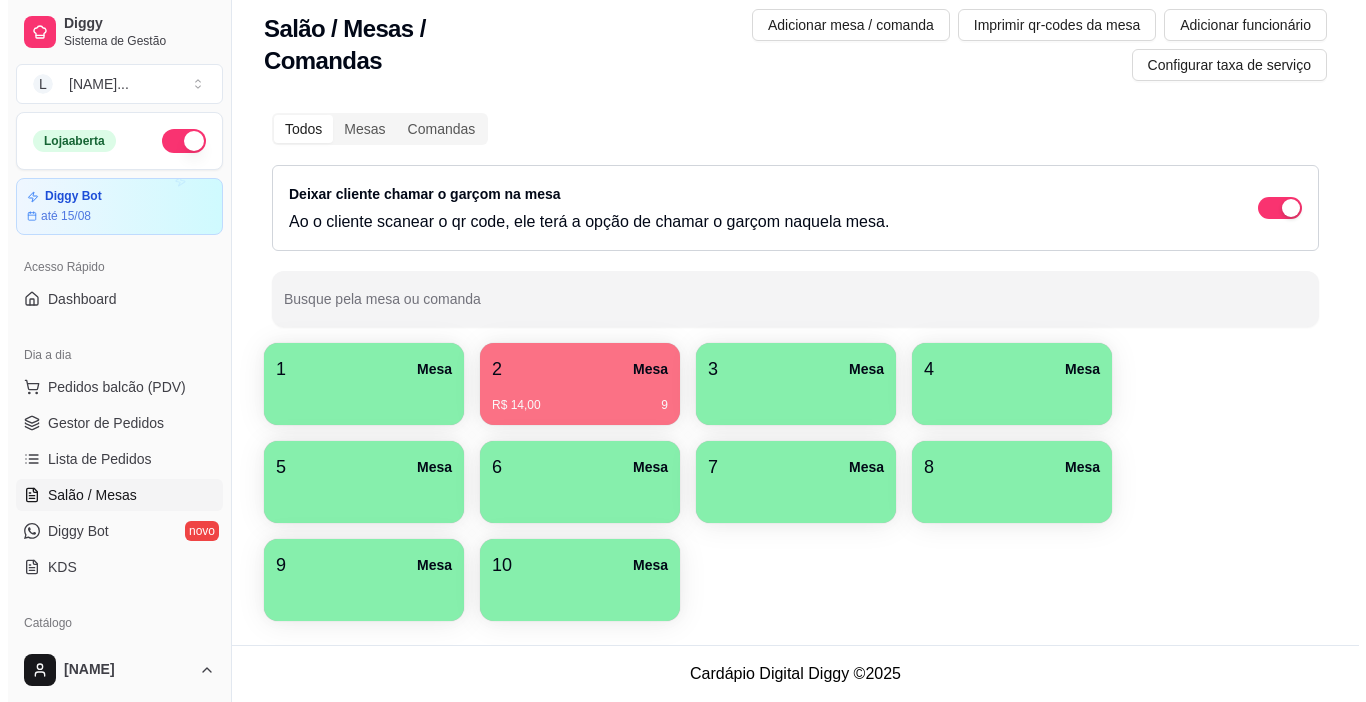 scroll, scrollTop: 0, scrollLeft: 0, axis: both 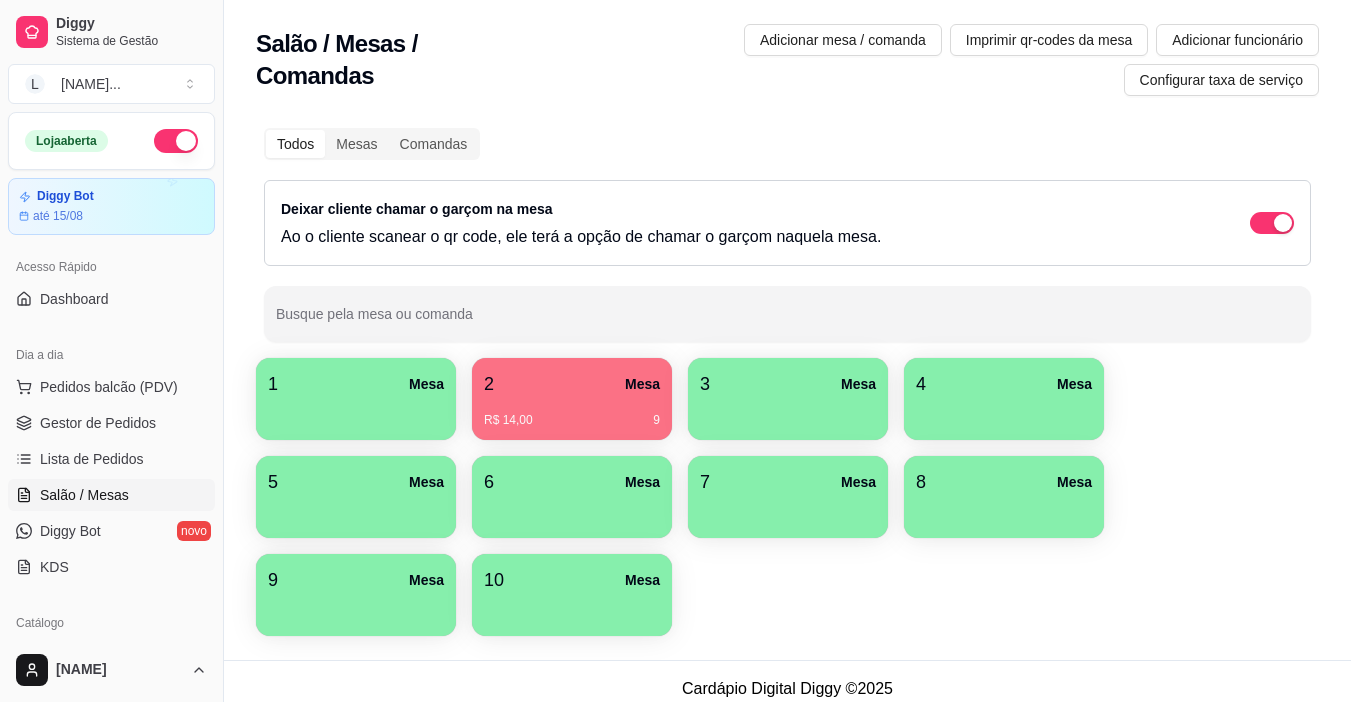 click on "R$ 14,00 9" at bounding box center (572, 413) 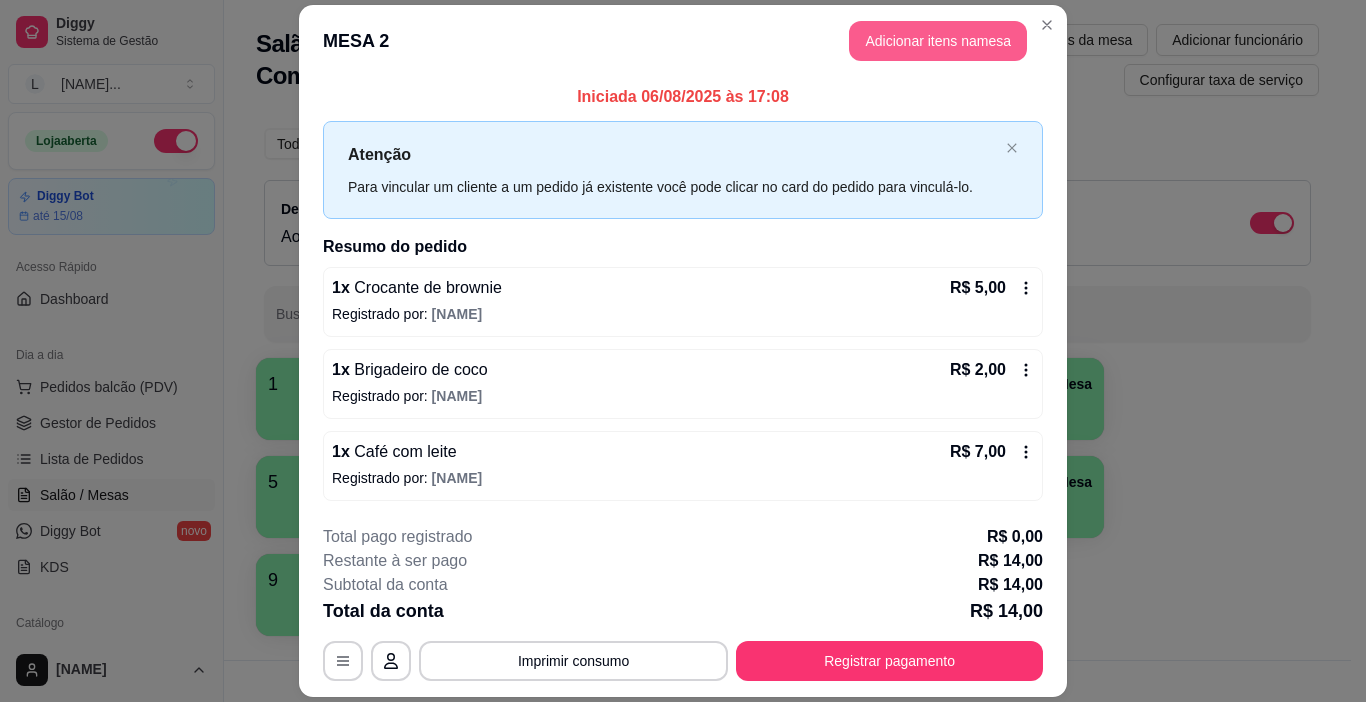 click on "Adicionar itens na  mesa" at bounding box center (938, 41) 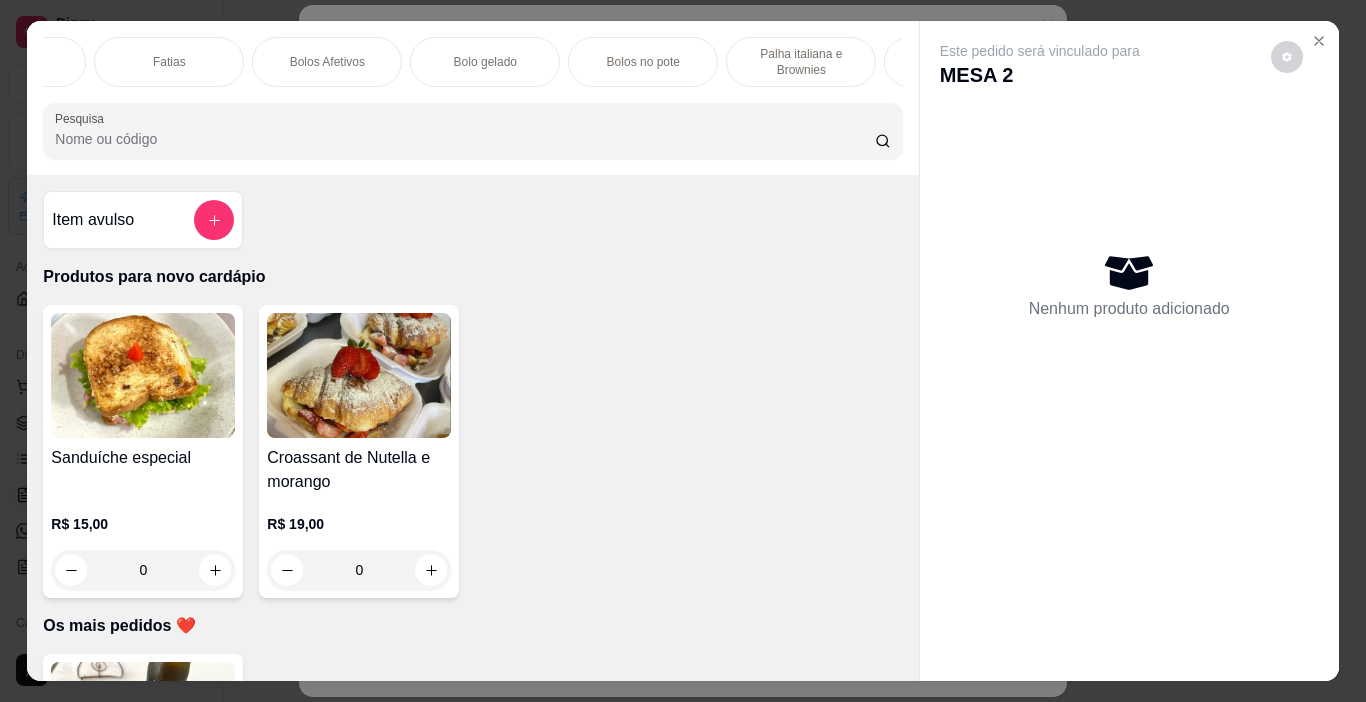 scroll, scrollTop: 0, scrollLeft: 427, axis: horizontal 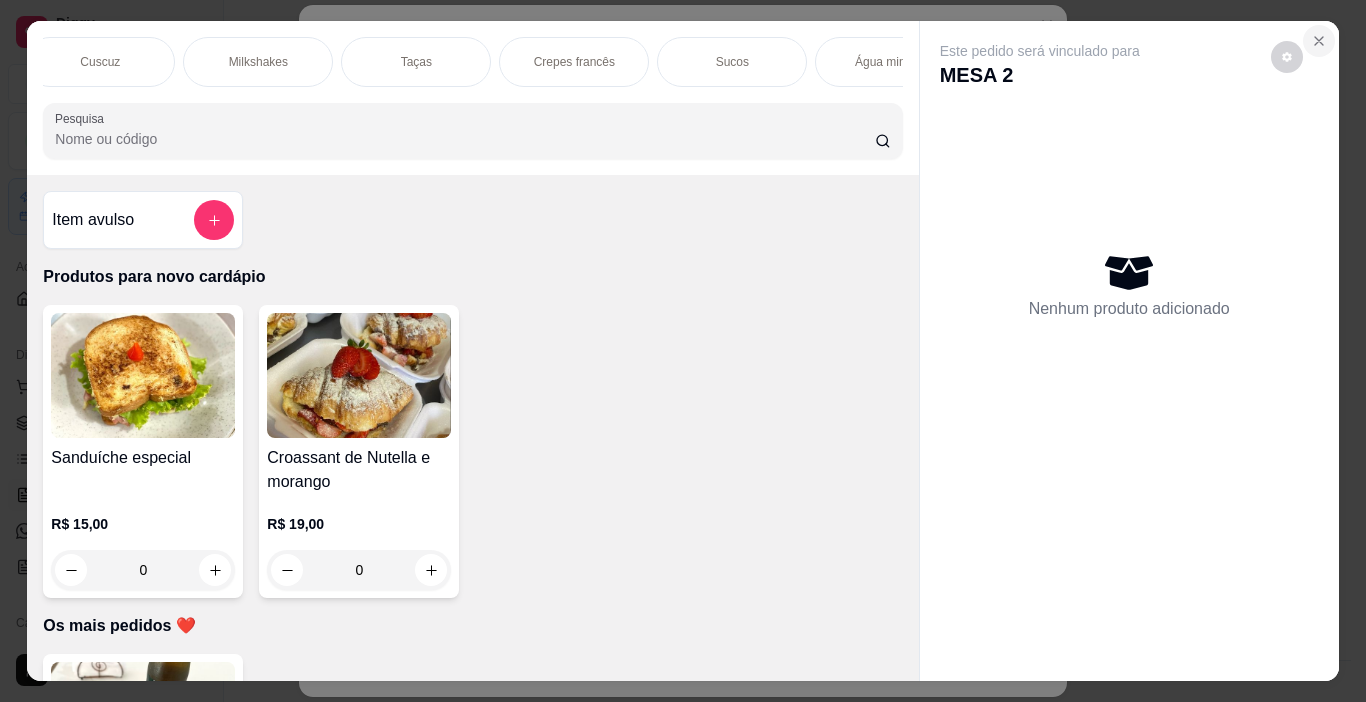 click at bounding box center [1319, 41] 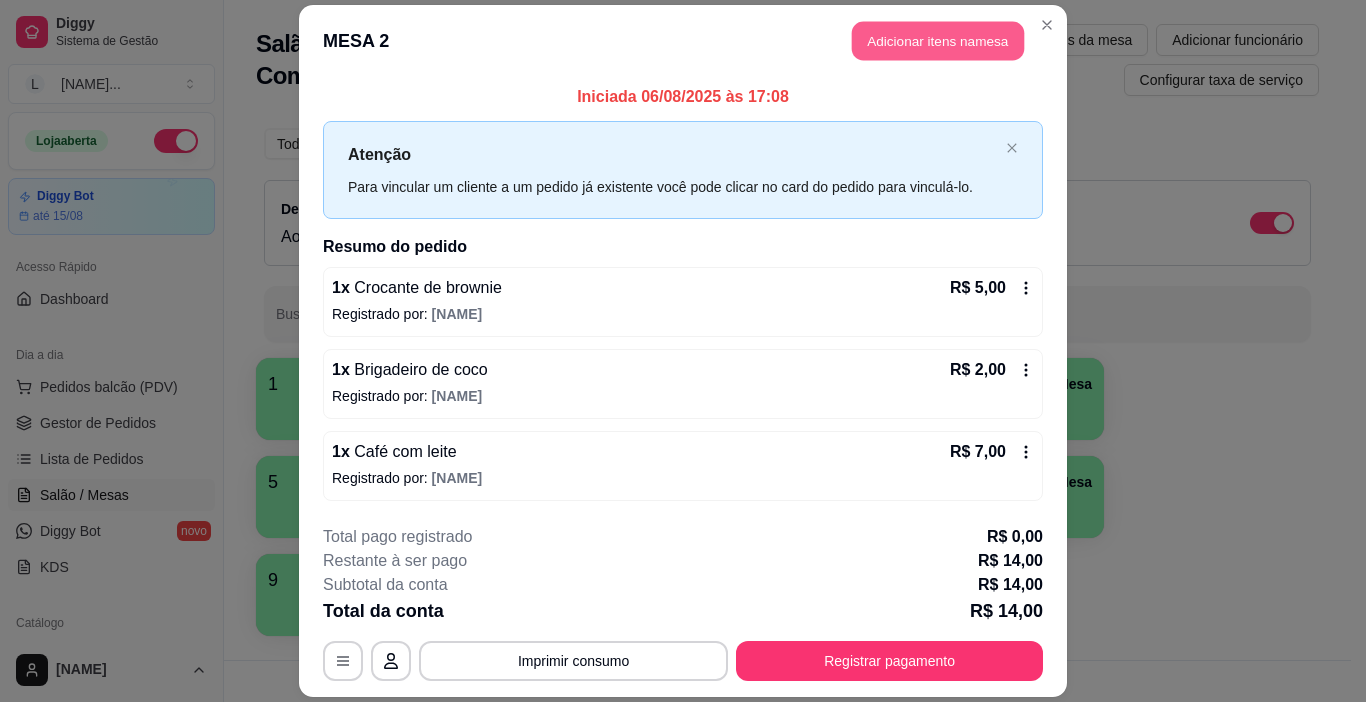 click on "Adicionar itens na  mesa" at bounding box center (938, 41) 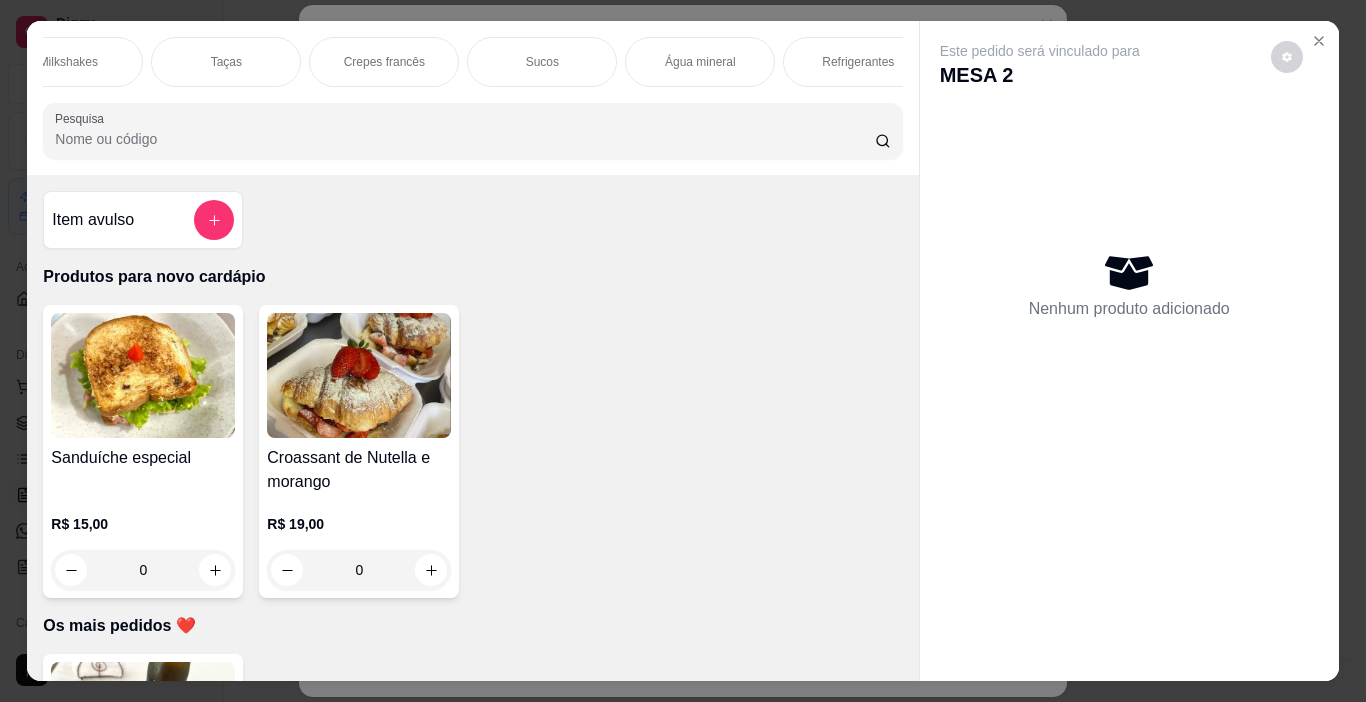 scroll, scrollTop: 0, scrollLeft: 2318, axis: horizontal 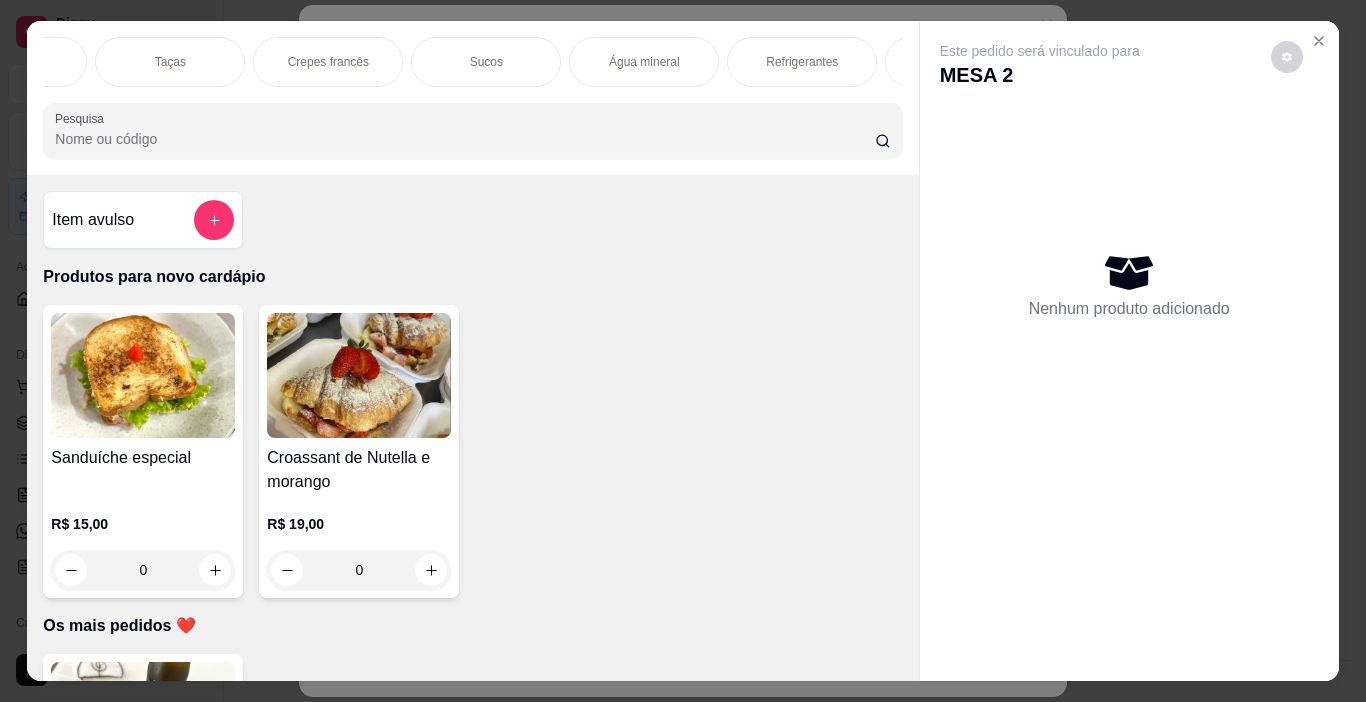 click on "Água mineral" at bounding box center [644, 62] 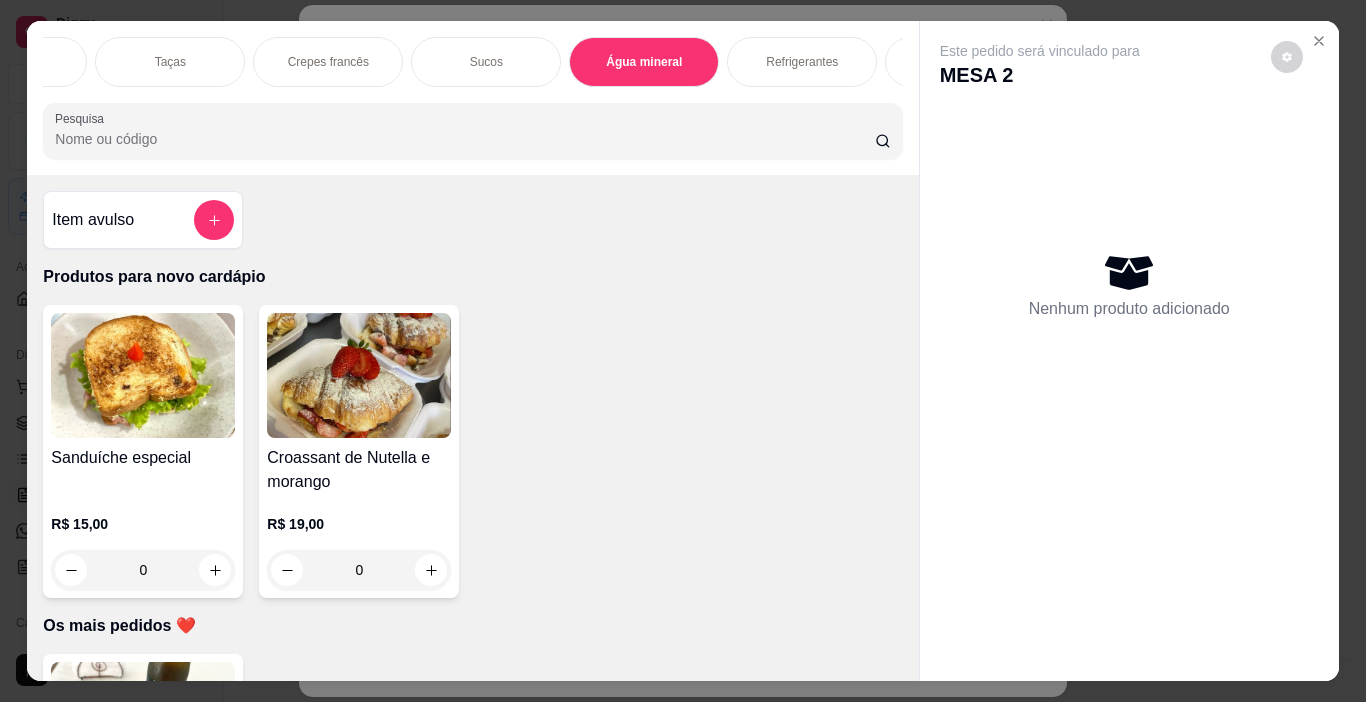 scroll, scrollTop: 8604, scrollLeft: 0, axis: vertical 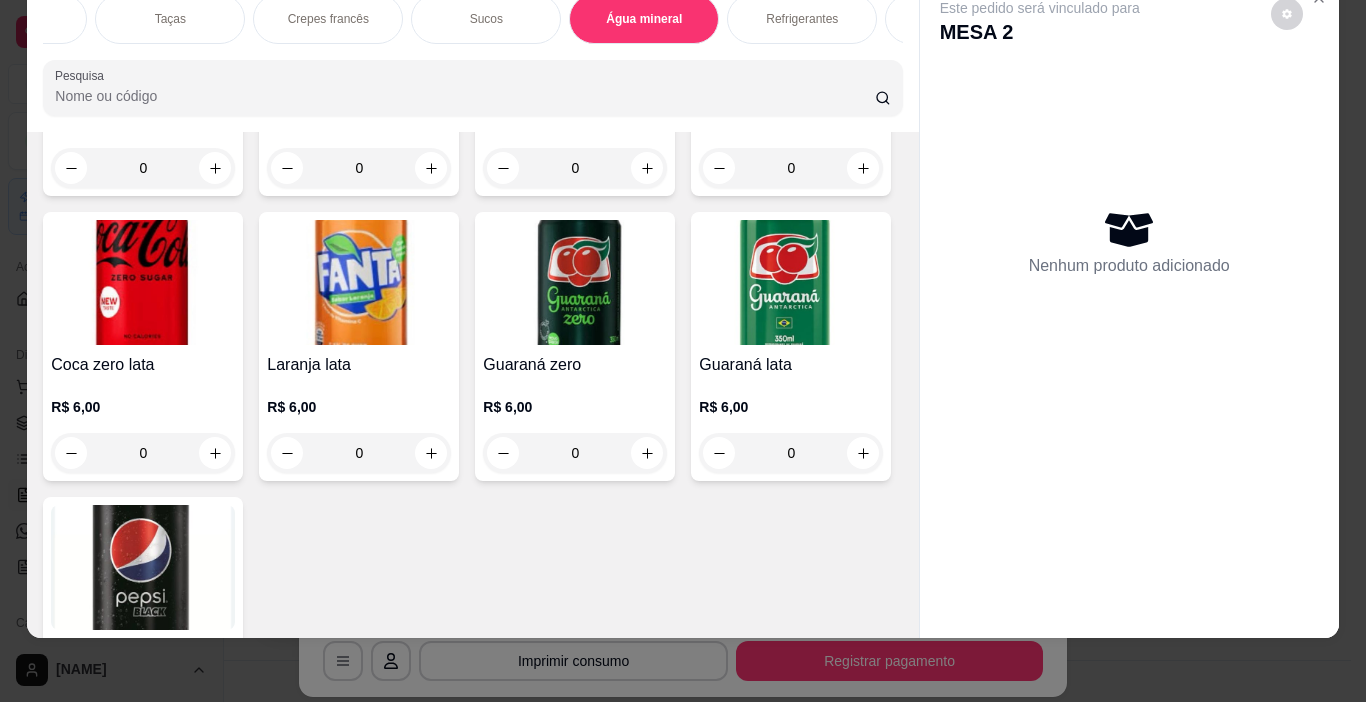 click 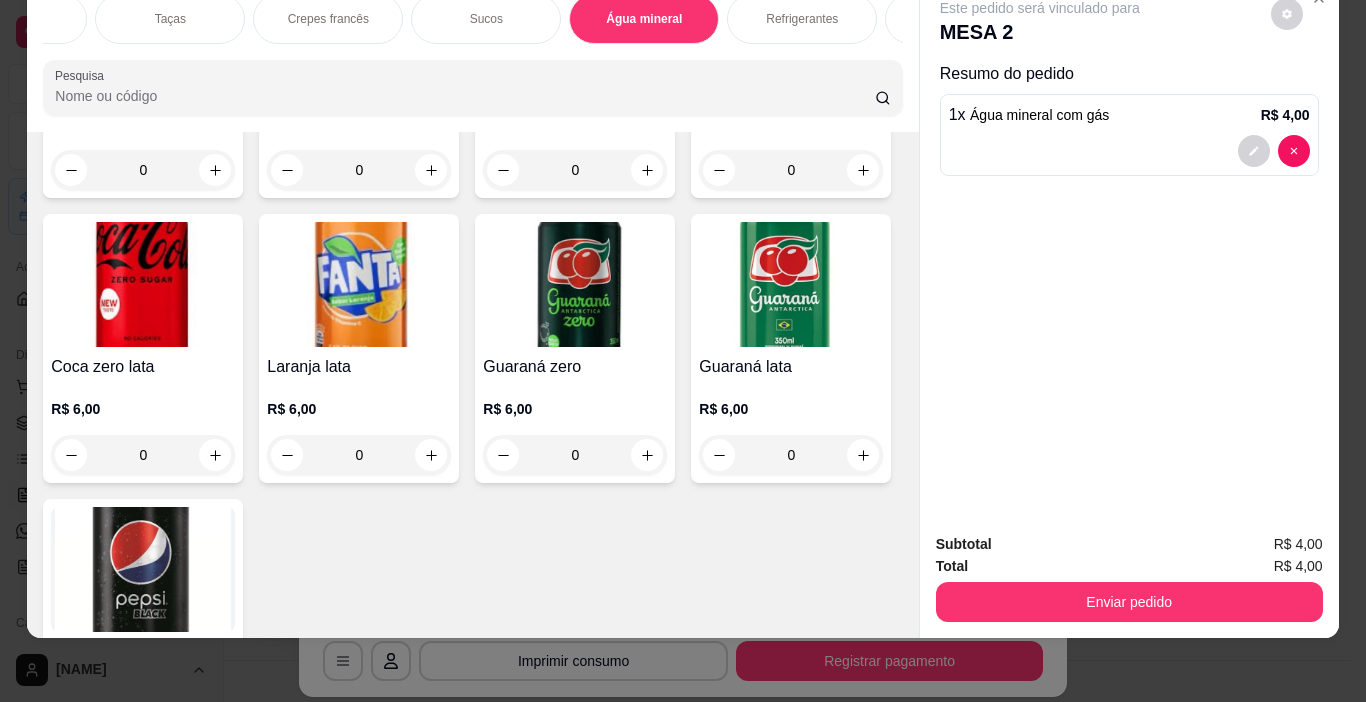 click on "Enviar pedido" at bounding box center [1129, 602] 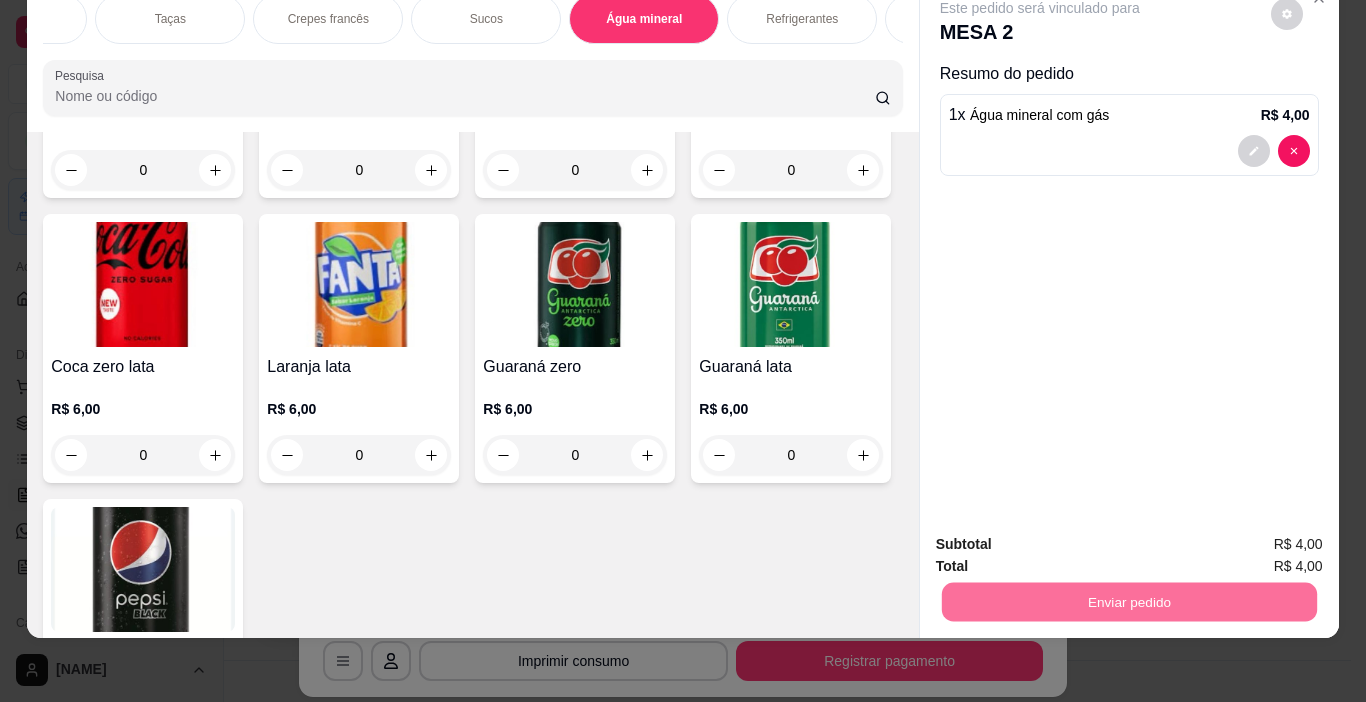 click on "Não registrar e enviar pedido" at bounding box center (1063, 538) 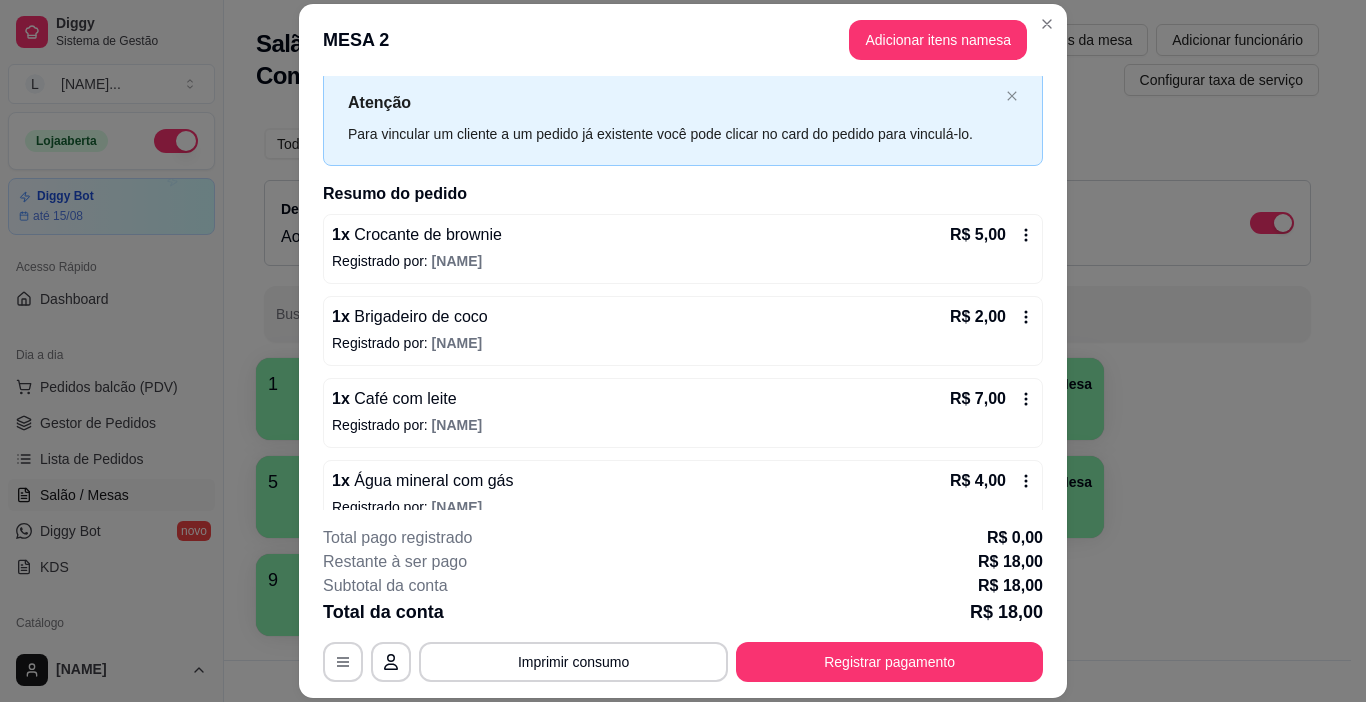 scroll, scrollTop: 78, scrollLeft: 0, axis: vertical 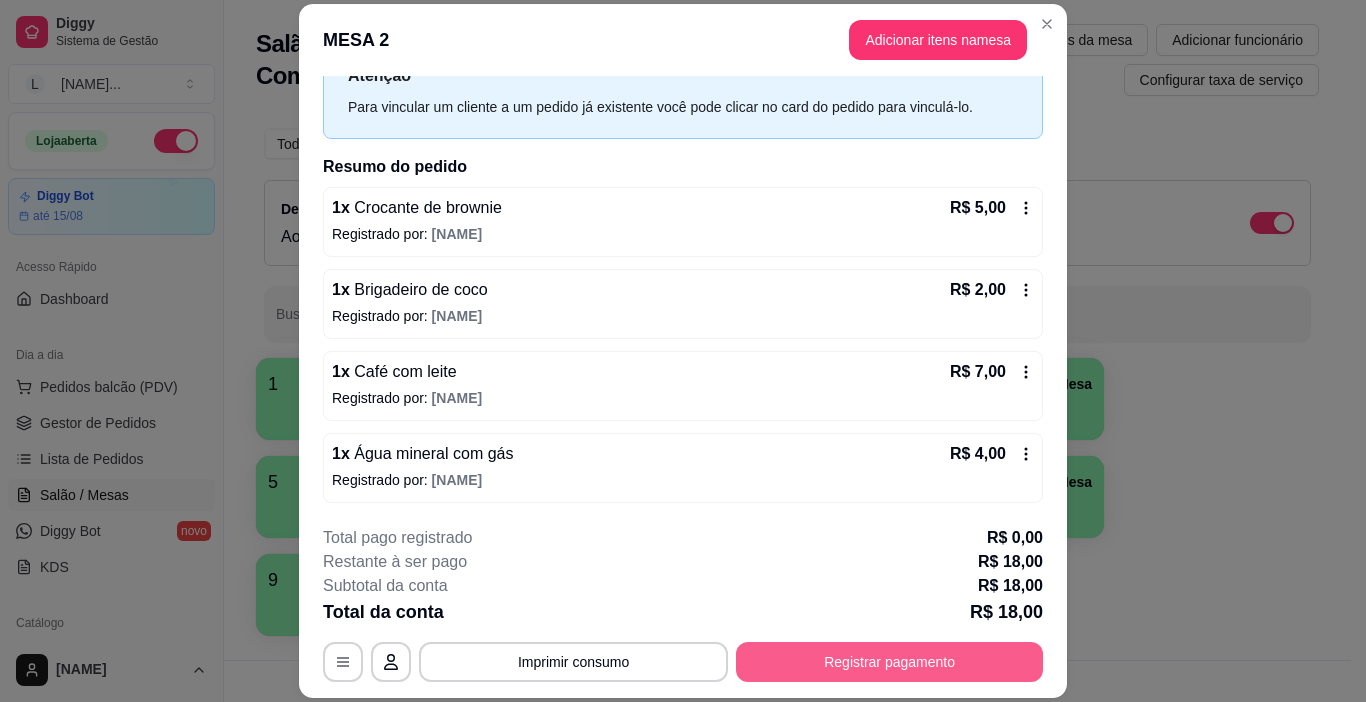 click on "Registrar pagamento" at bounding box center (889, 662) 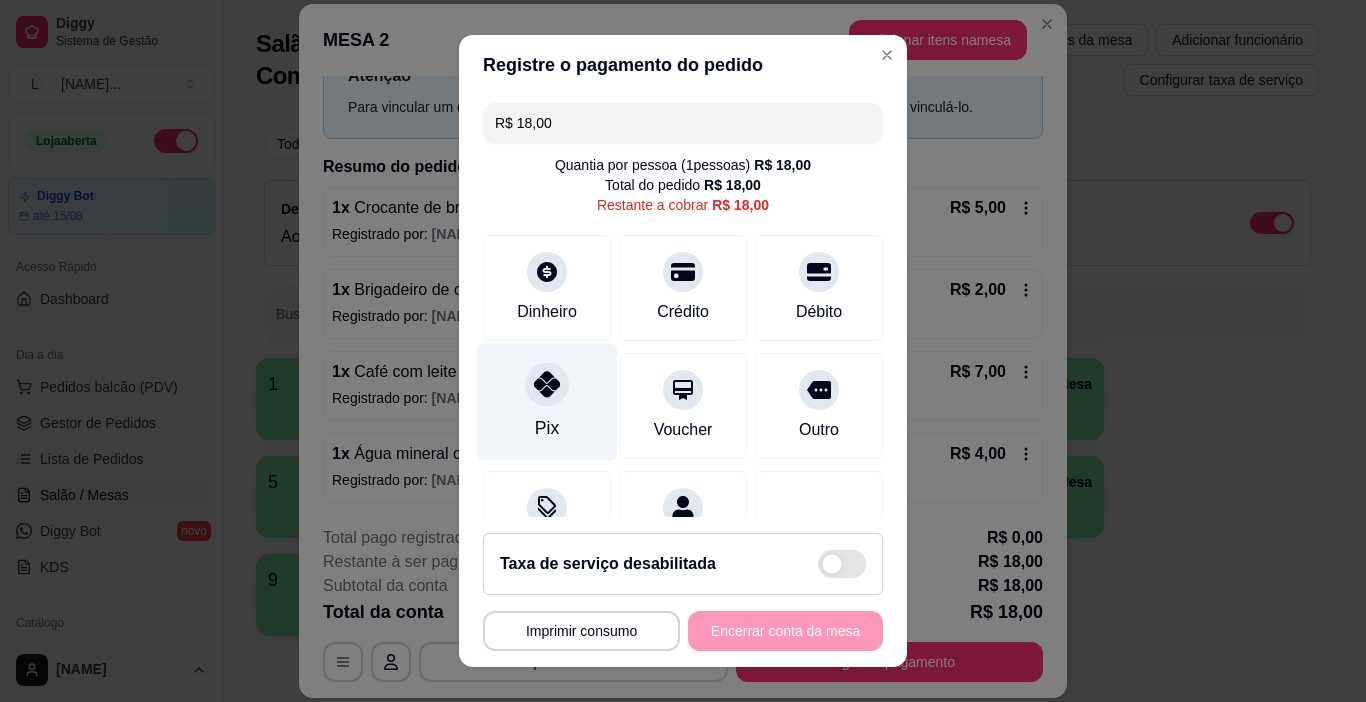 click at bounding box center (547, 385) 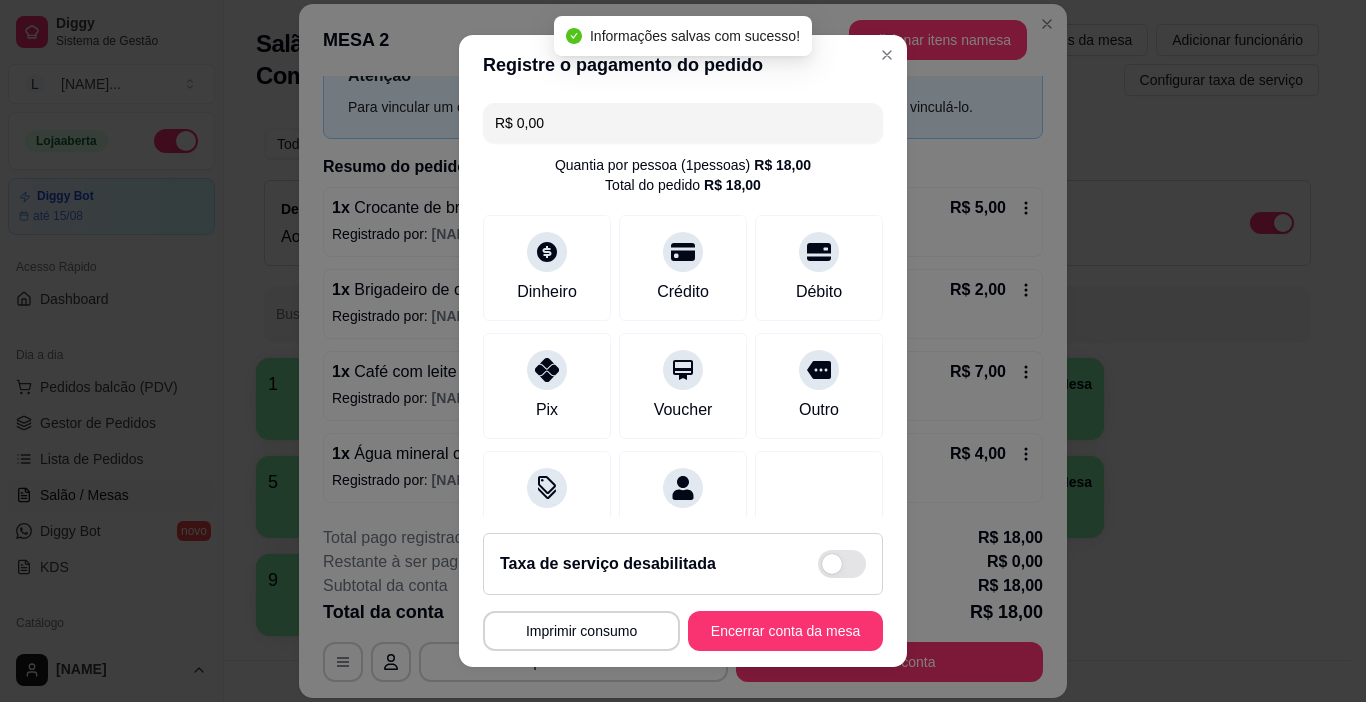 scroll, scrollTop: 176, scrollLeft: 0, axis: vertical 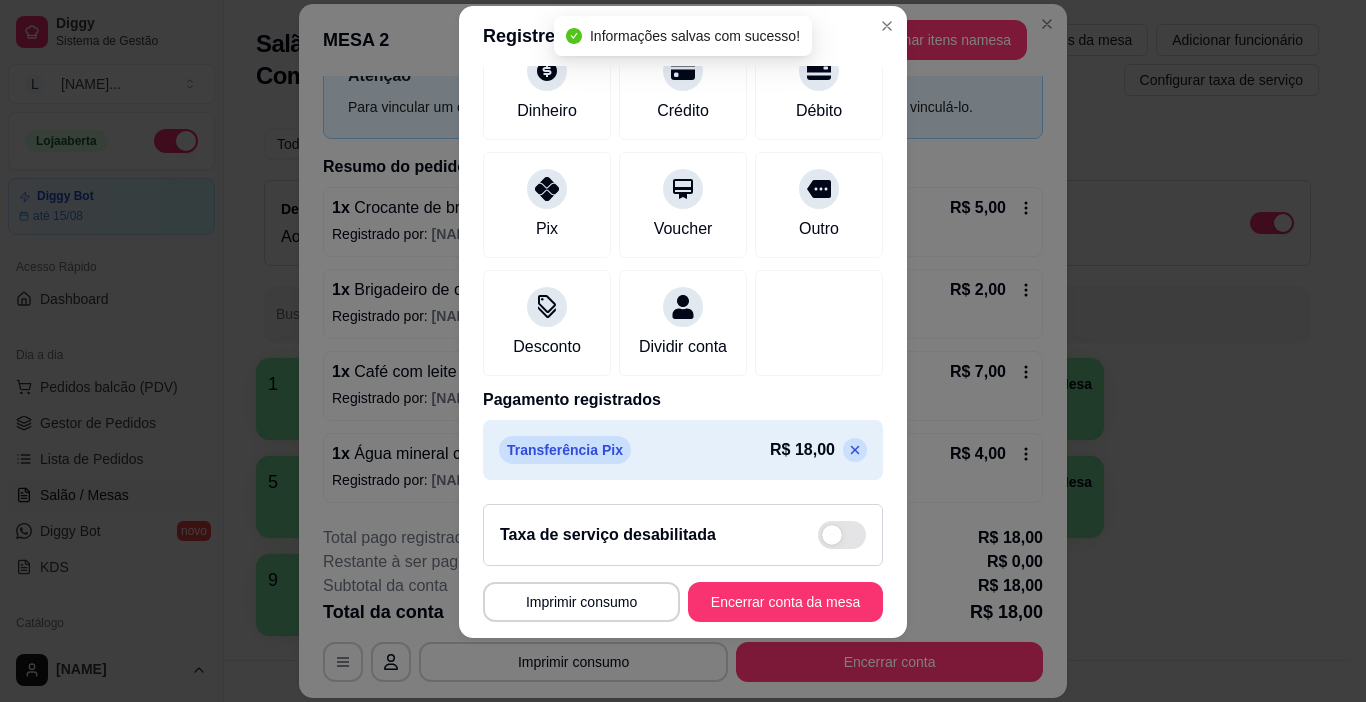 click 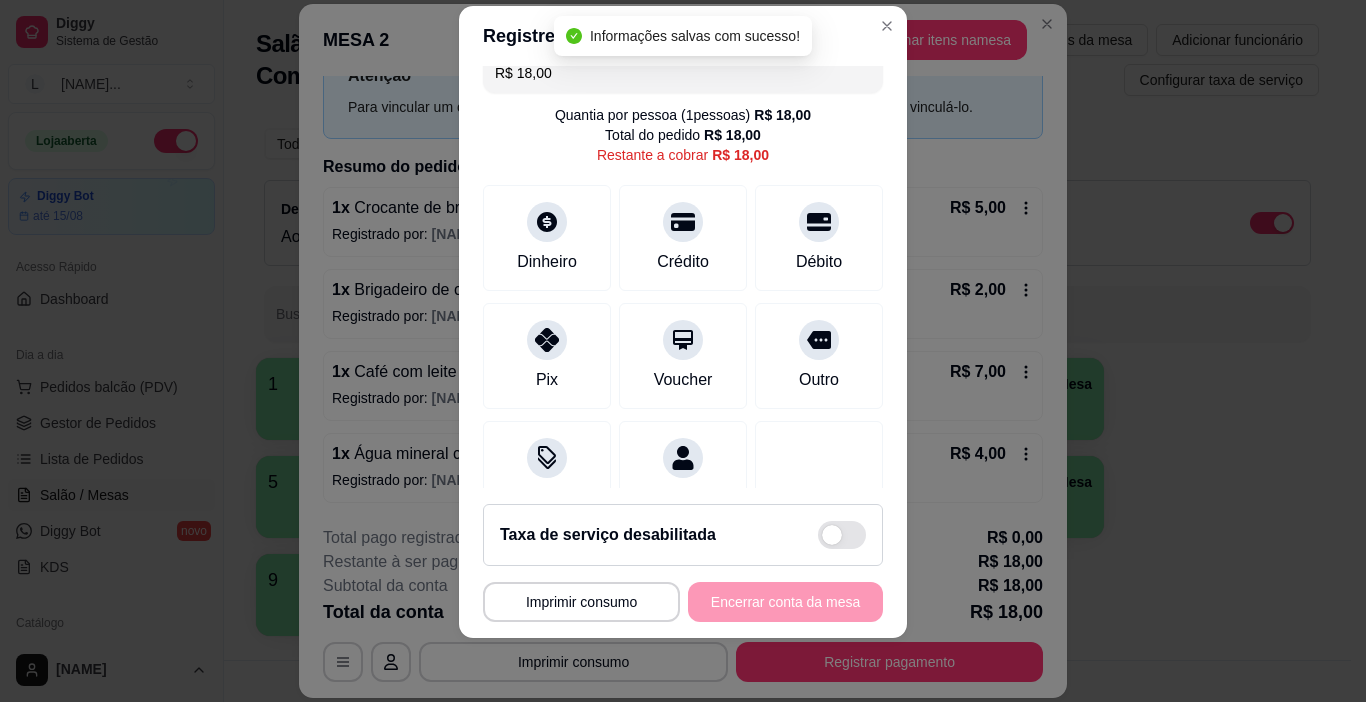 scroll, scrollTop: 0, scrollLeft: 0, axis: both 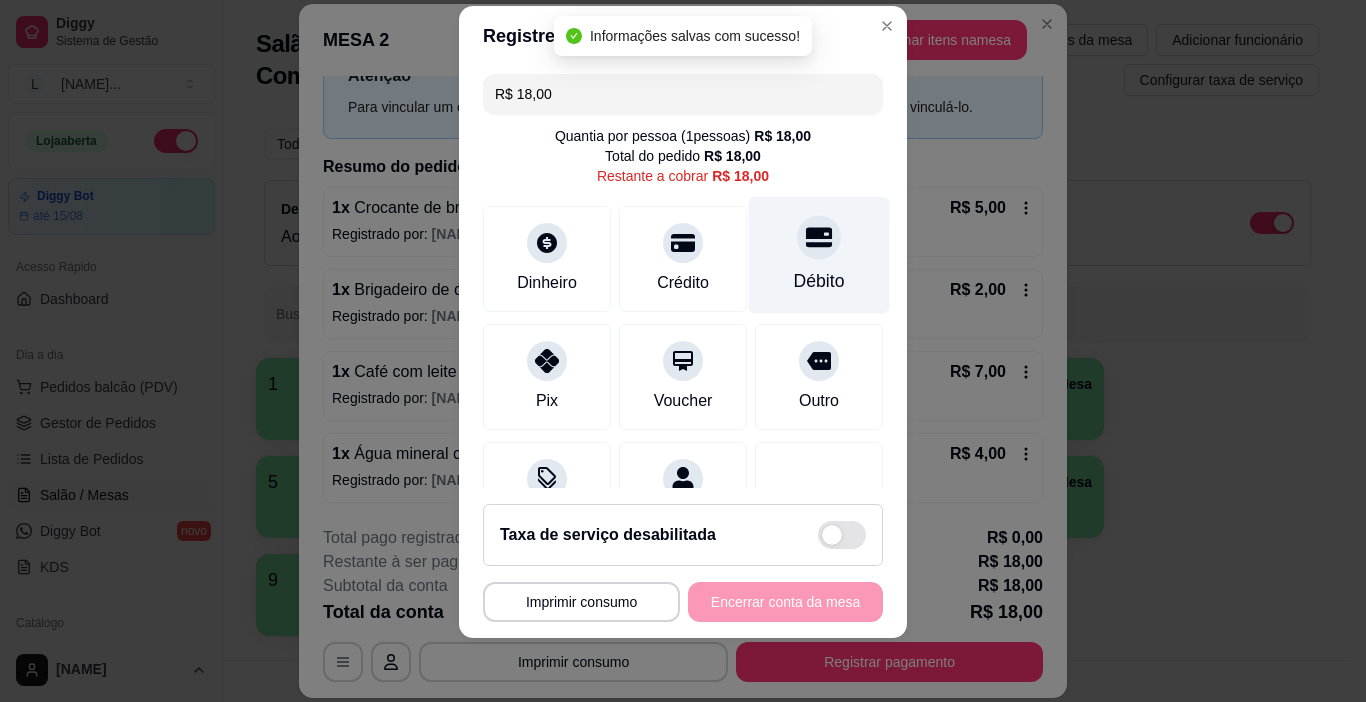 click on "Débito" at bounding box center [819, 281] 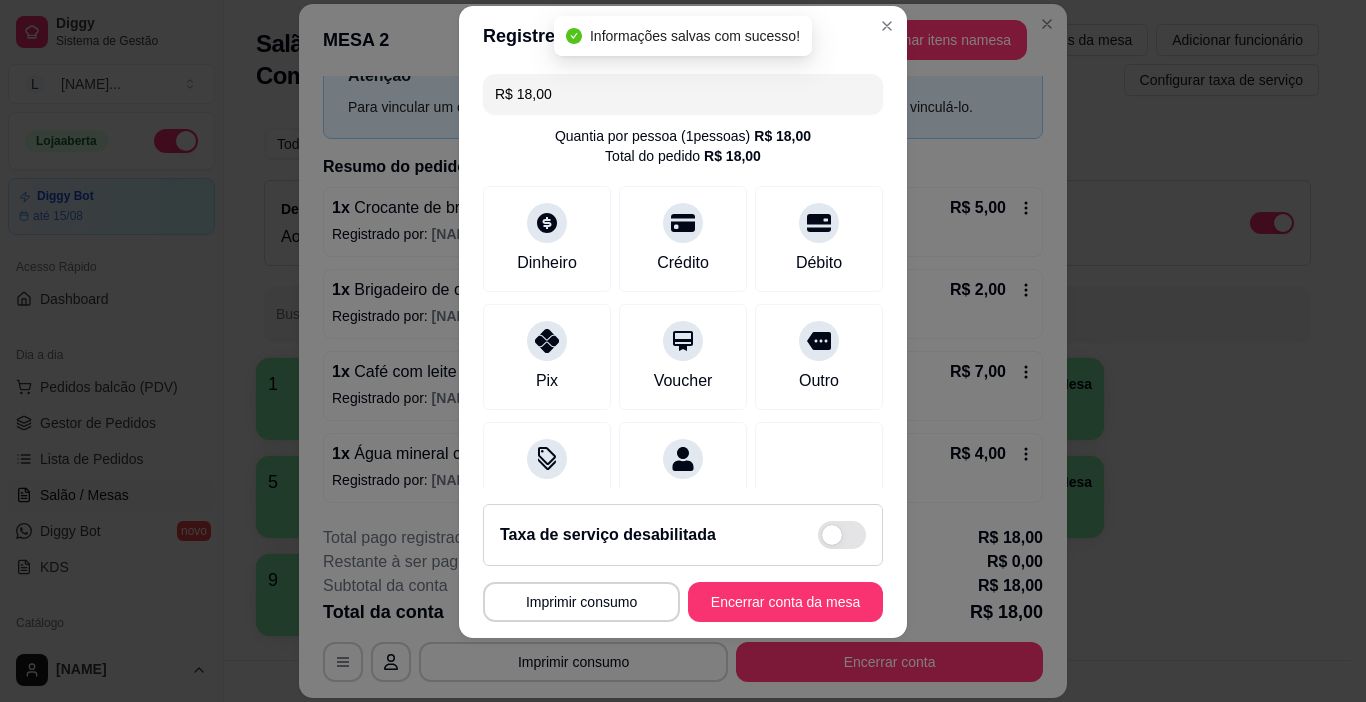 type on "R$ 0,00" 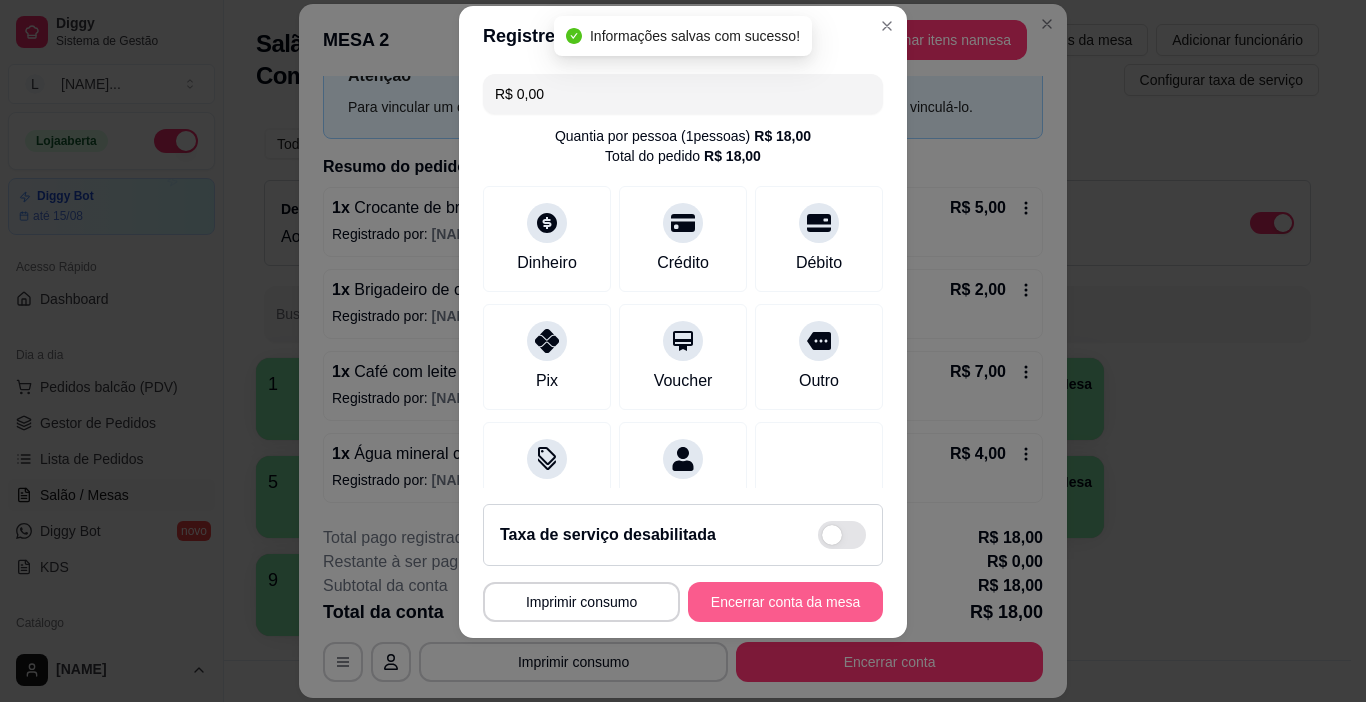 click on "Encerrar conta da mesa" at bounding box center [785, 602] 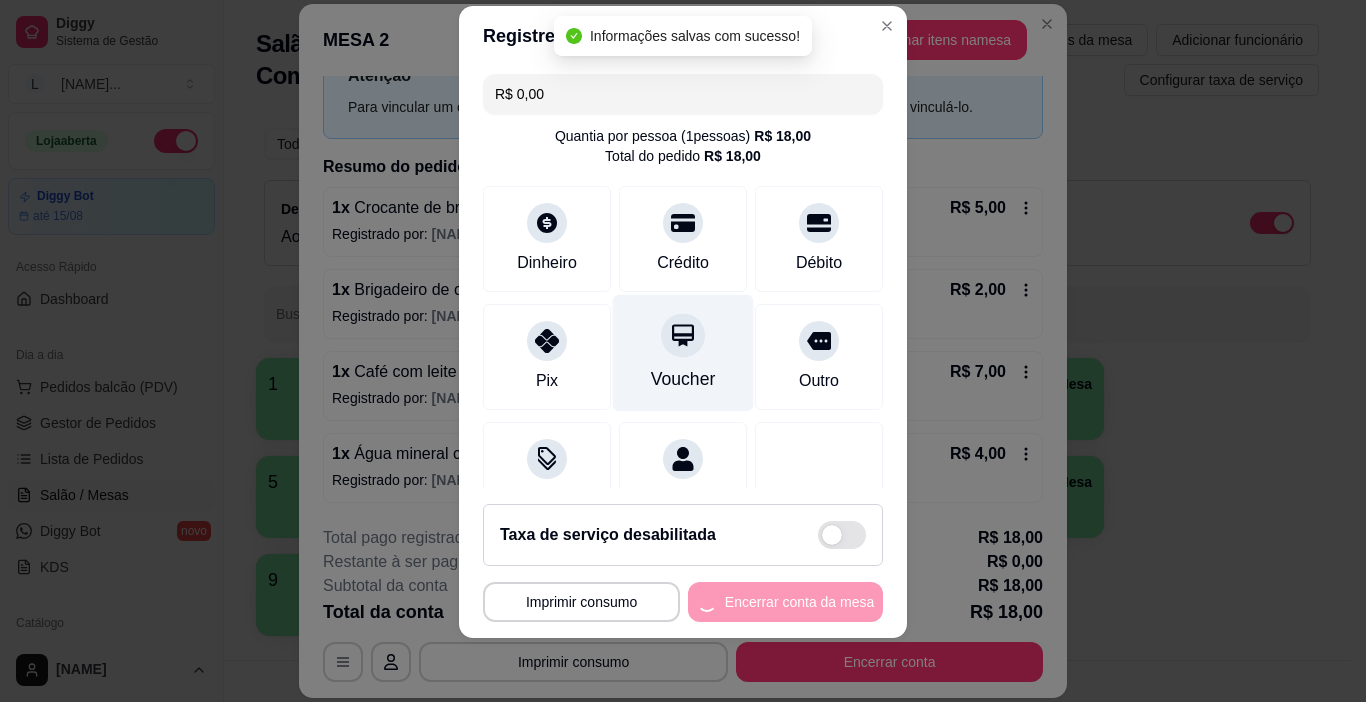 scroll, scrollTop: 128, scrollLeft: 0, axis: vertical 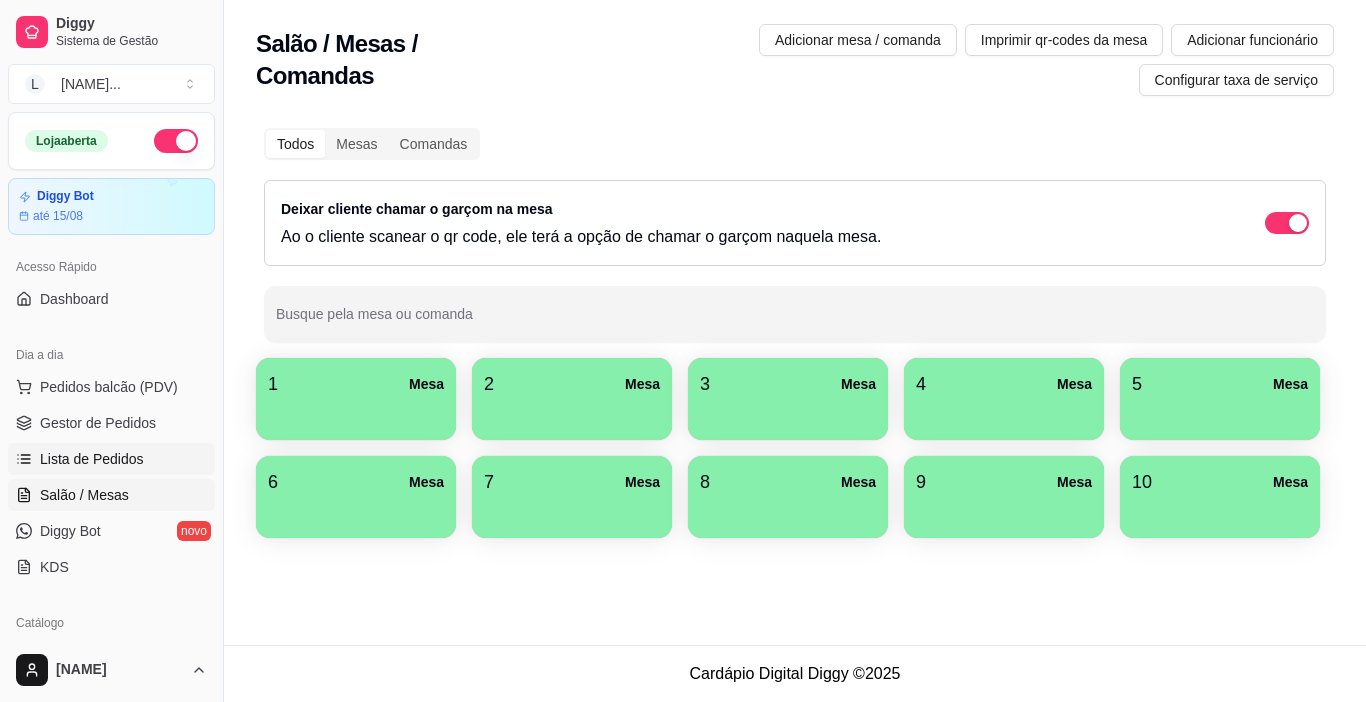 click on "Lista de Pedidos" at bounding box center (92, 459) 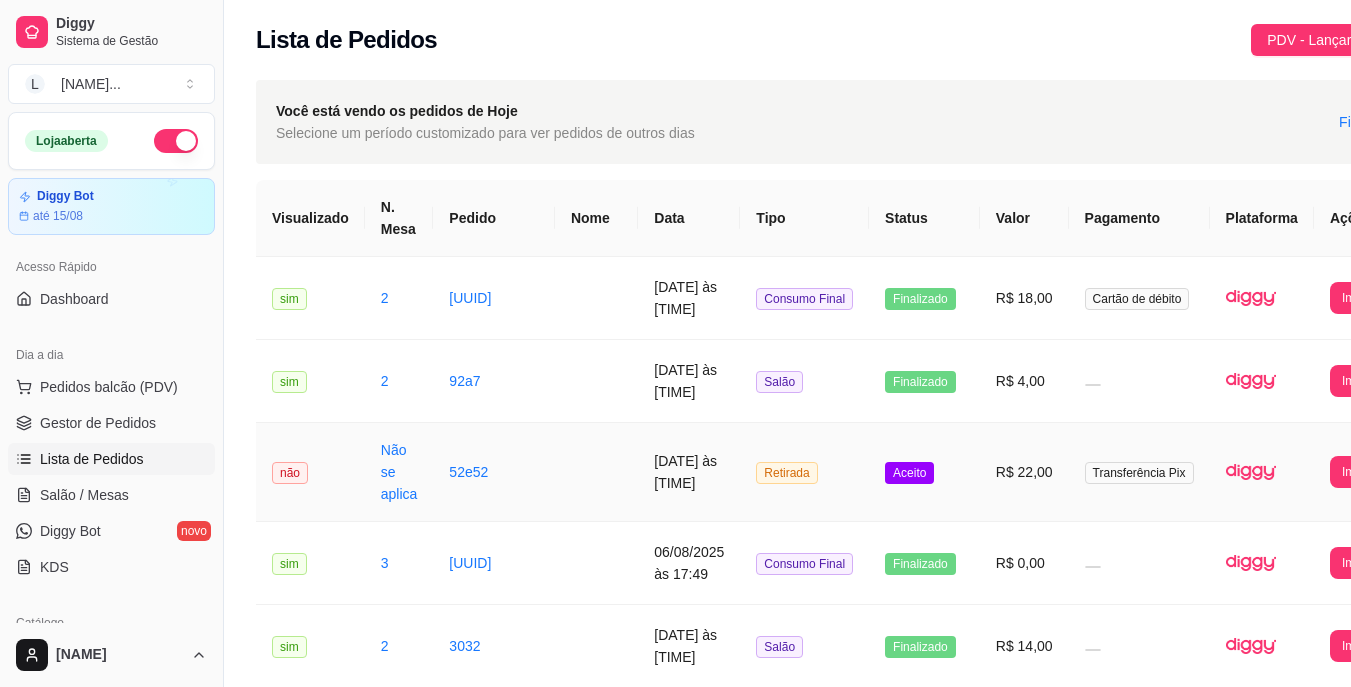 click on "52e52" at bounding box center (494, 472) 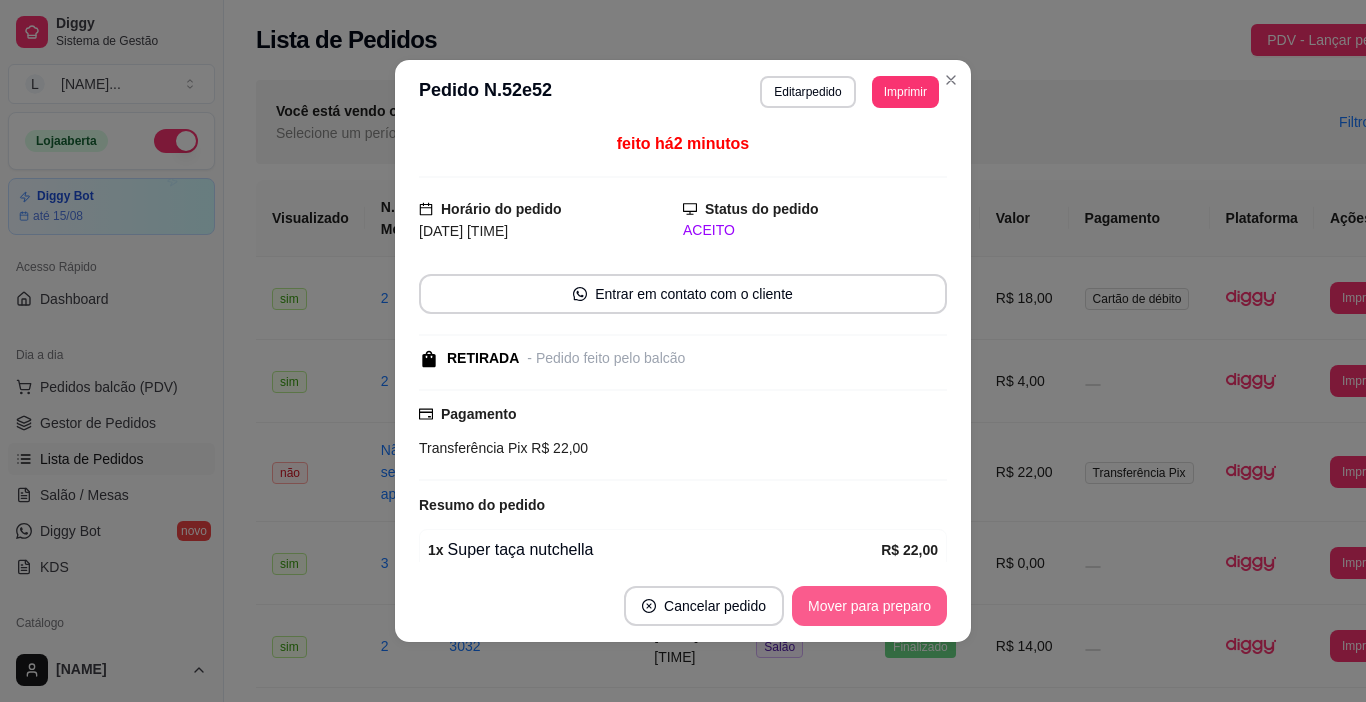 click on "Mover para preparo" at bounding box center [869, 606] 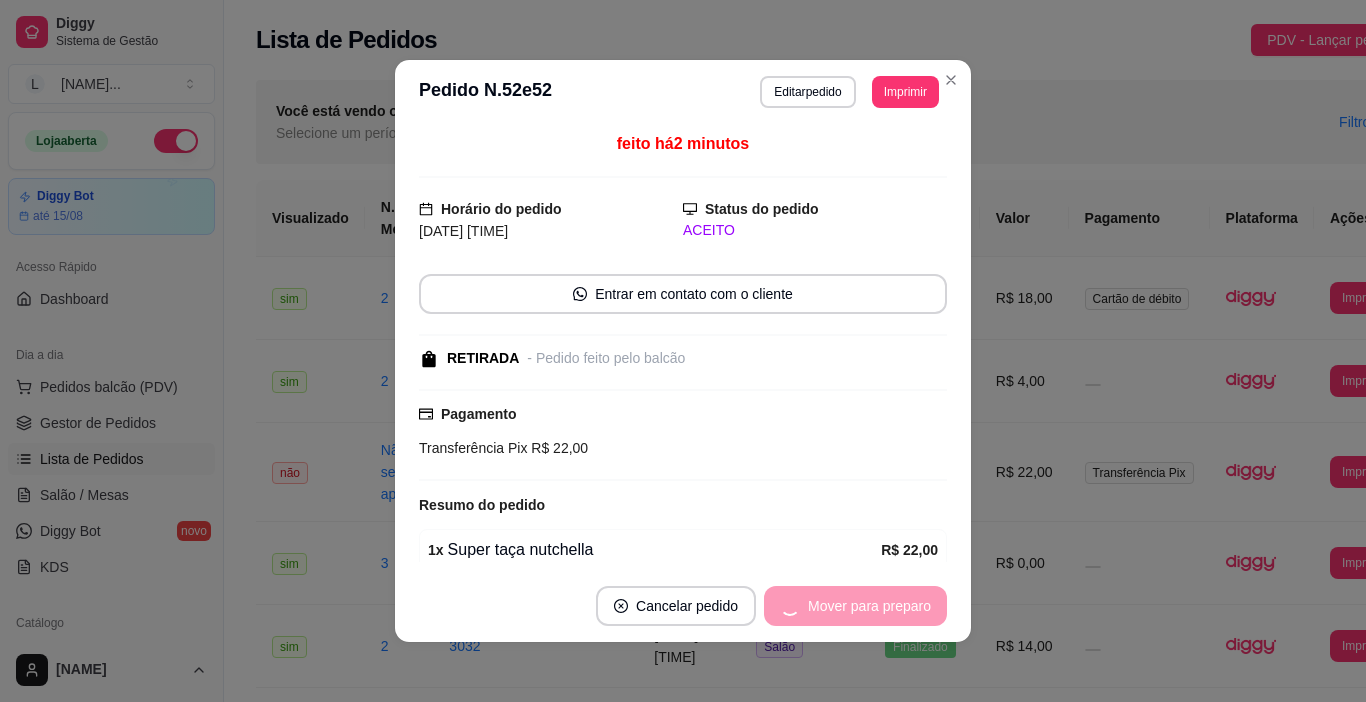 click on "Mover para preparo" at bounding box center (855, 606) 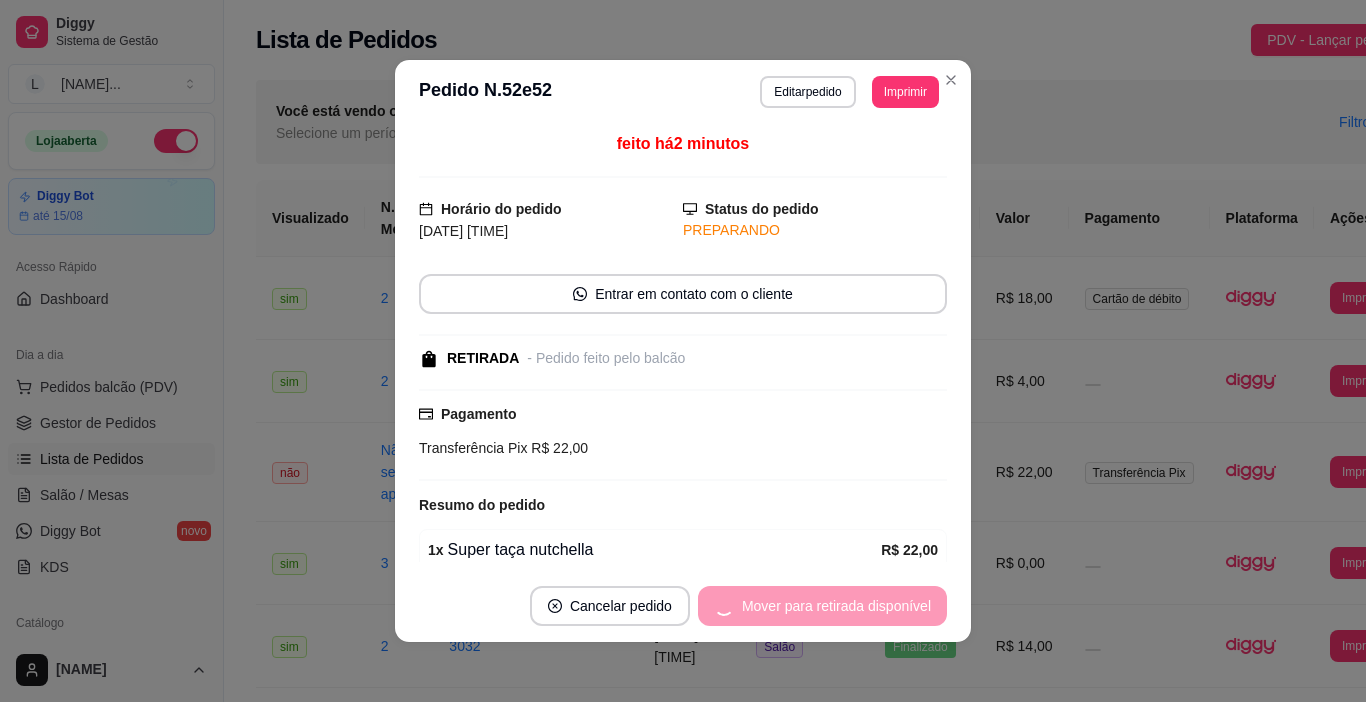 click on "Mover para retirada disponível" at bounding box center (822, 606) 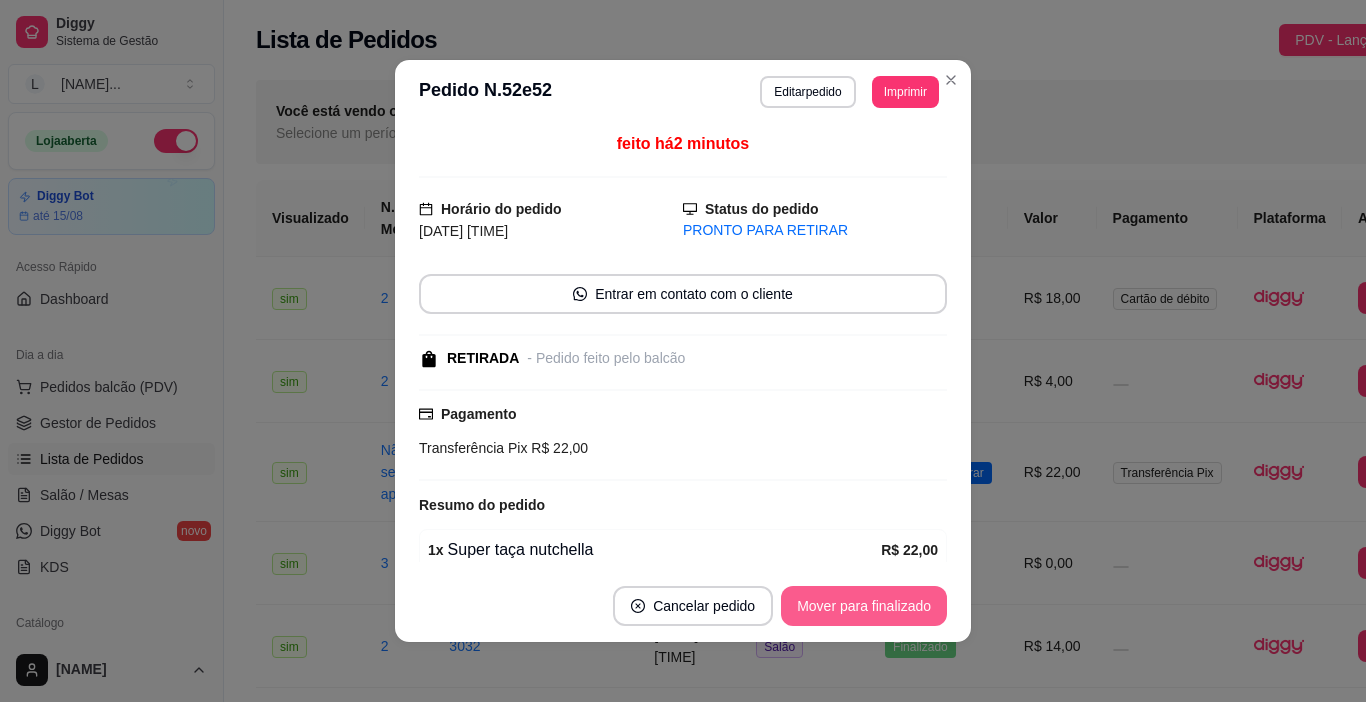click on "Mover para finalizado" at bounding box center [864, 606] 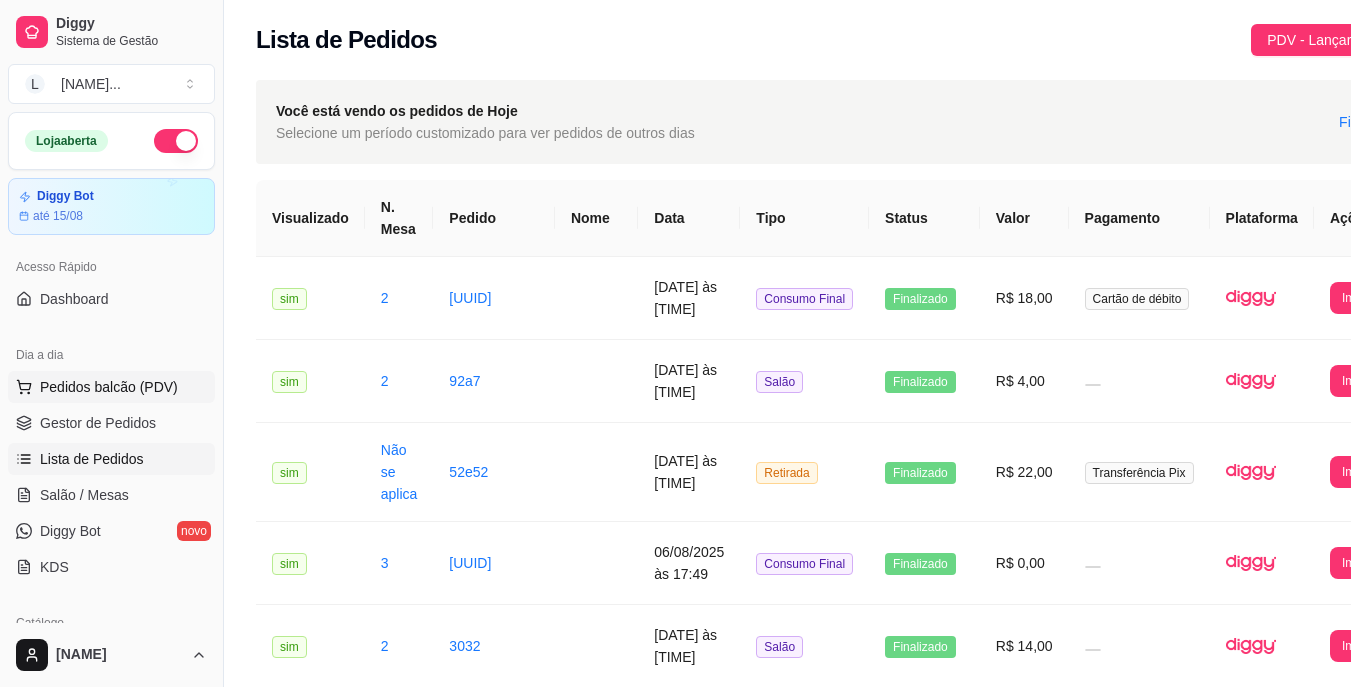 click on "Pedidos balcão (PDV)" at bounding box center (109, 387) 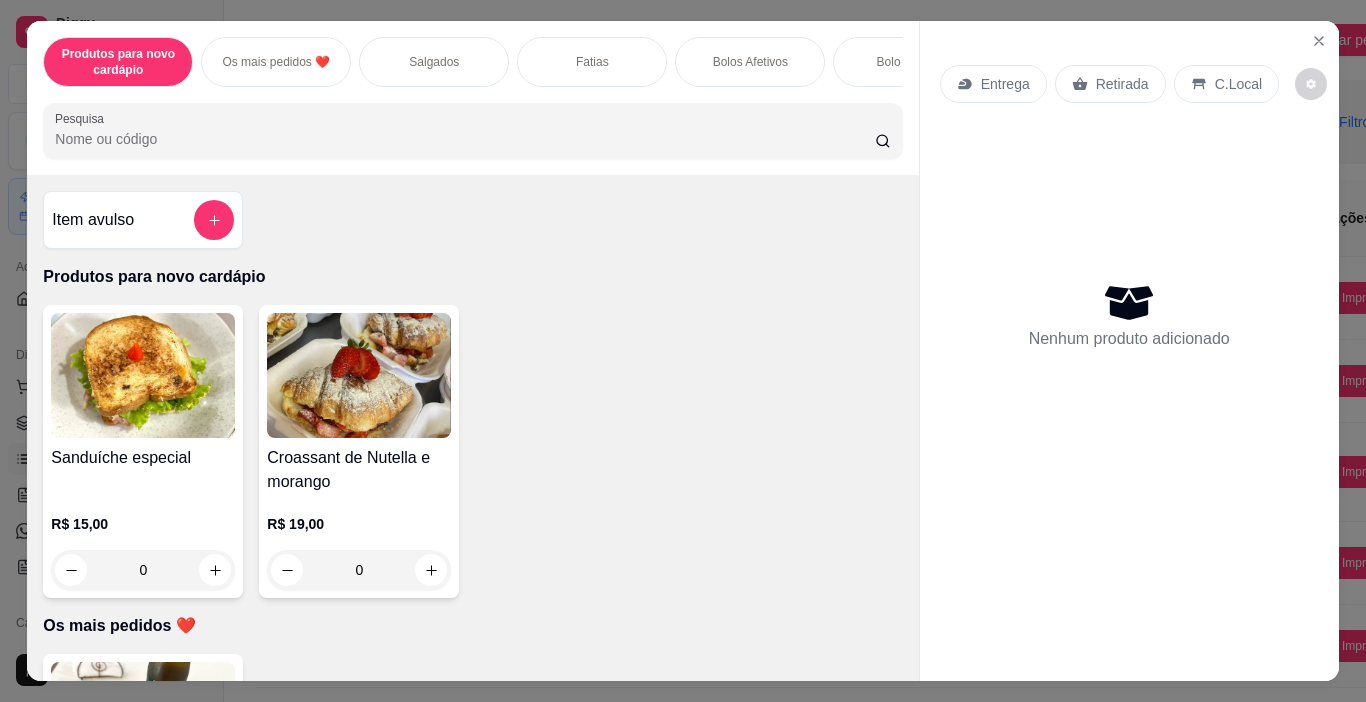 click on "Fatias" at bounding box center [592, 62] 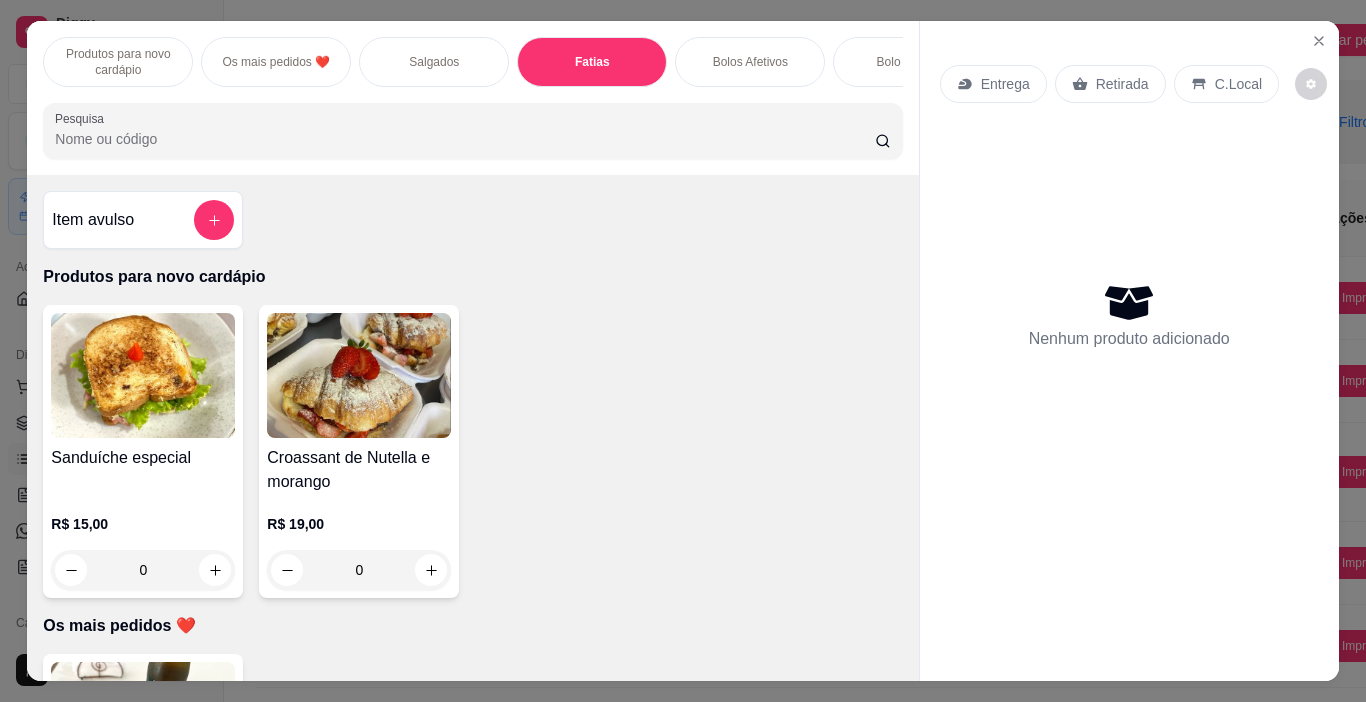 scroll, scrollTop: 1707, scrollLeft: 0, axis: vertical 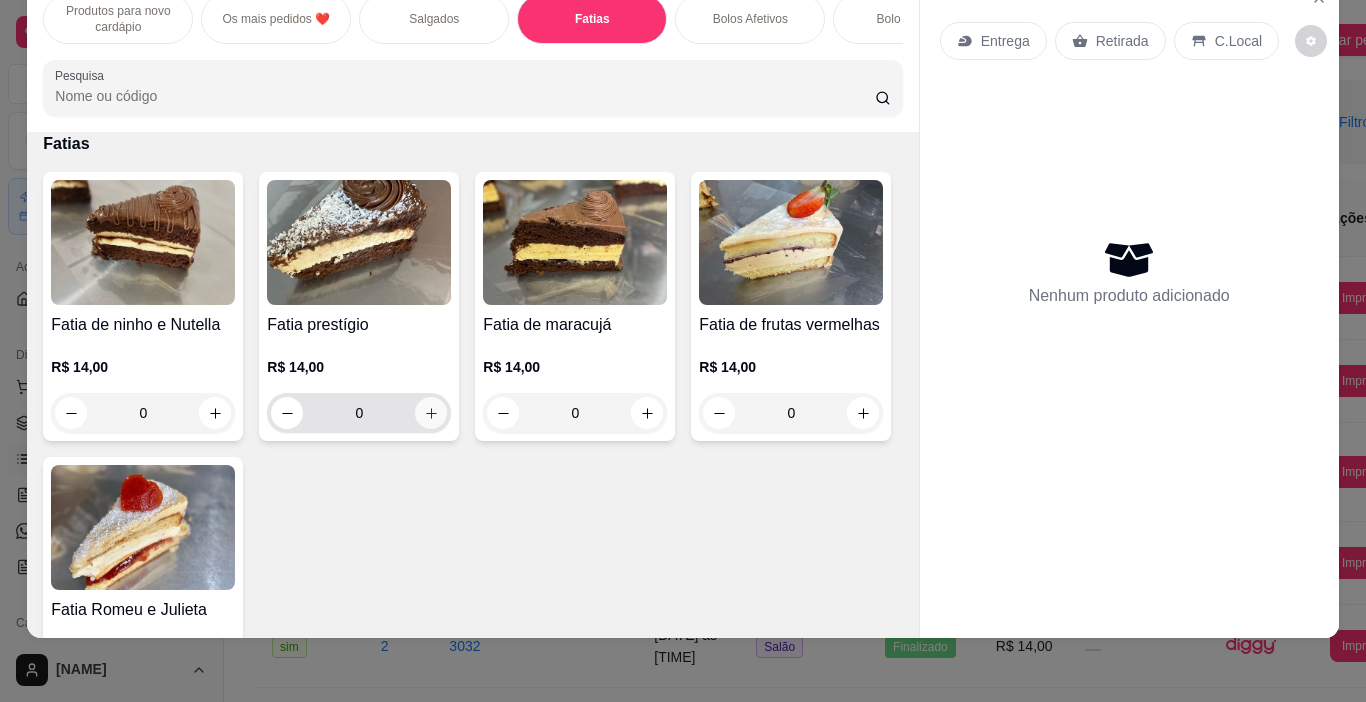 click 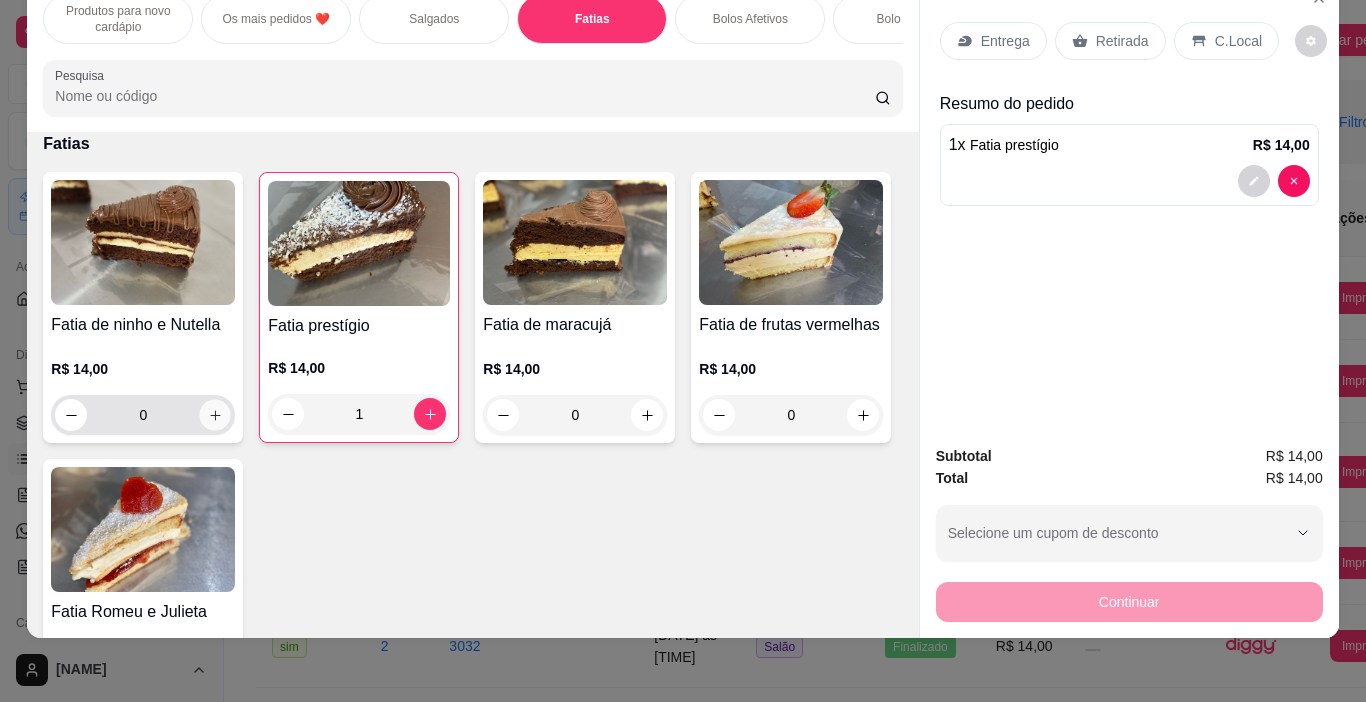 click at bounding box center (215, 415) 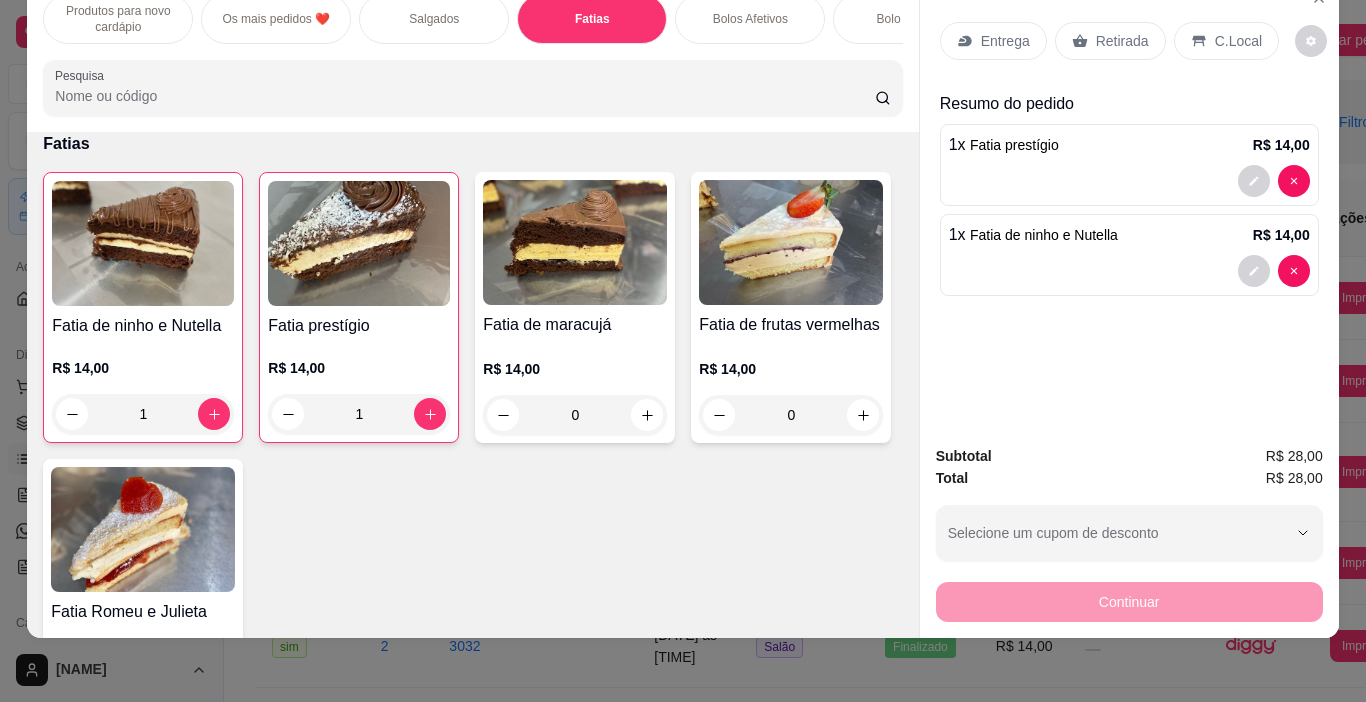 click on "Salgados" at bounding box center (434, 19) 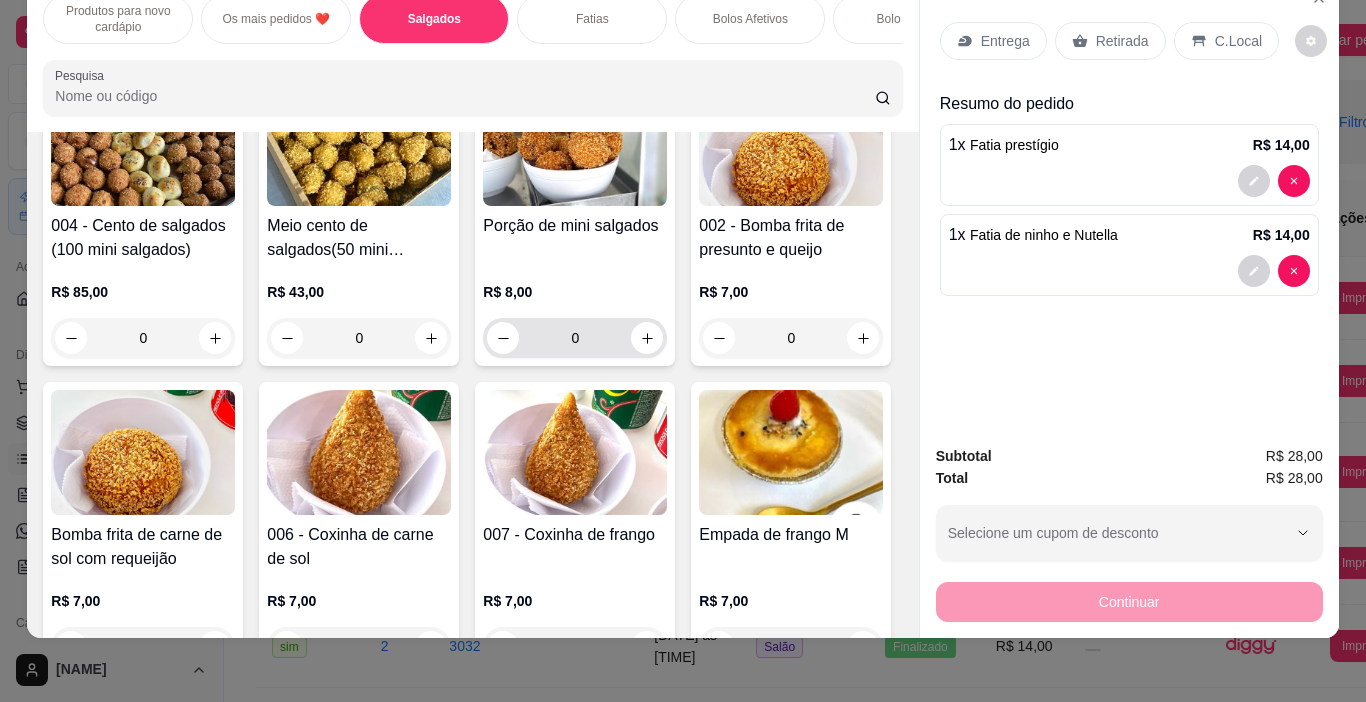 scroll, scrollTop: 864, scrollLeft: 0, axis: vertical 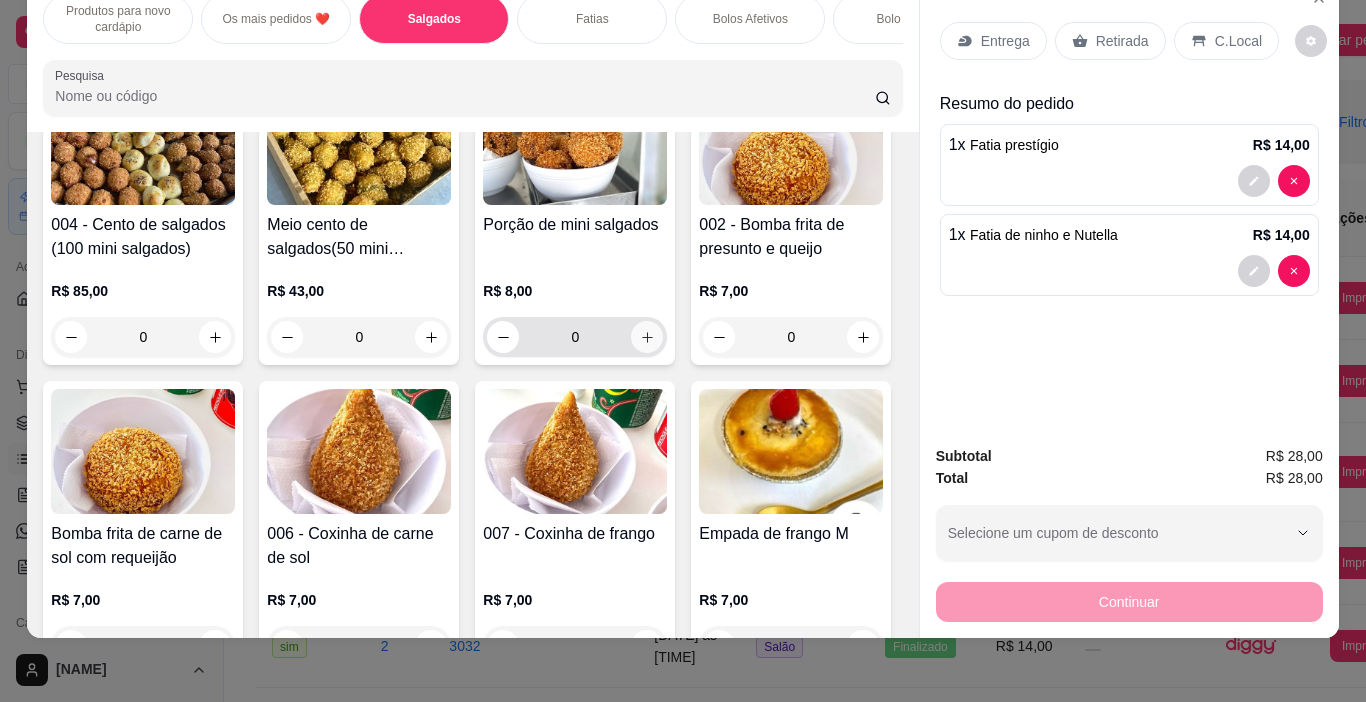 click 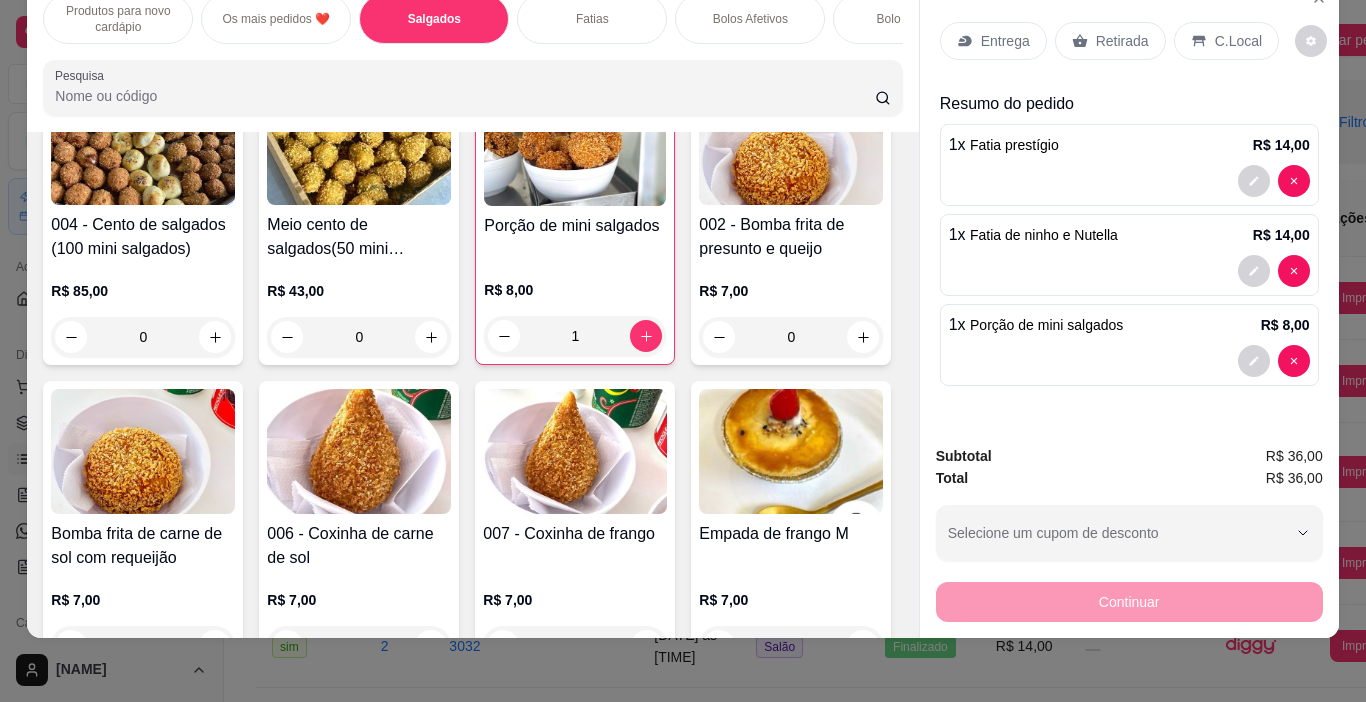 click on "Entrega" at bounding box center [1005, 41] 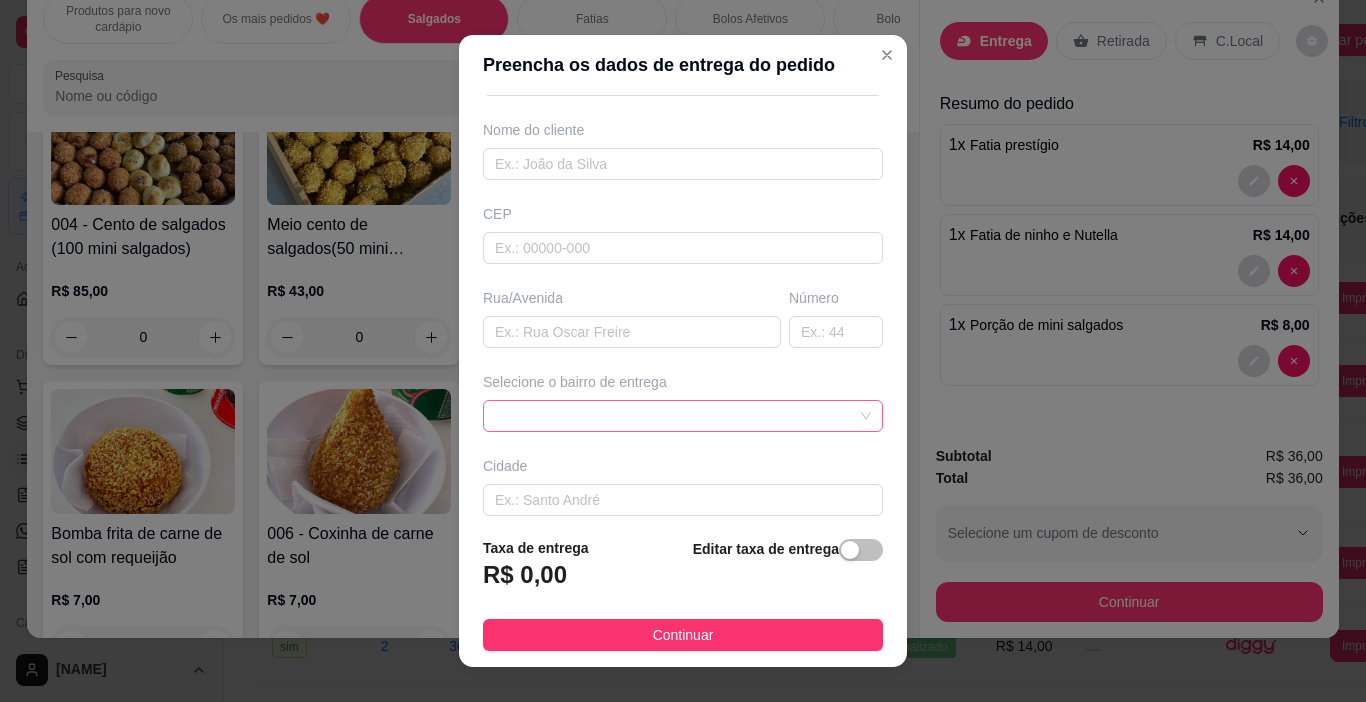 scroll, scrollTop: 148, scrollLeft: 0, axis: vertical 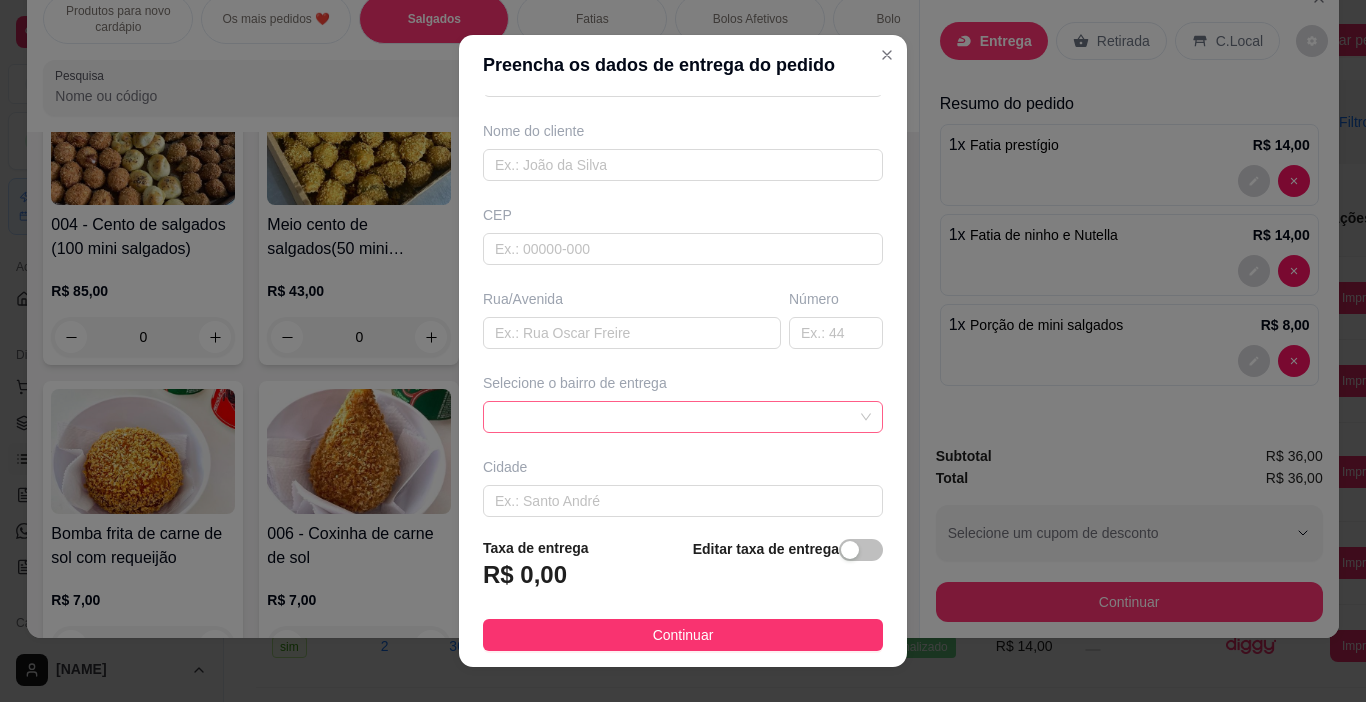 click at bounding box center (683, 417) 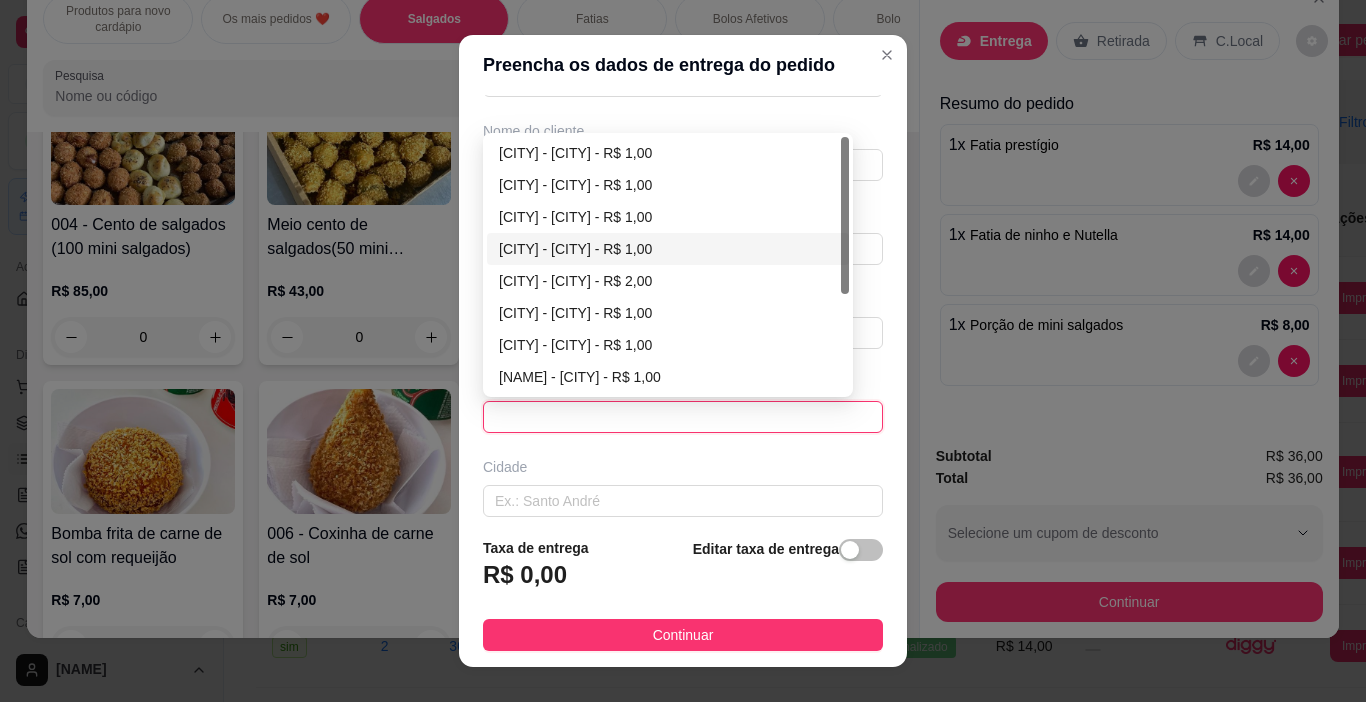 click on "[CITY] - [CITY] -  R$ 1,00" at bounding box center (668, 249) 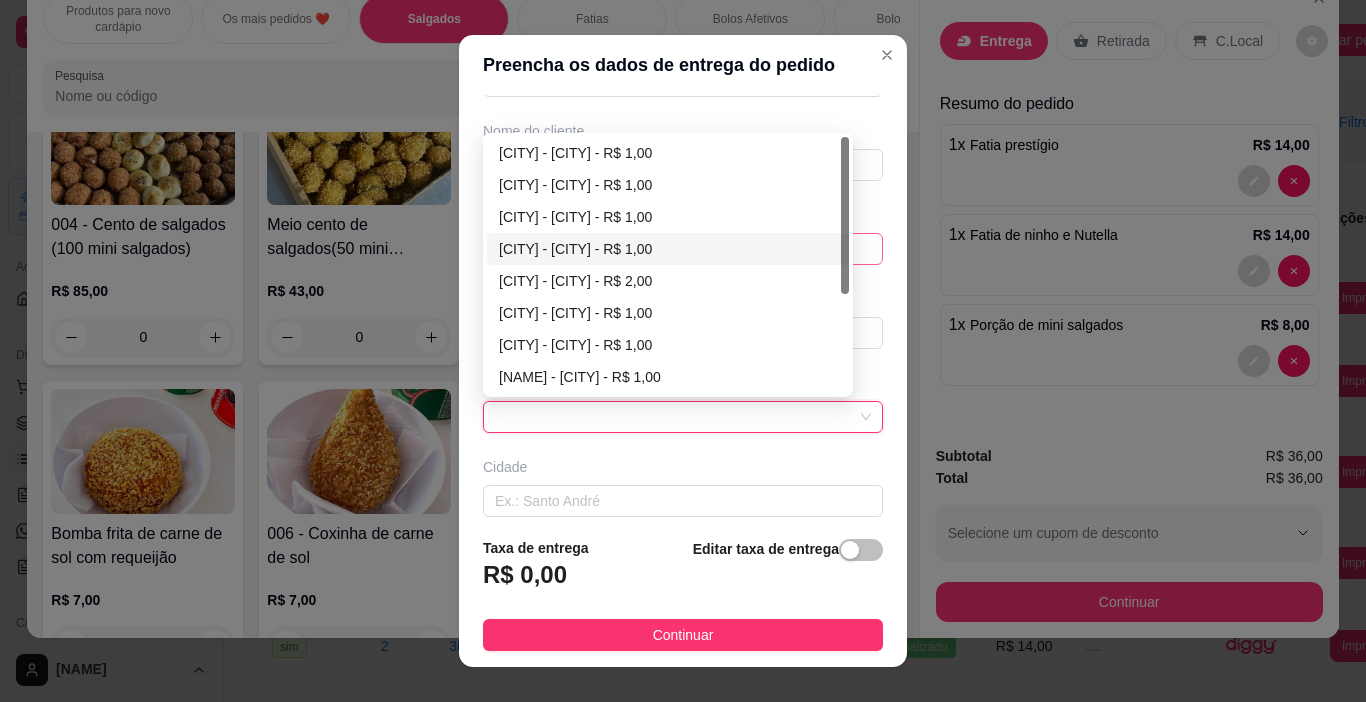 type on "Amarante" 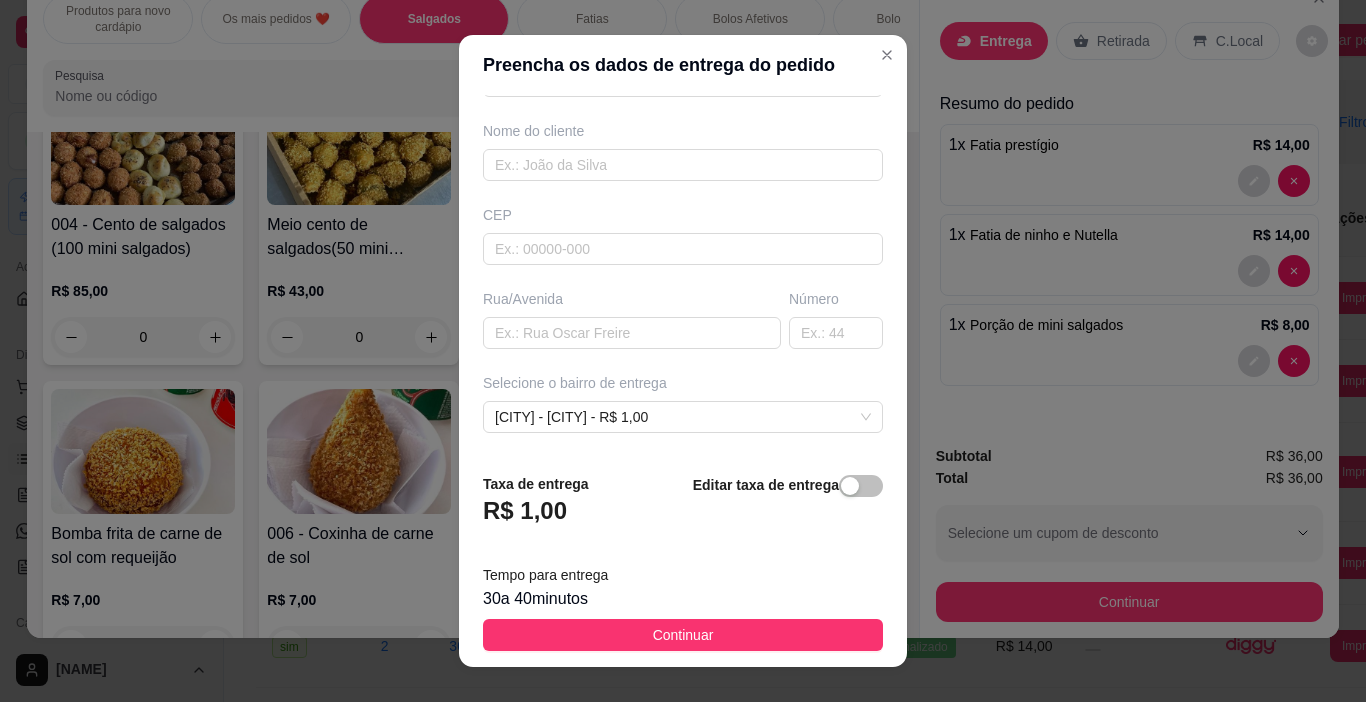 drag, startPoint x: 704, startPoint y: 640, endPoint x: 713, endPoint y: 559, distance: 81.49847 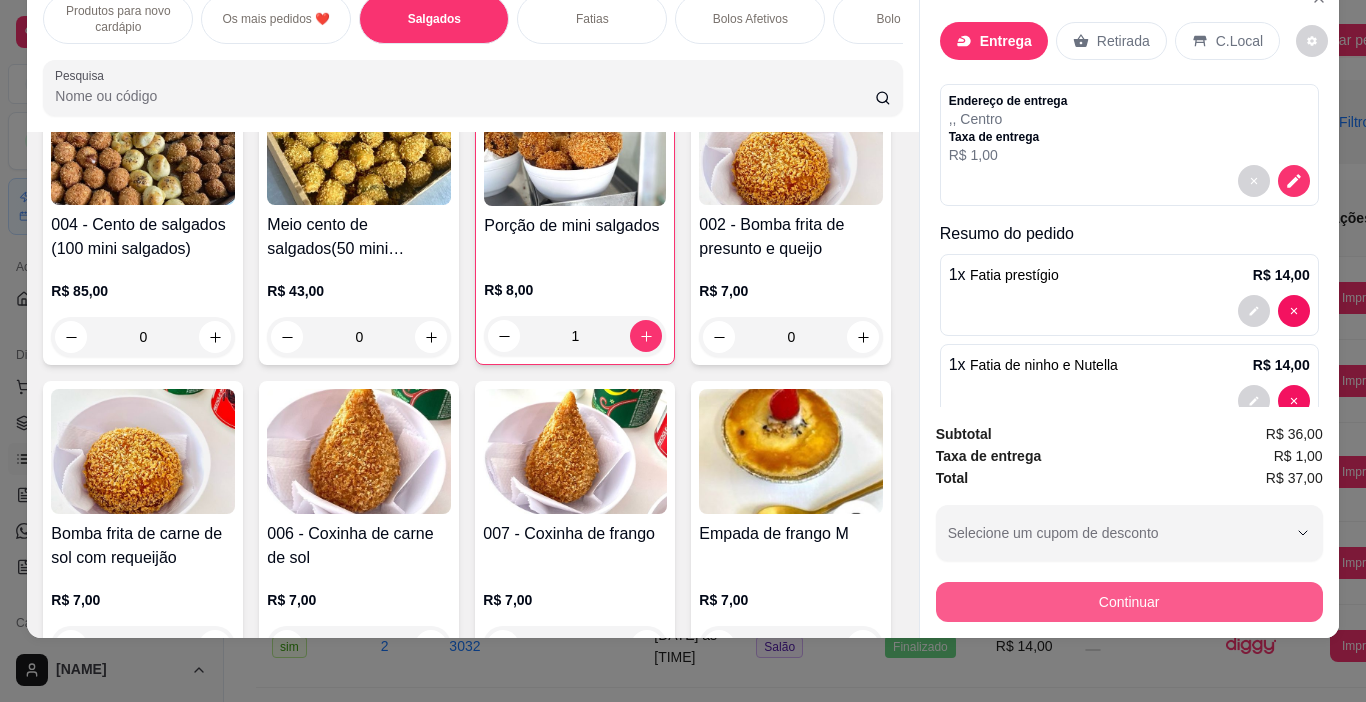 click on "Continuar" at bounding box center [1129, 602] 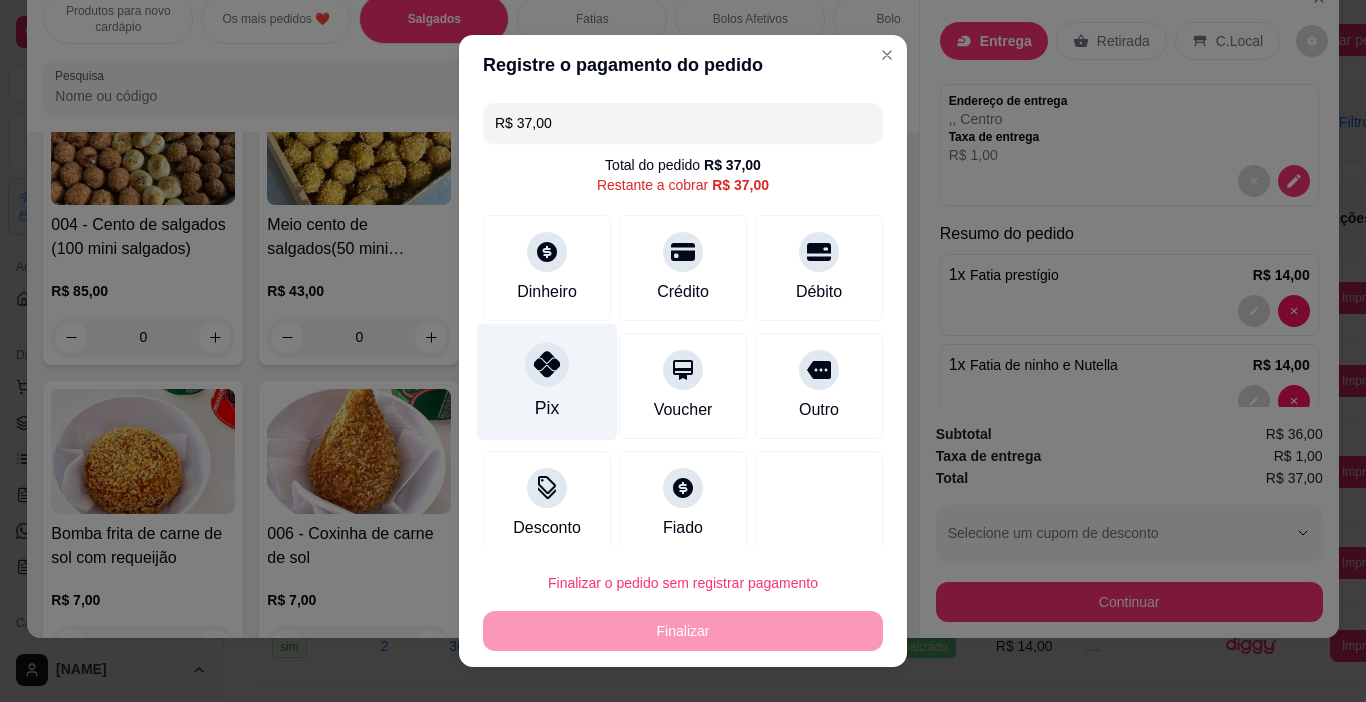 click 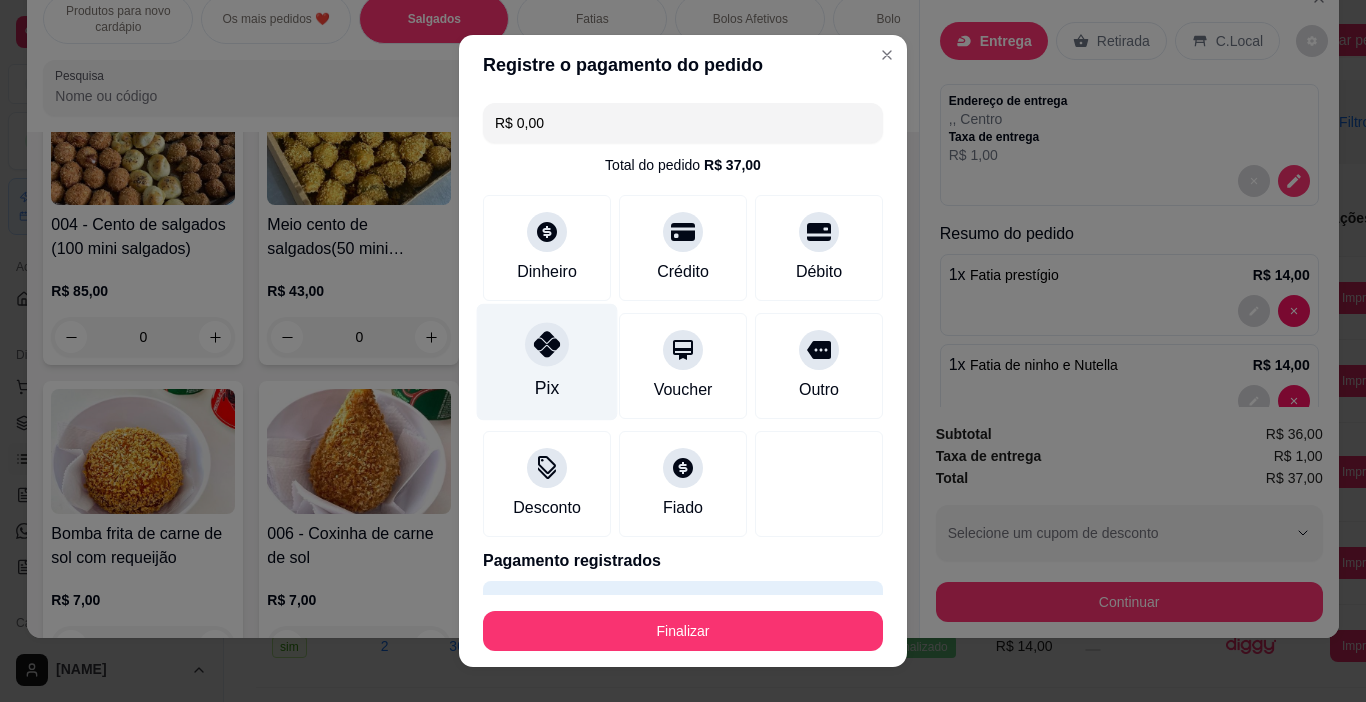 type on "R$ 0,00" 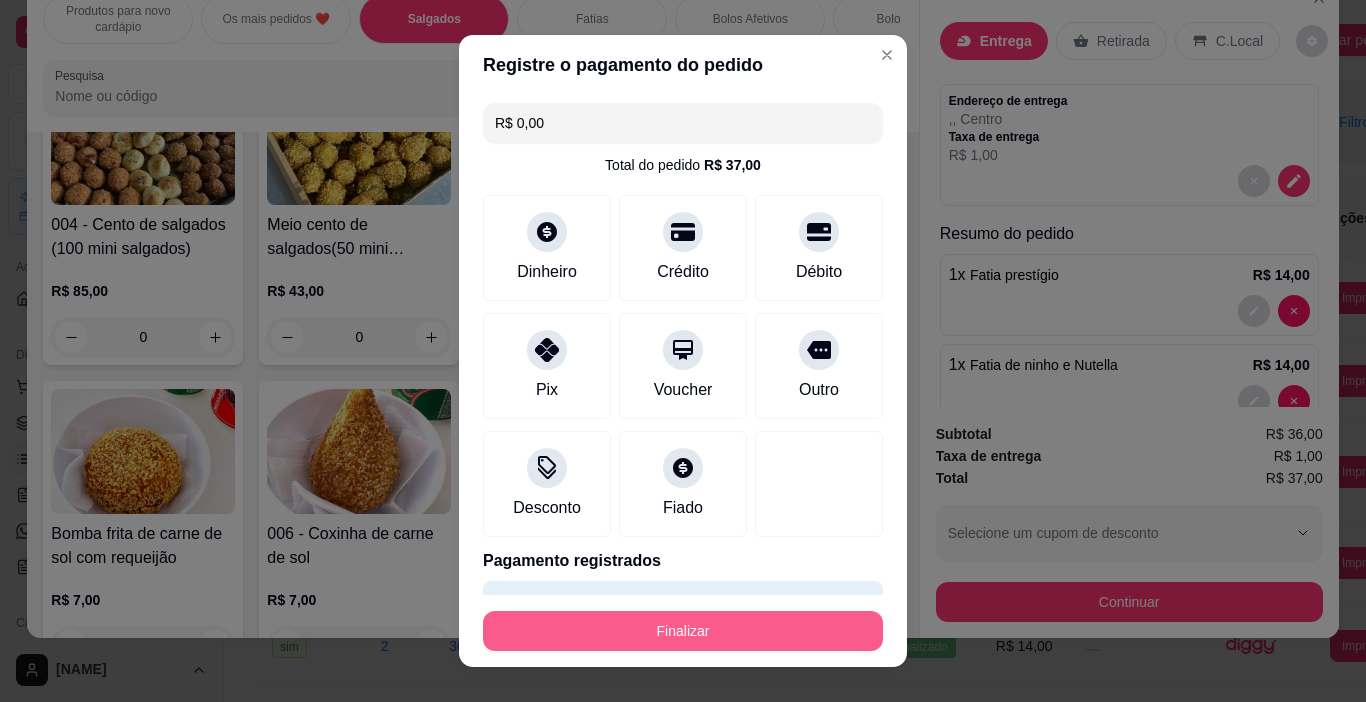 click on "Finalizar" at bounding box center (683, 631) 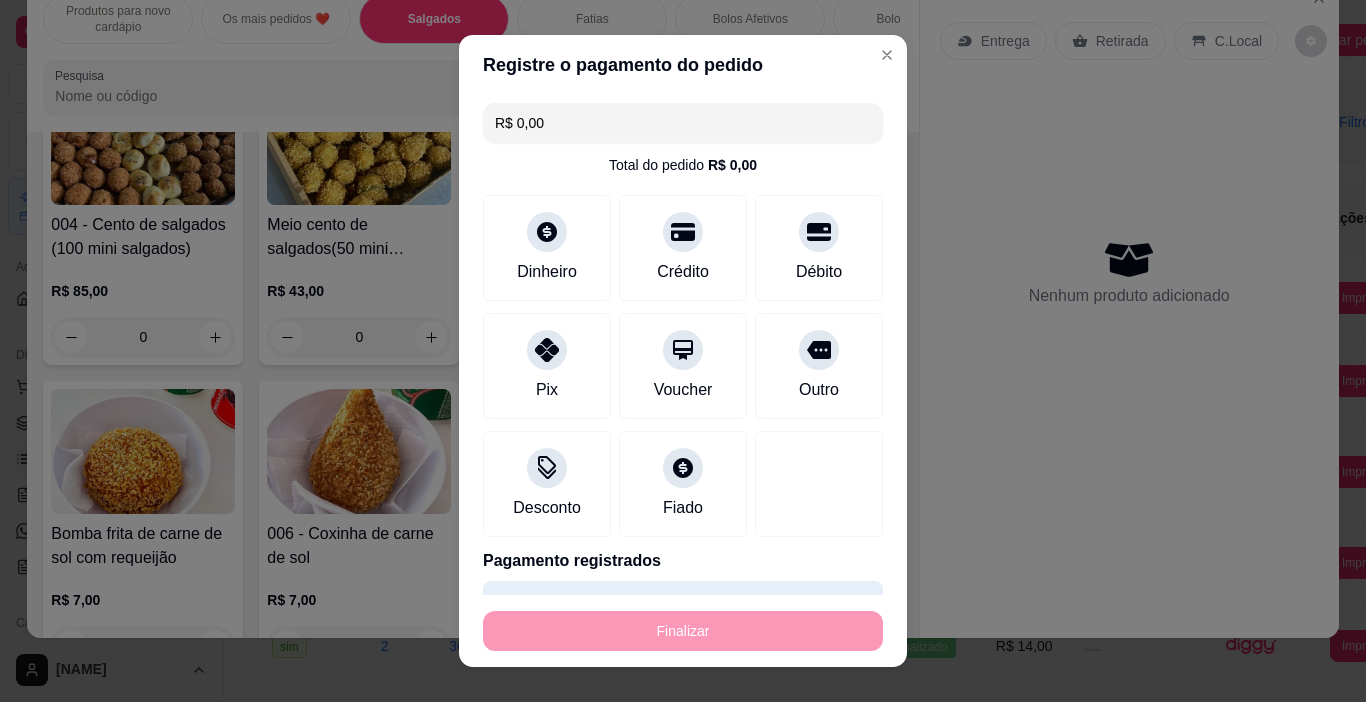 type on "0" 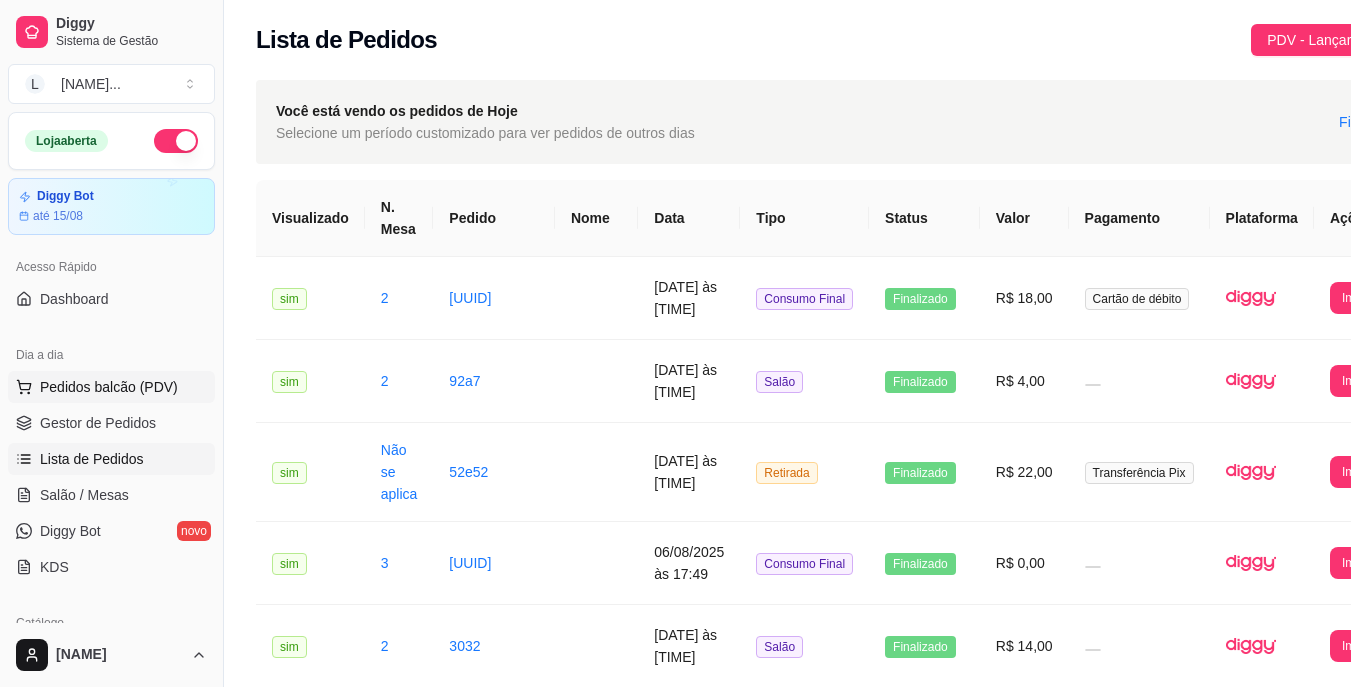 click on "Pedidos balcão (PDV)" at bounding box center [109, 387] 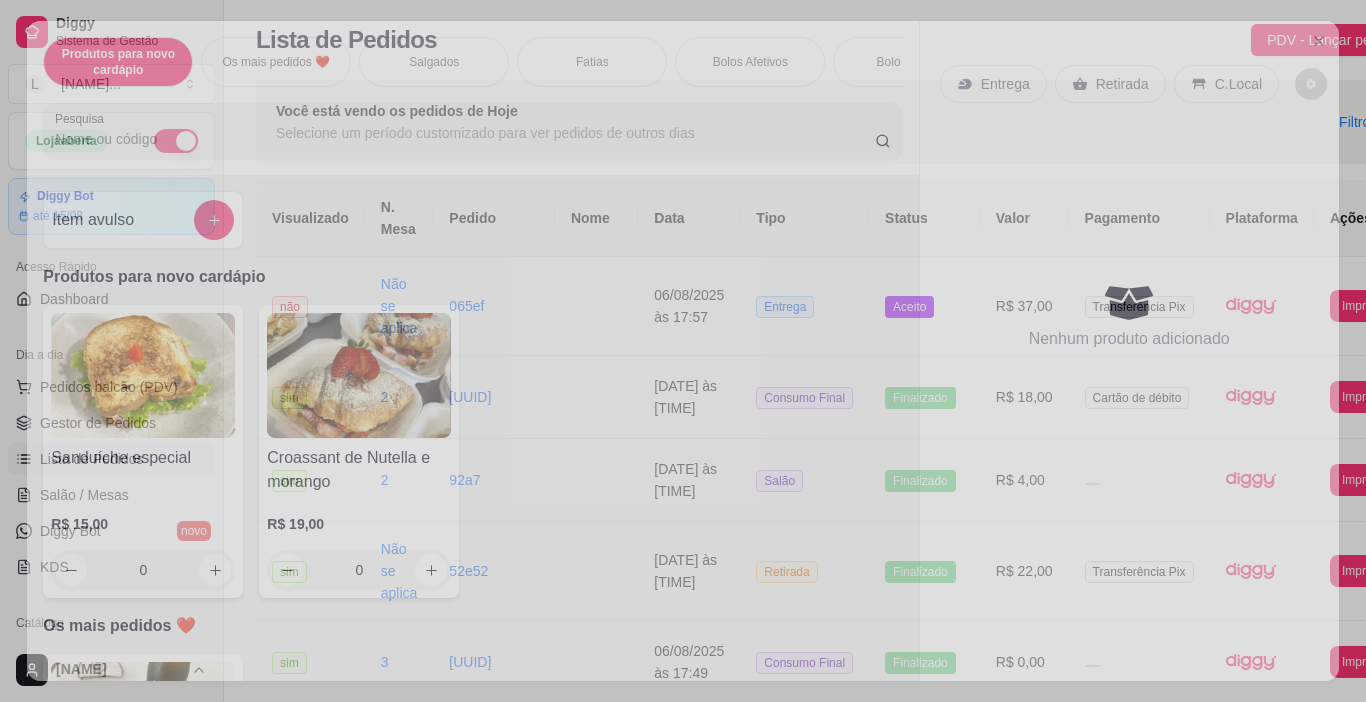 scroll, scrollTop: 100, scrollLeft: 0, axis: vertical 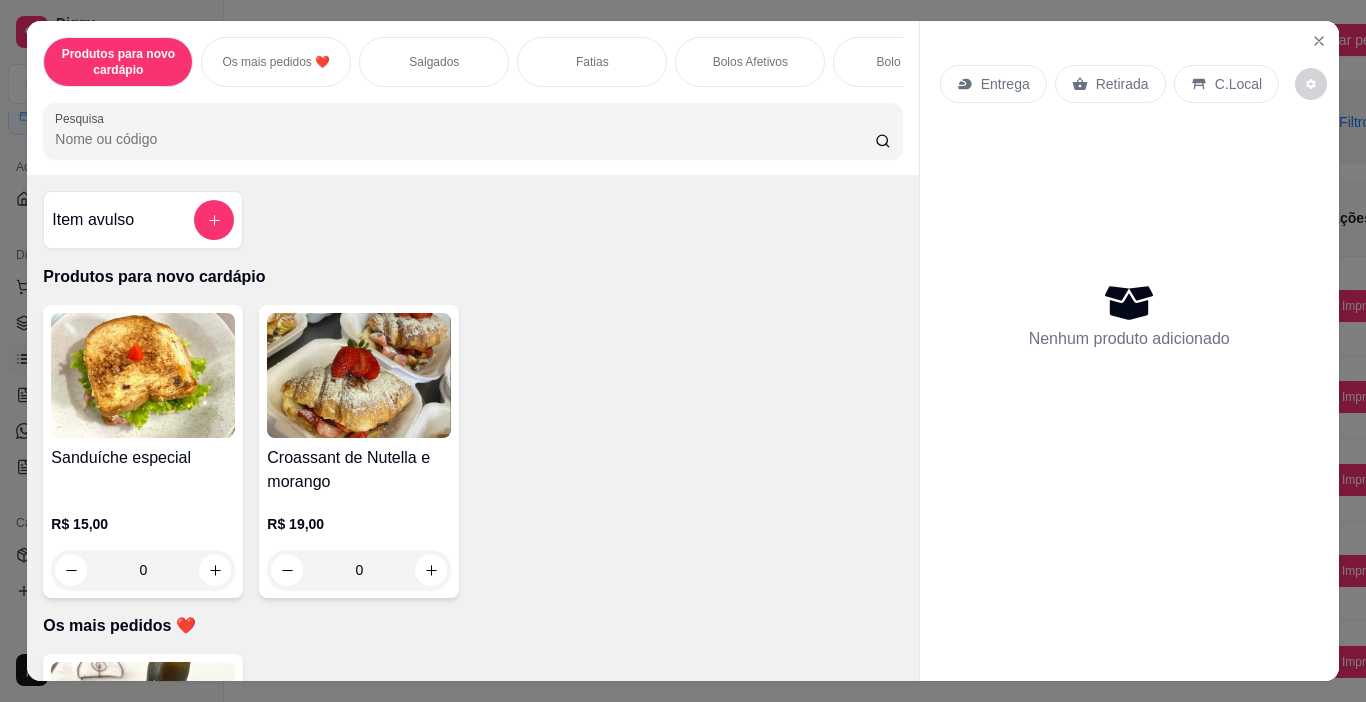 click 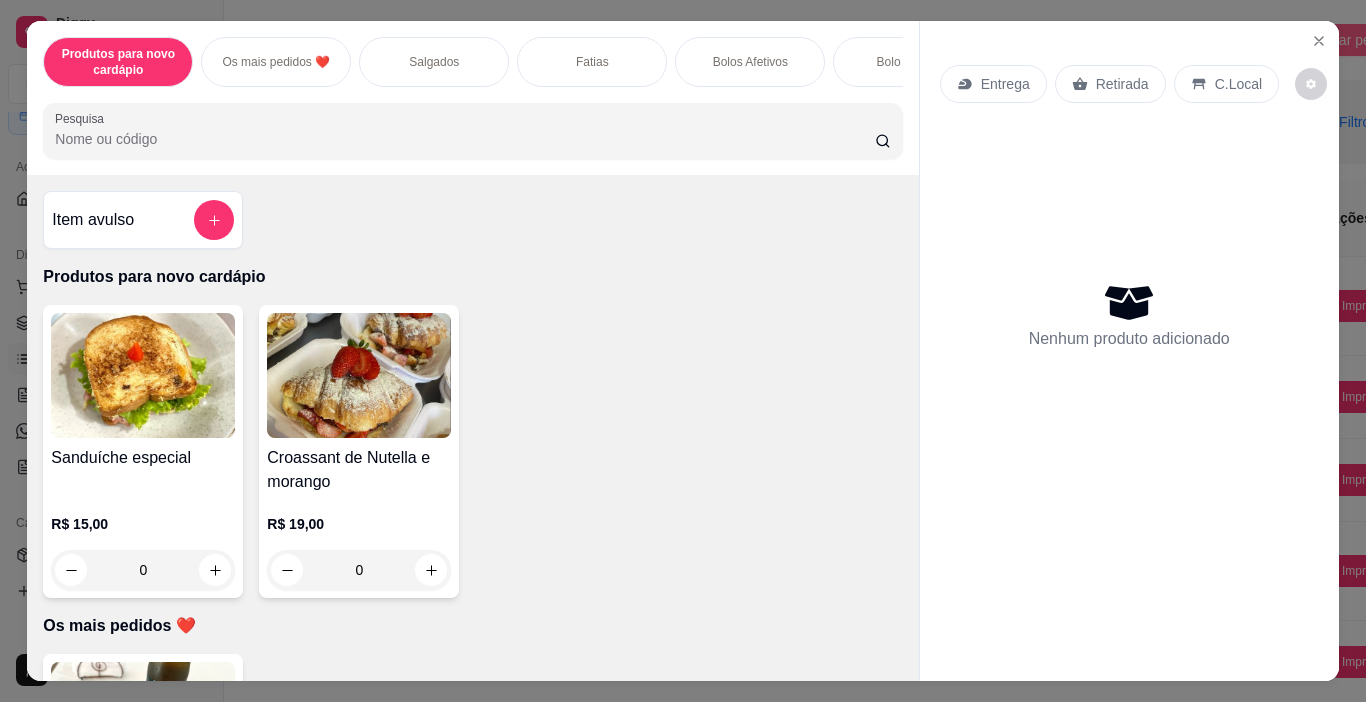 click on "PDV - Lançar pedido" at bounding box center (1332, 40) 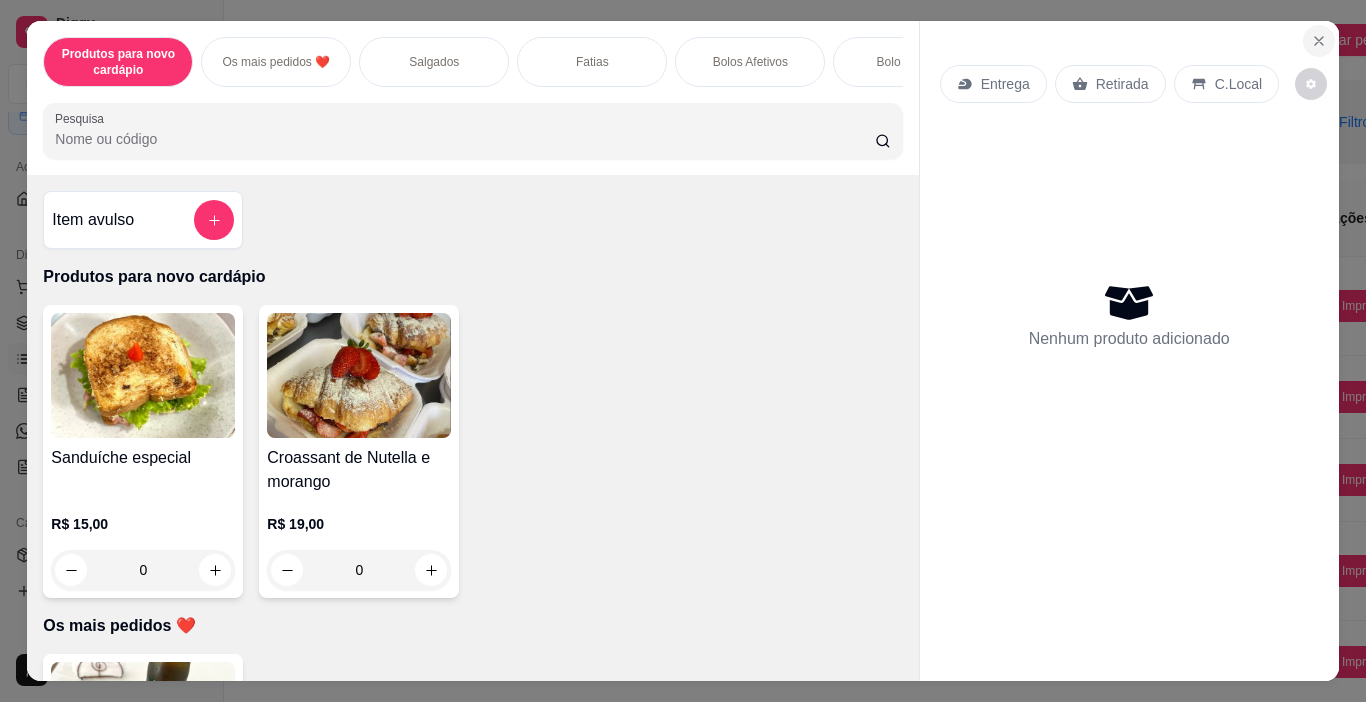 click 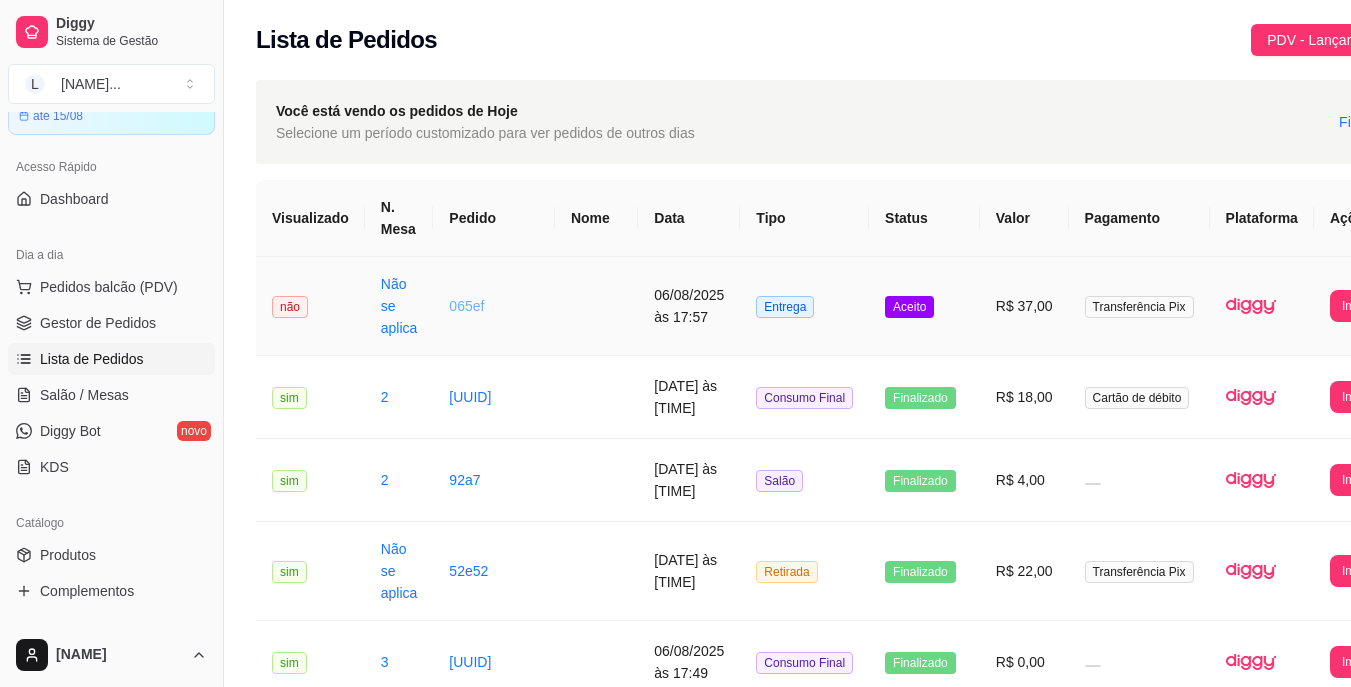 click on "065ef" at bounding box center [466, 306] 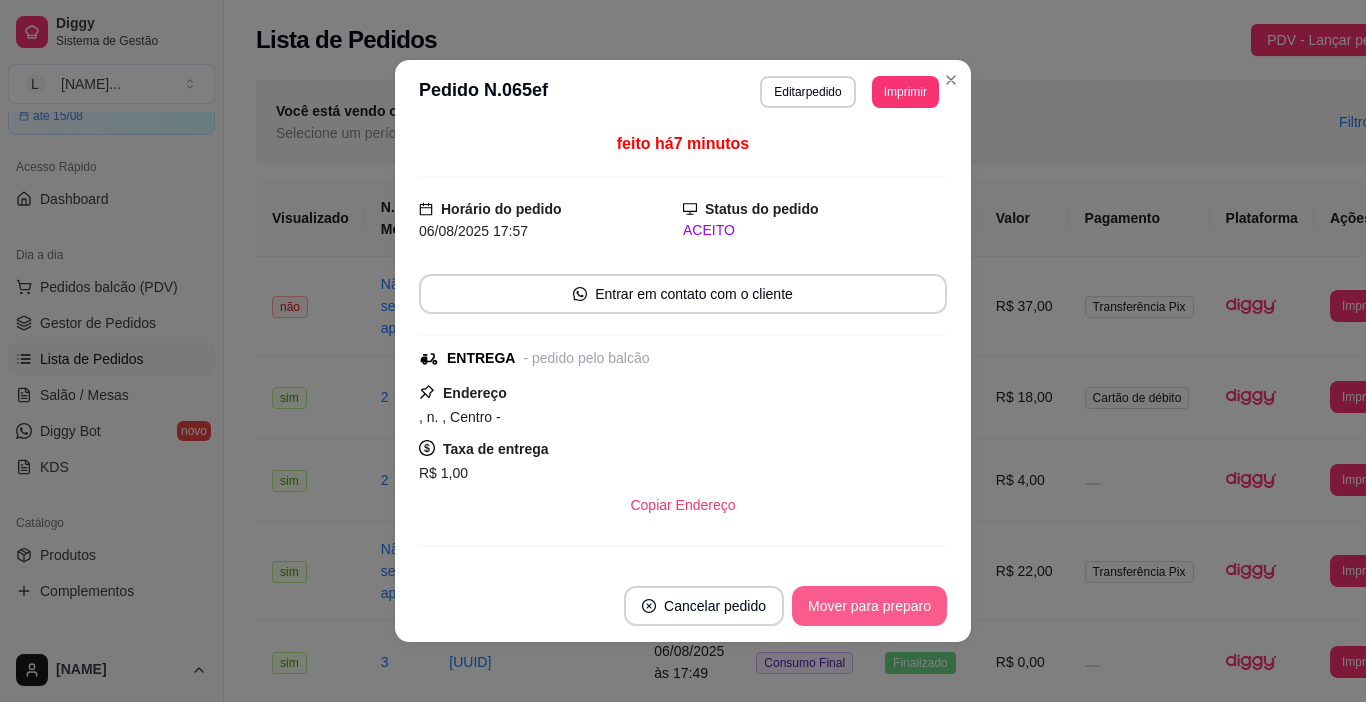 click on "Mover para preparo" at bounding box center (869, 606) 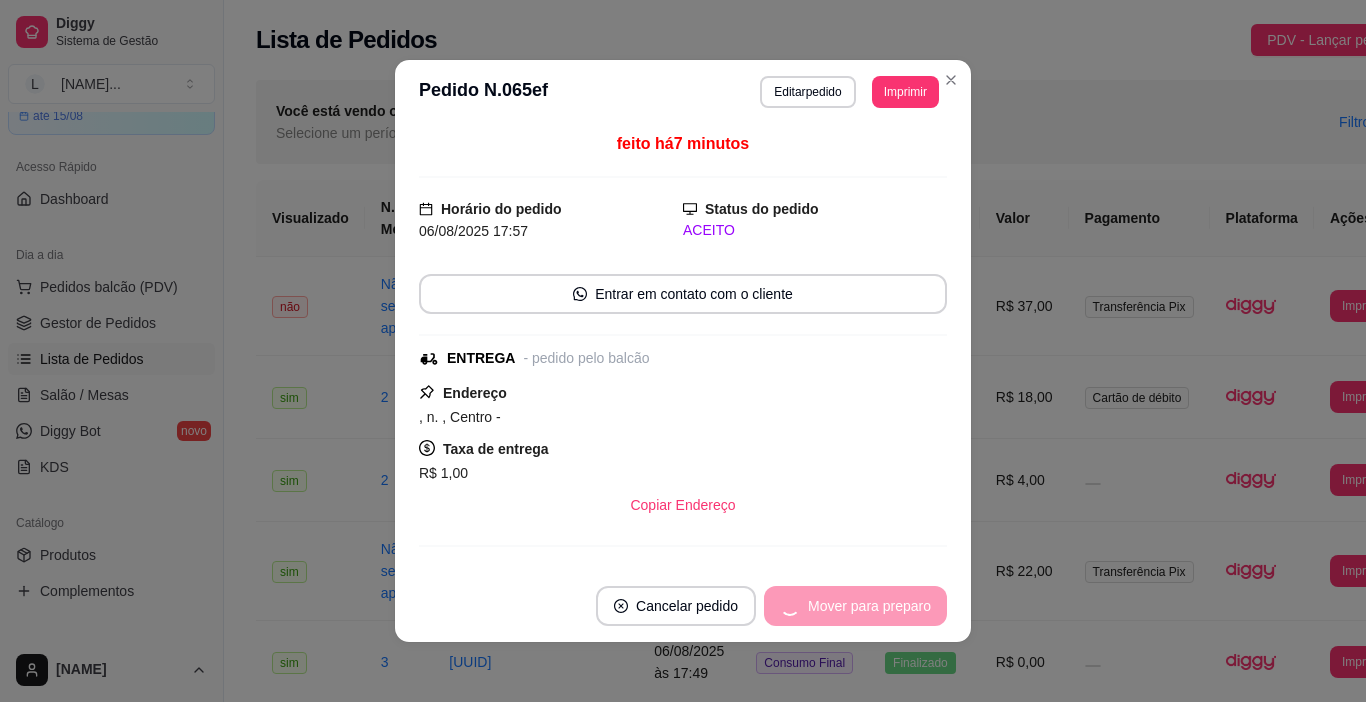 click on "Mover para preparo" at bounding box center [855, 606] 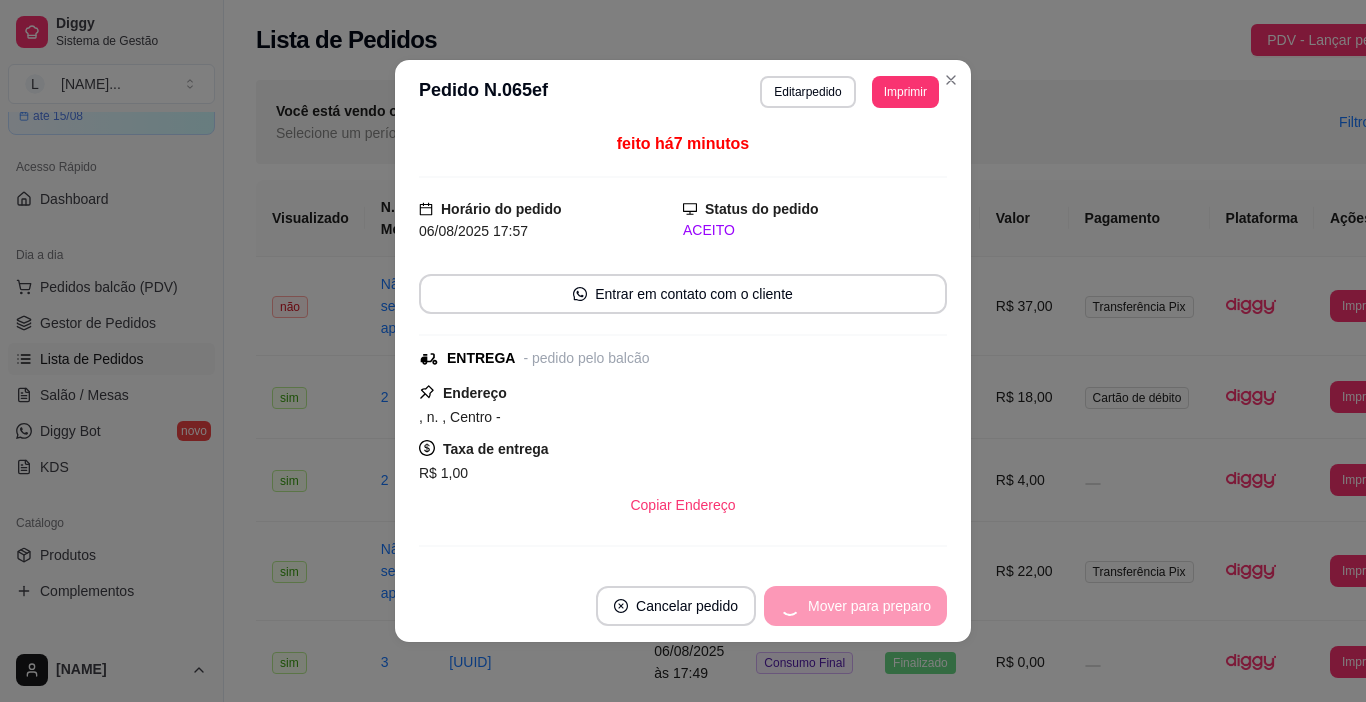 click on "Mover para preparo" at bounding box center (855, 606) 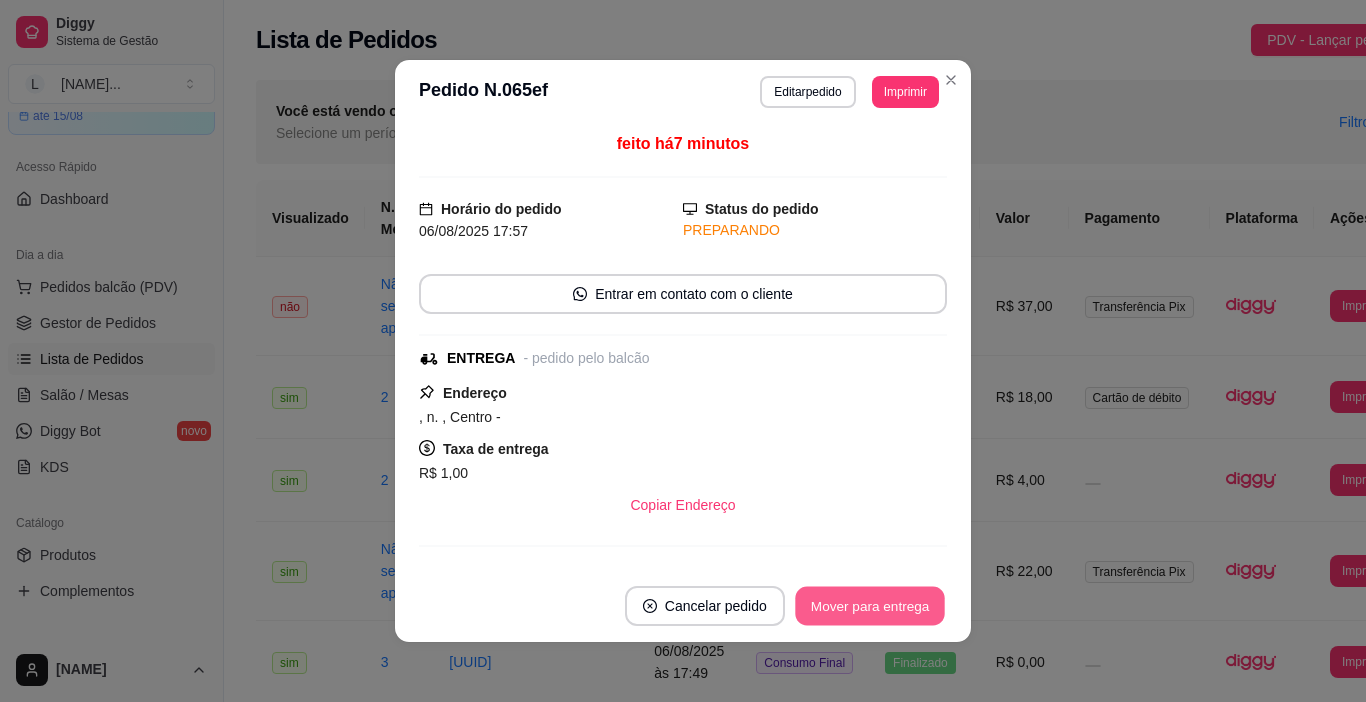 click on "Mover para entrega" at bounding box center [870, 606] 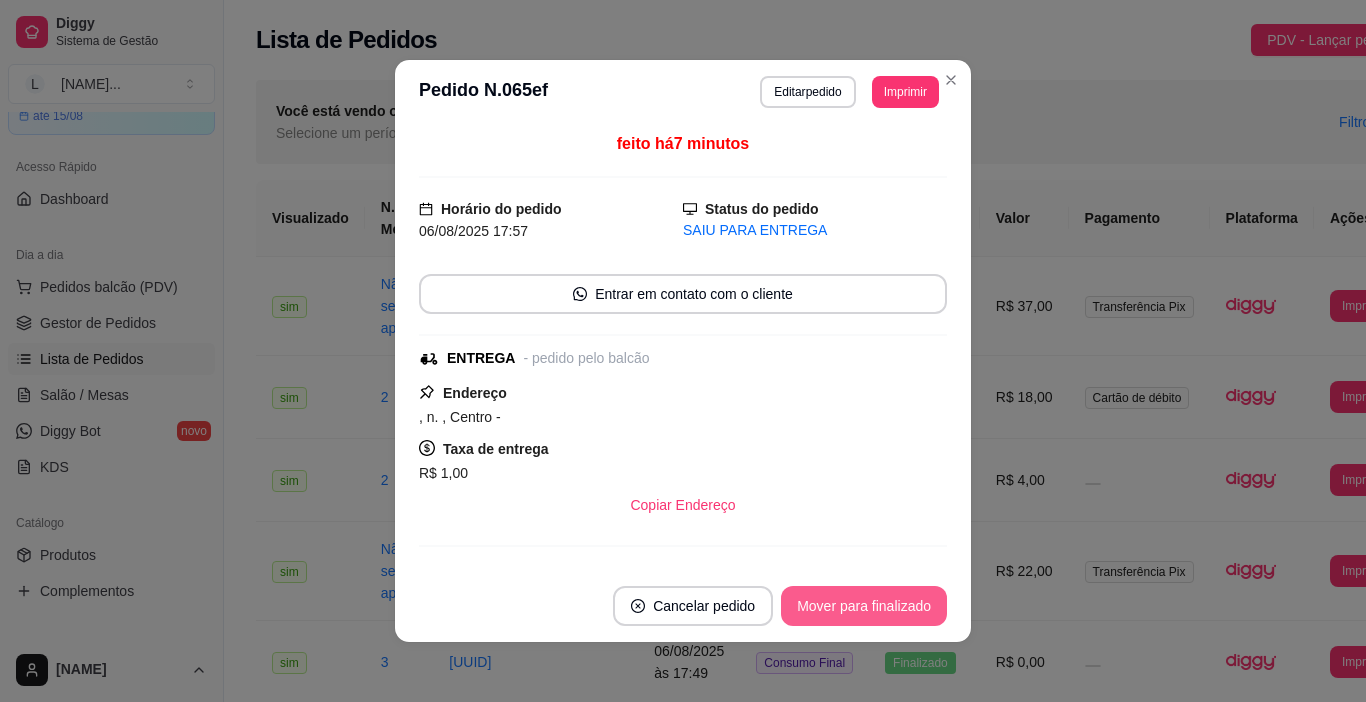 click on "Mover para finalizado" at bounding box center [864, 606] 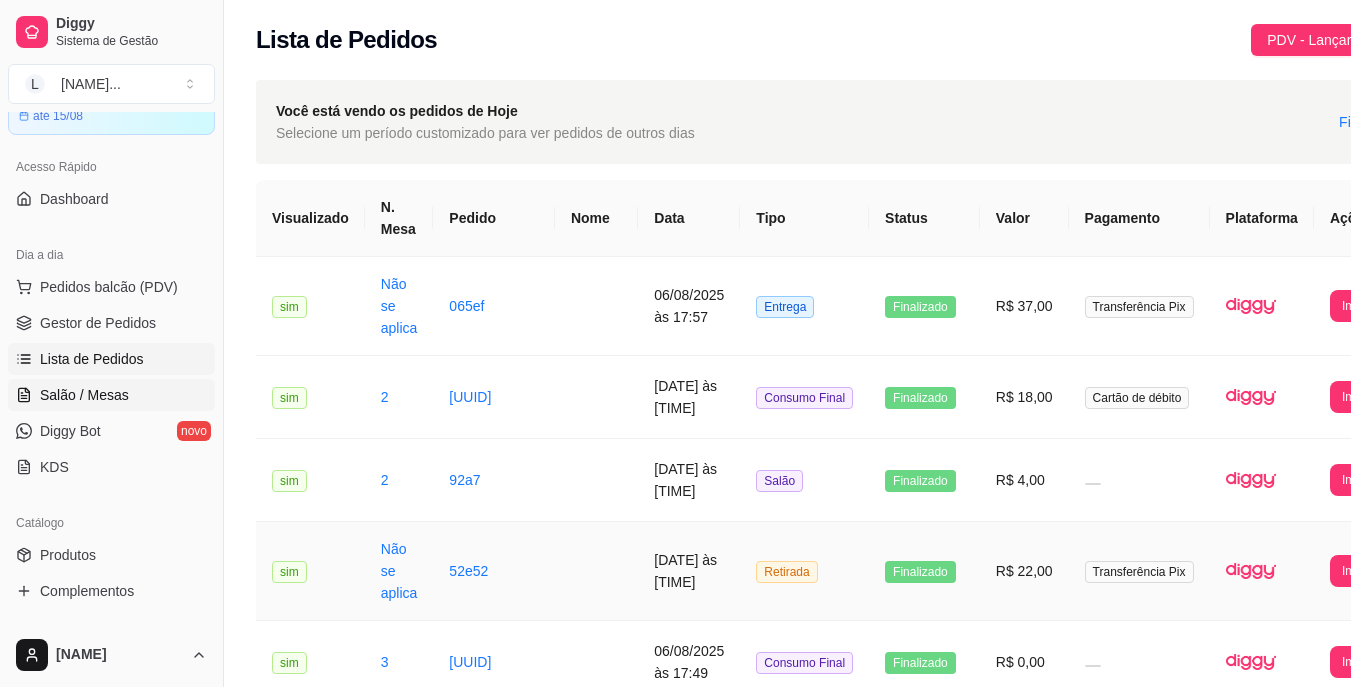 click on "Salão / Mesas" at bounding box center (84, 395) 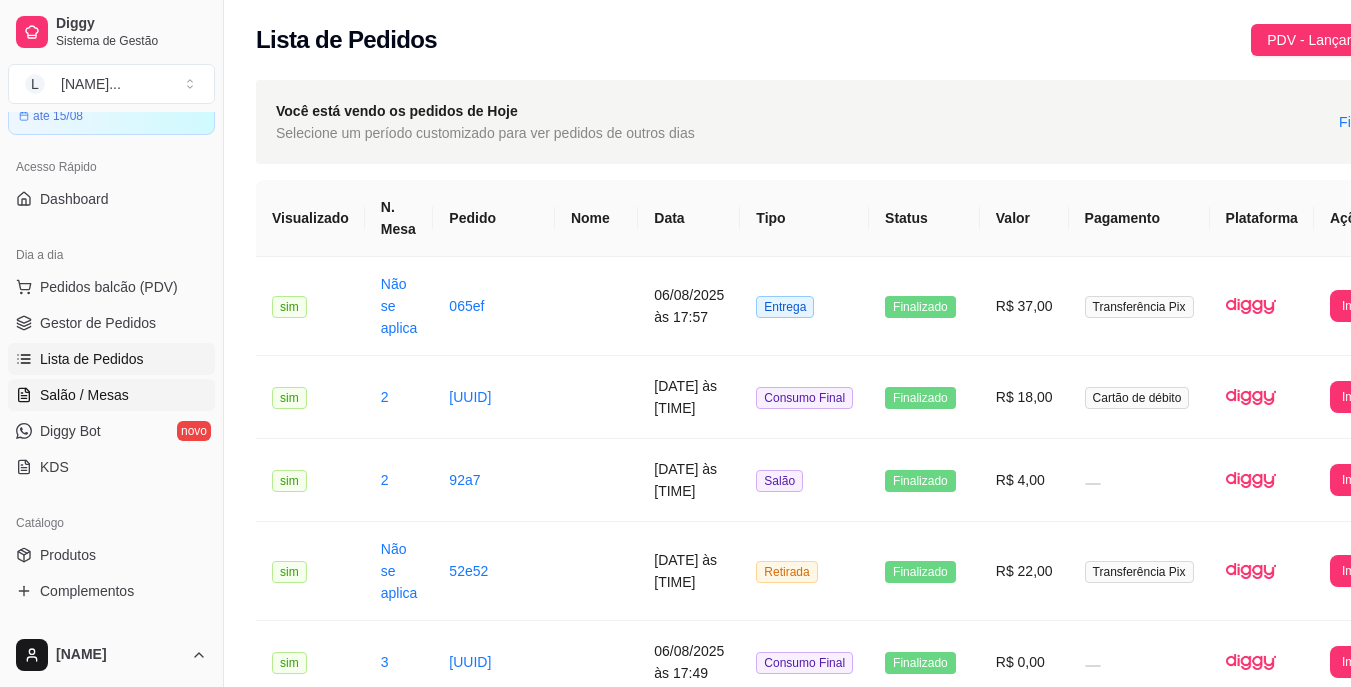 click on "Salão / Mesas" at bounding box center [84, 395] 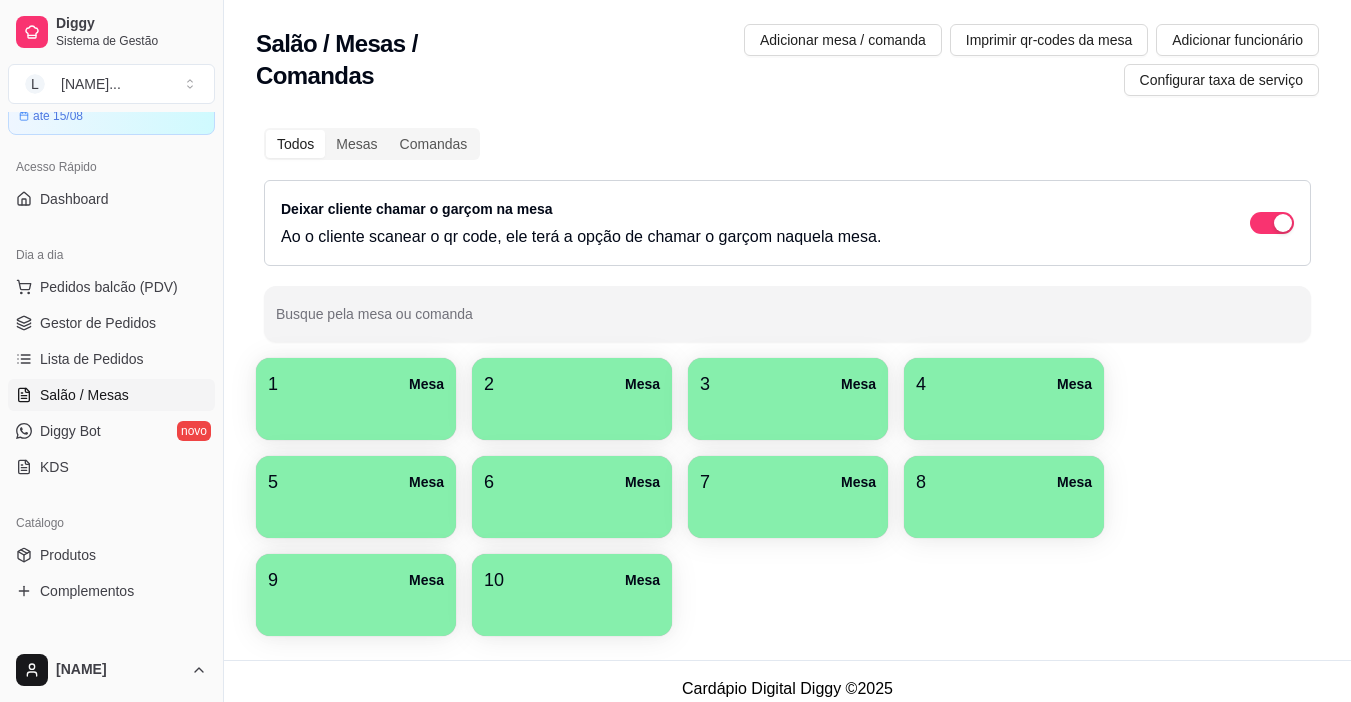 click on "2 Mesa" at bounding box center [572, 384] 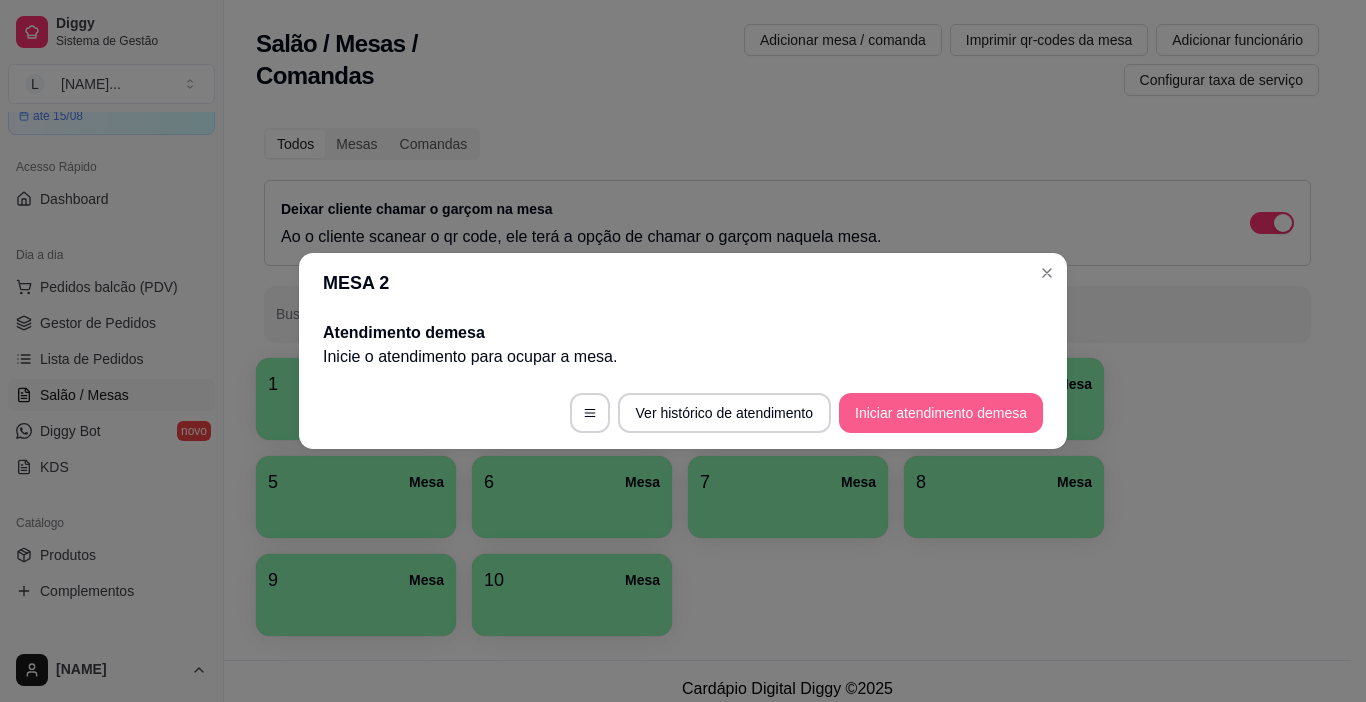 click on "Iniciar atendimento de  mesa" at bounding box center (941, 413) 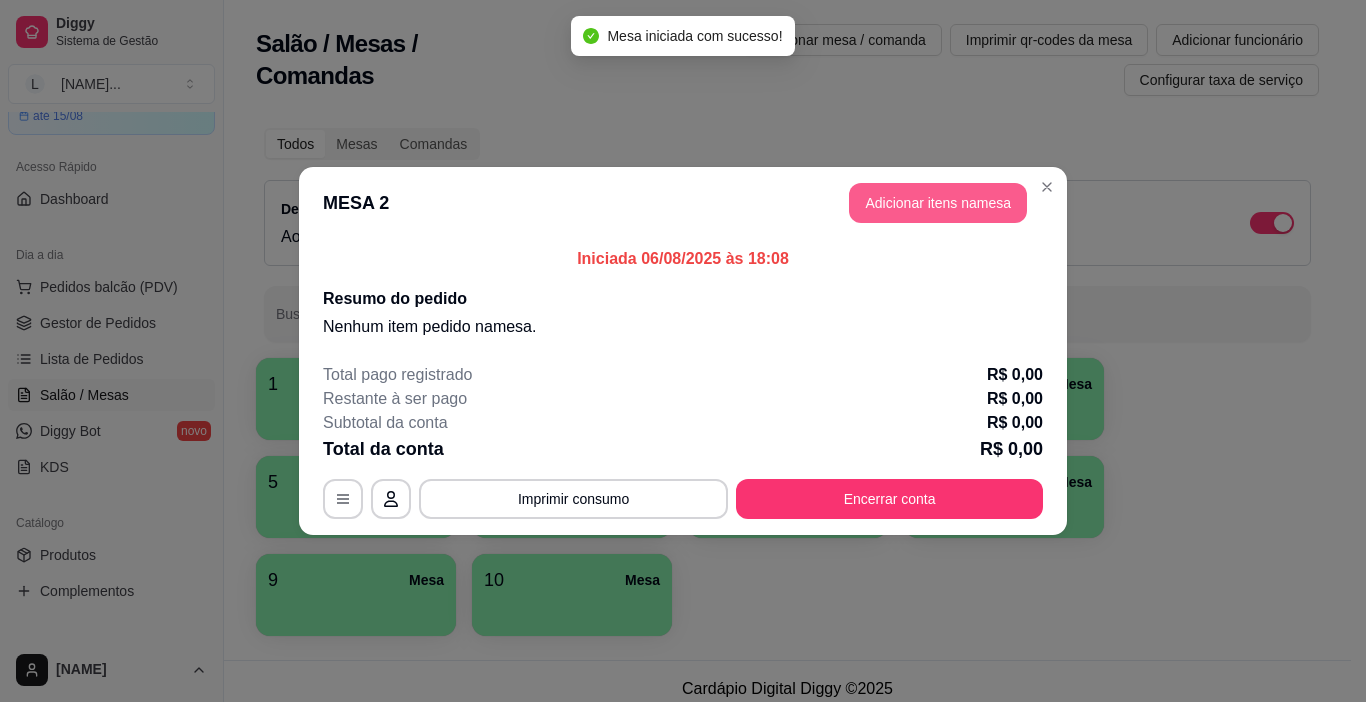 click on "Adicionar itens na  mesa" at bounding box center [938, 203] 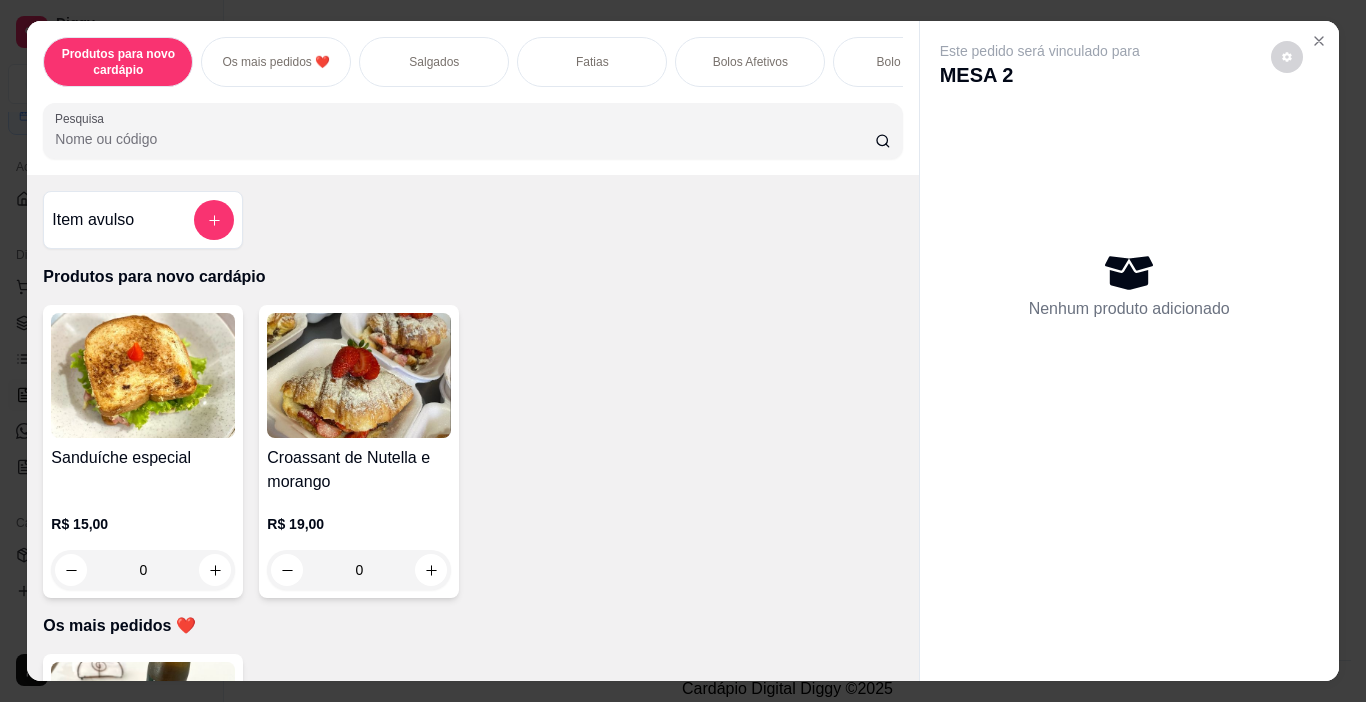 click on "Fatias" at bounding box center [592, 62] 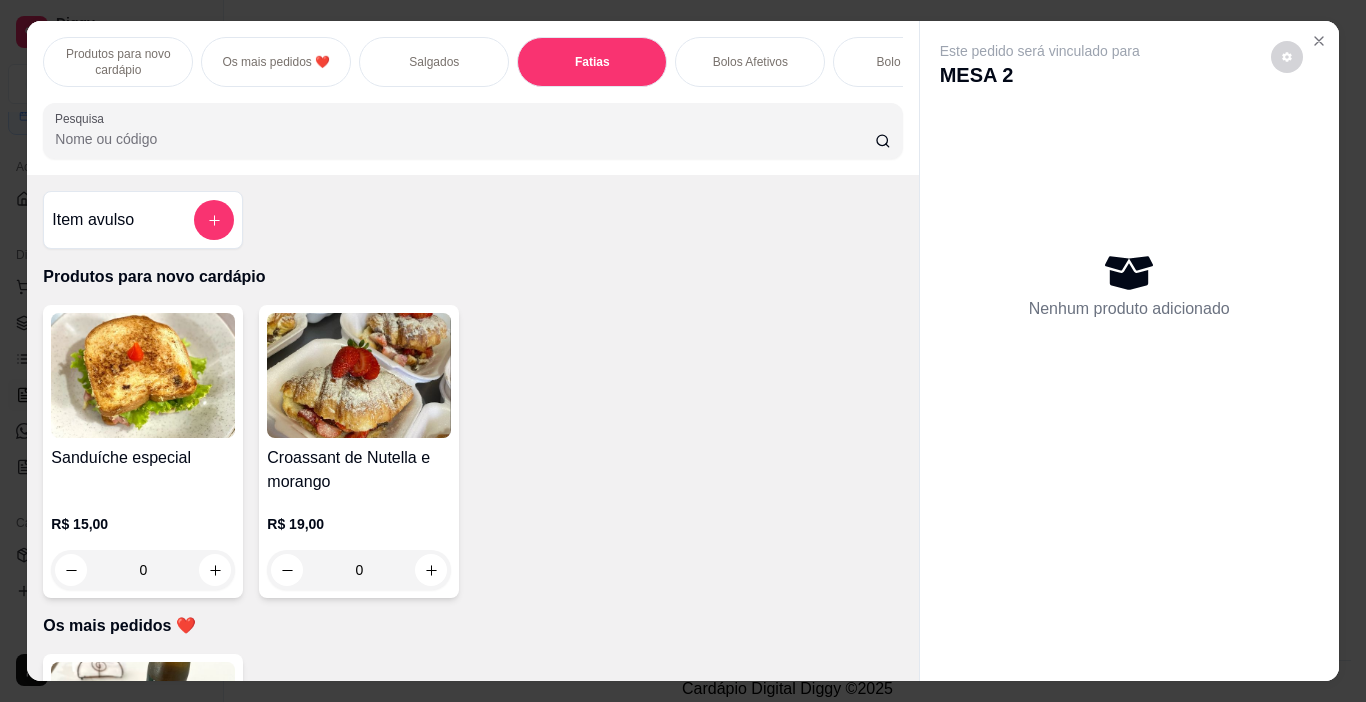 scroll, scrollTop: 1707, scrollLeft: 0, axis: vertical 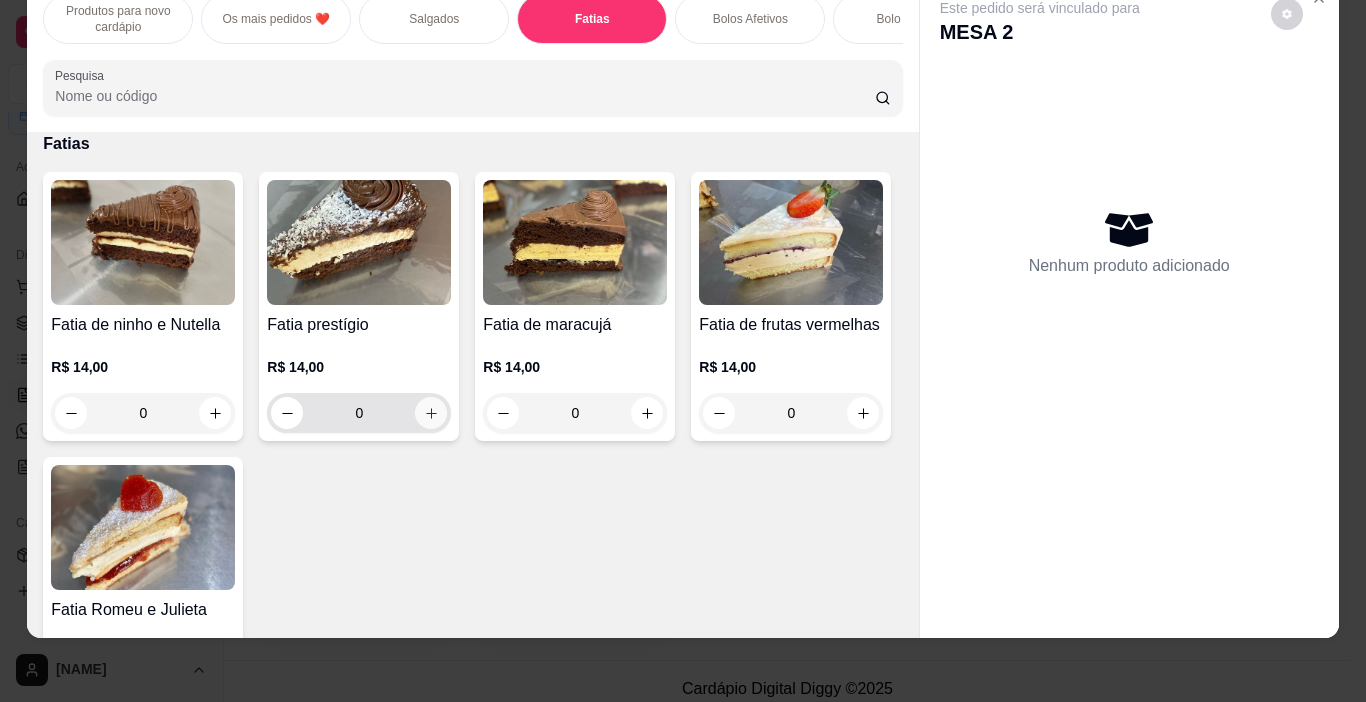 click at bounding box center (431, 413) 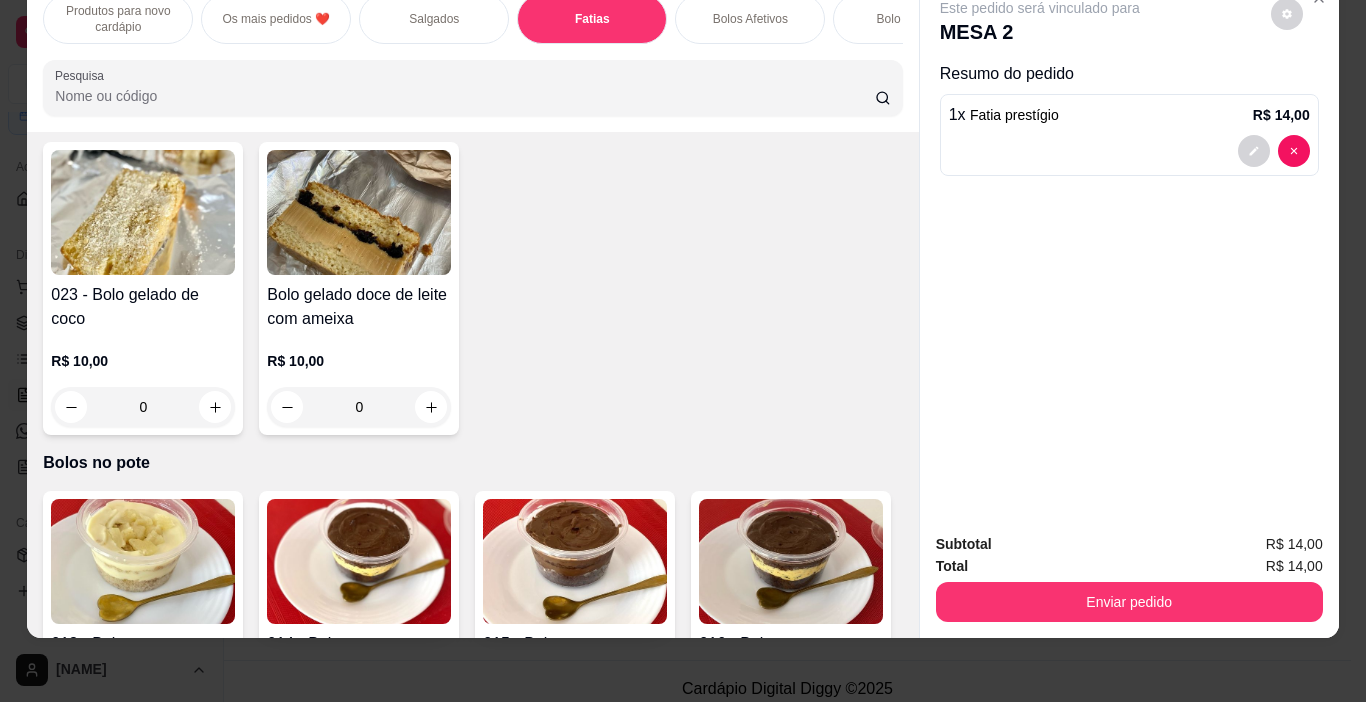 scroll, scrollTop: 2807, scrollLeft: 0, axis: vertical 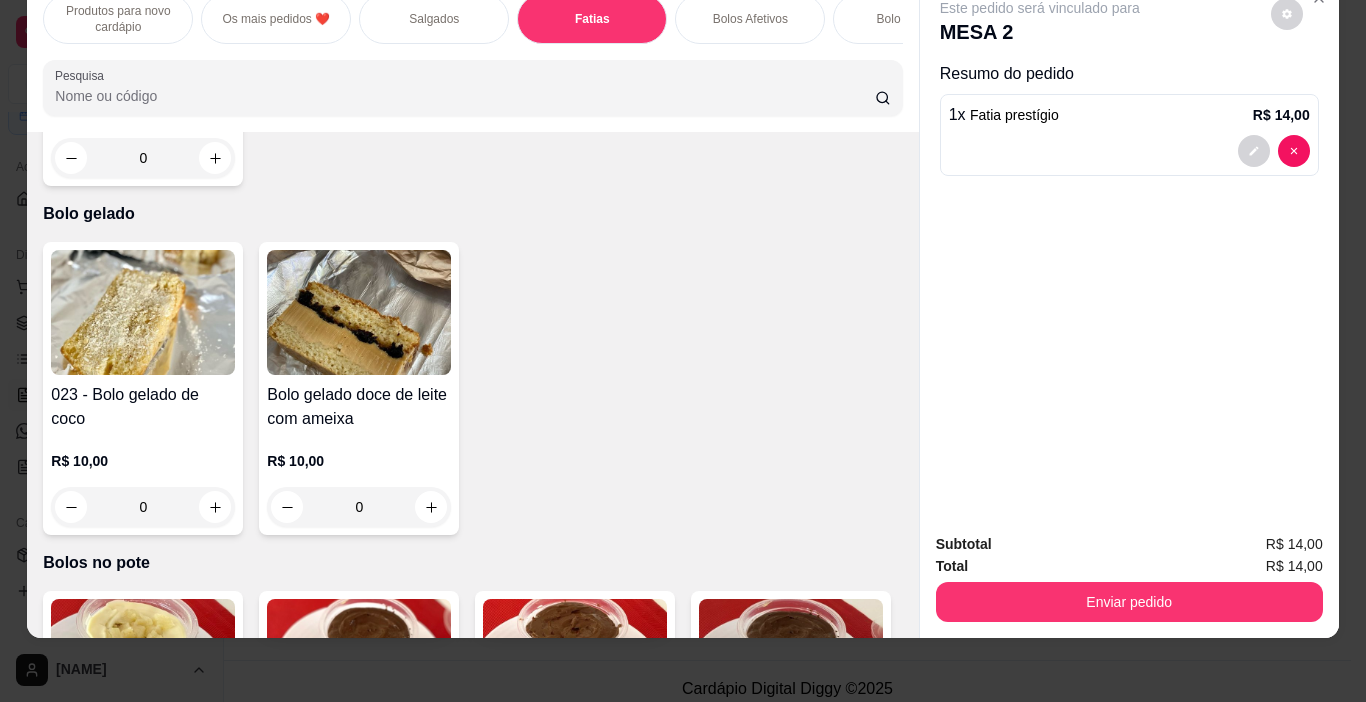 click on "Bolos Afetivos" at bounding box center (750, 19) 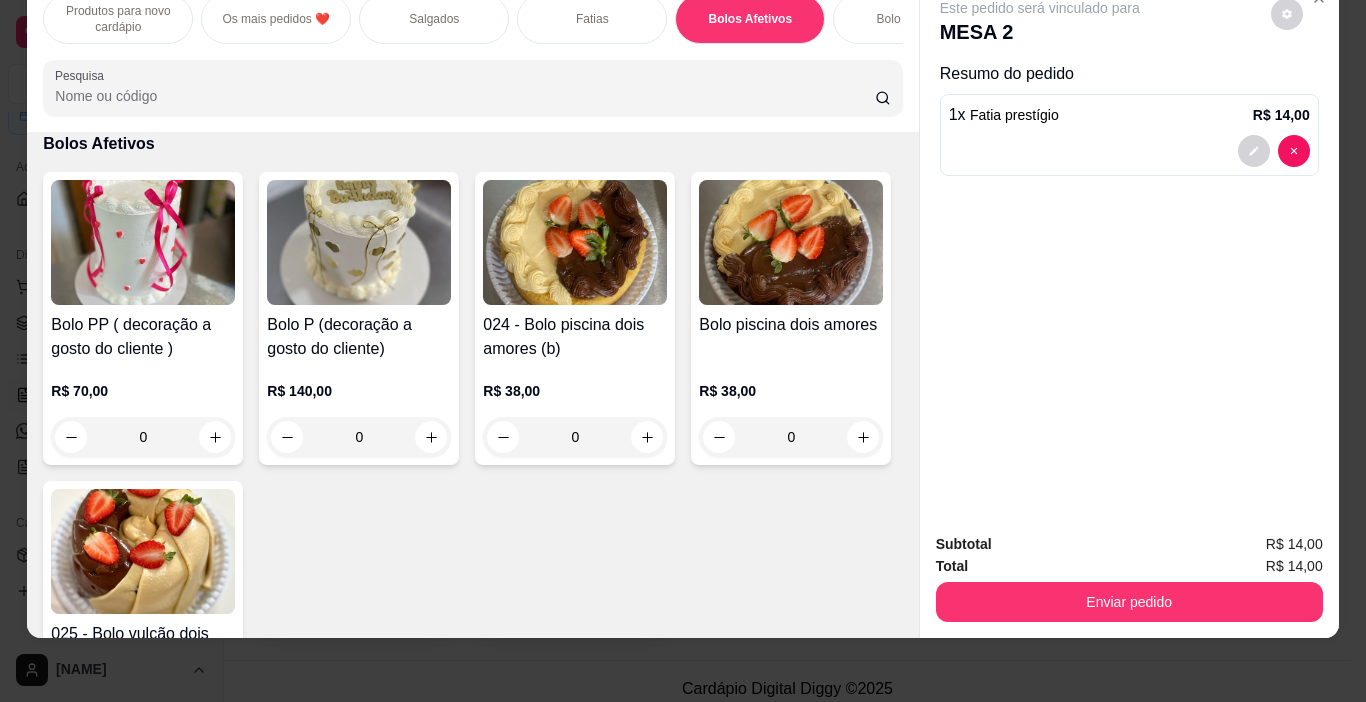 click on "Bolo gelado" at bounding box center [908, 19] 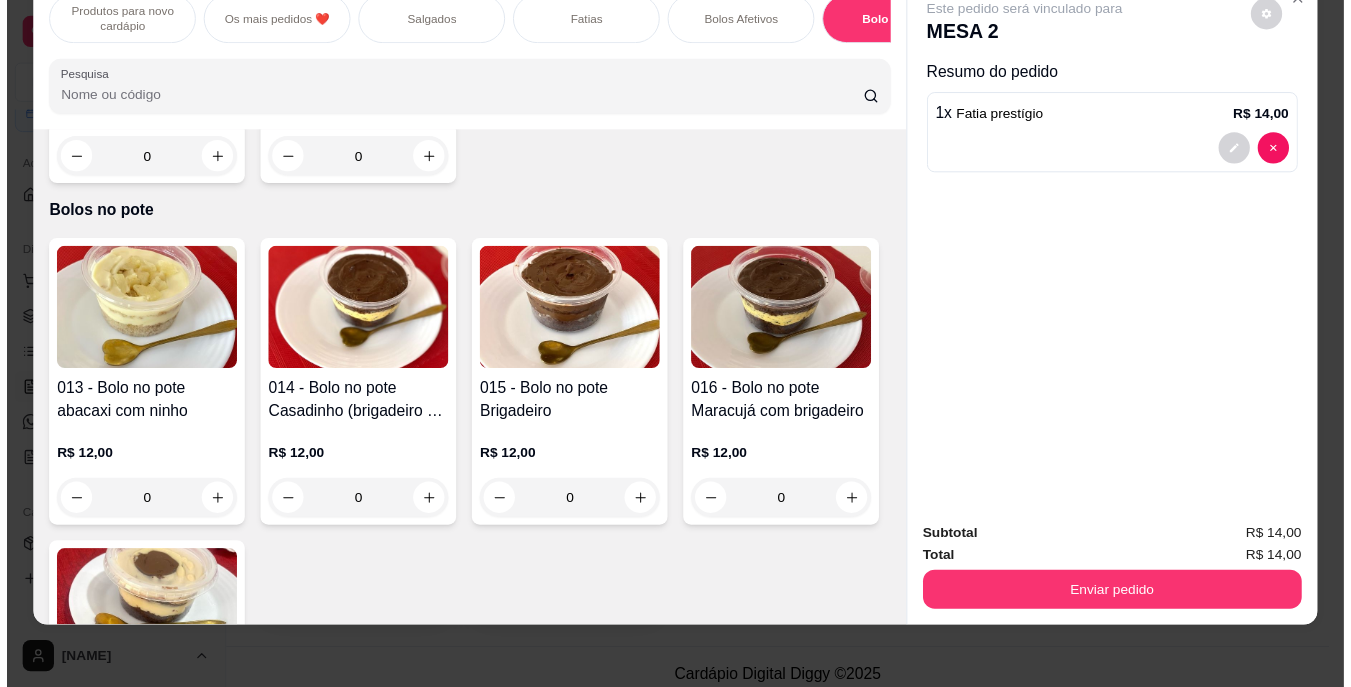 scroll, scrollTop: 3277, scrollLeft: 0, axis: vertical 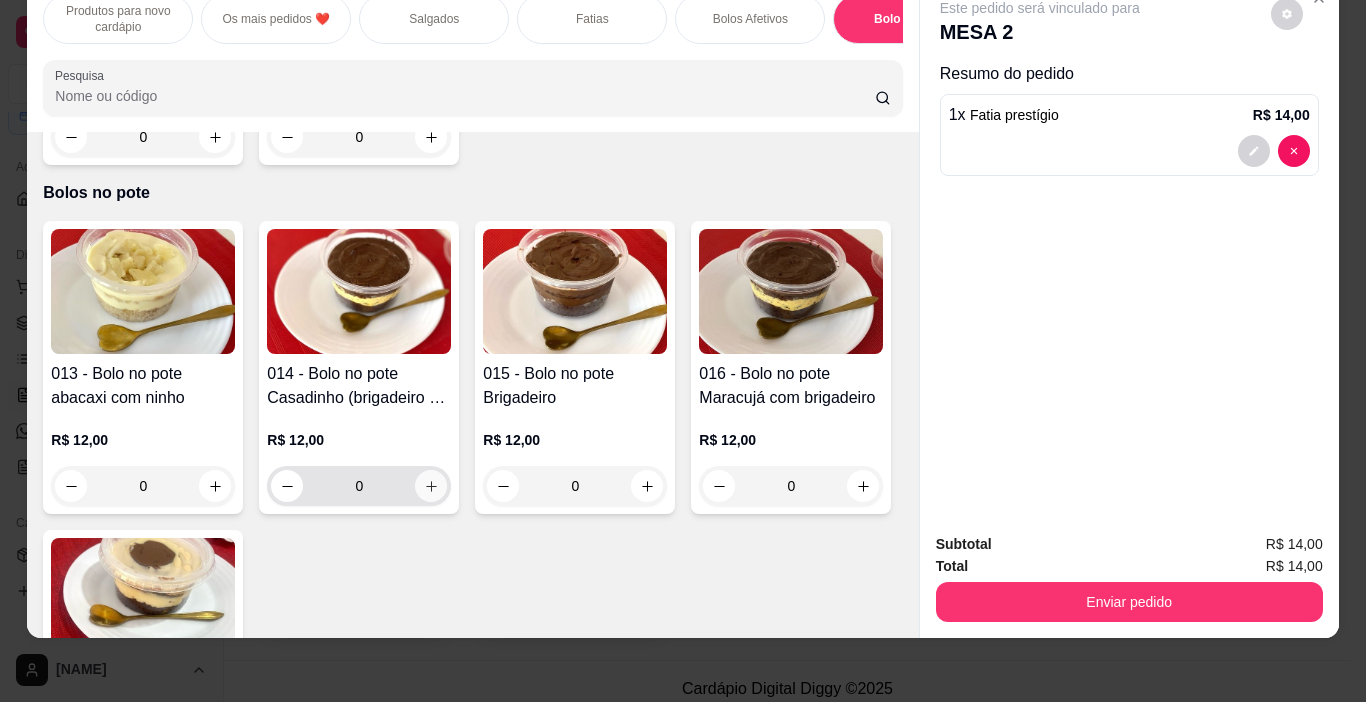 click 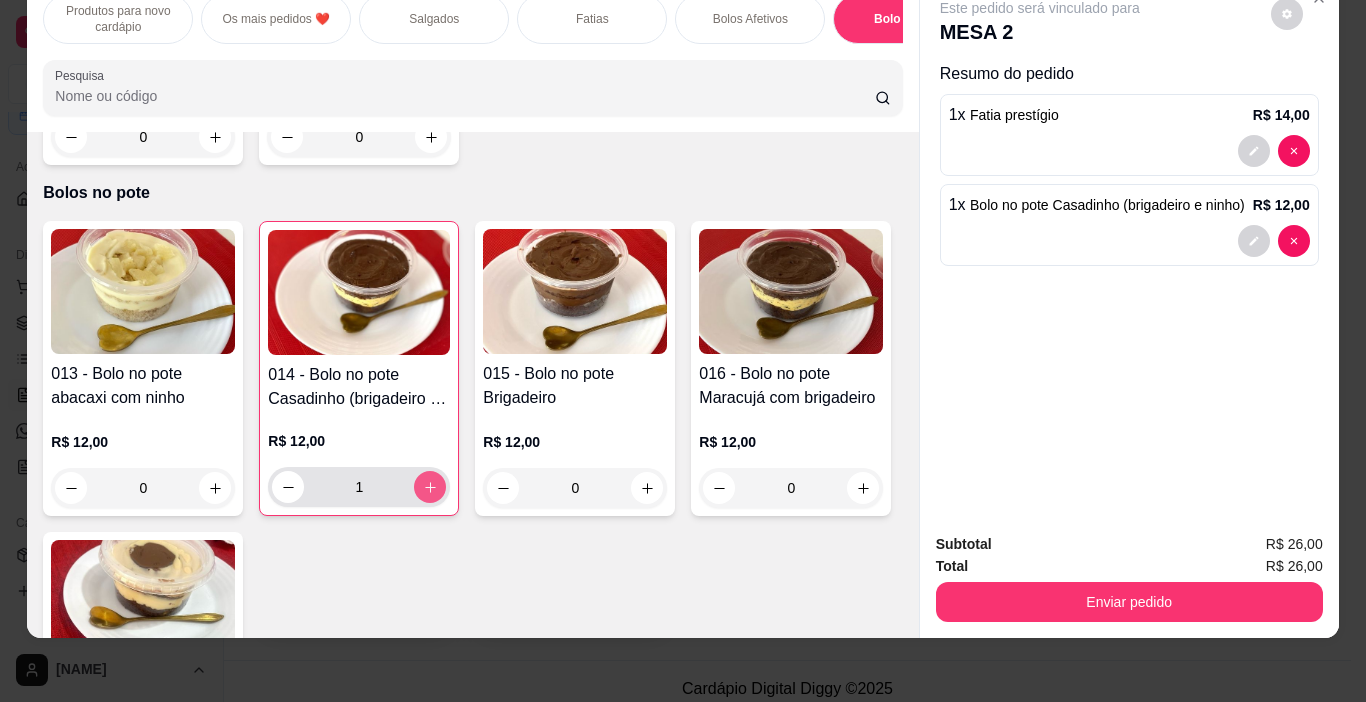 type on "1" 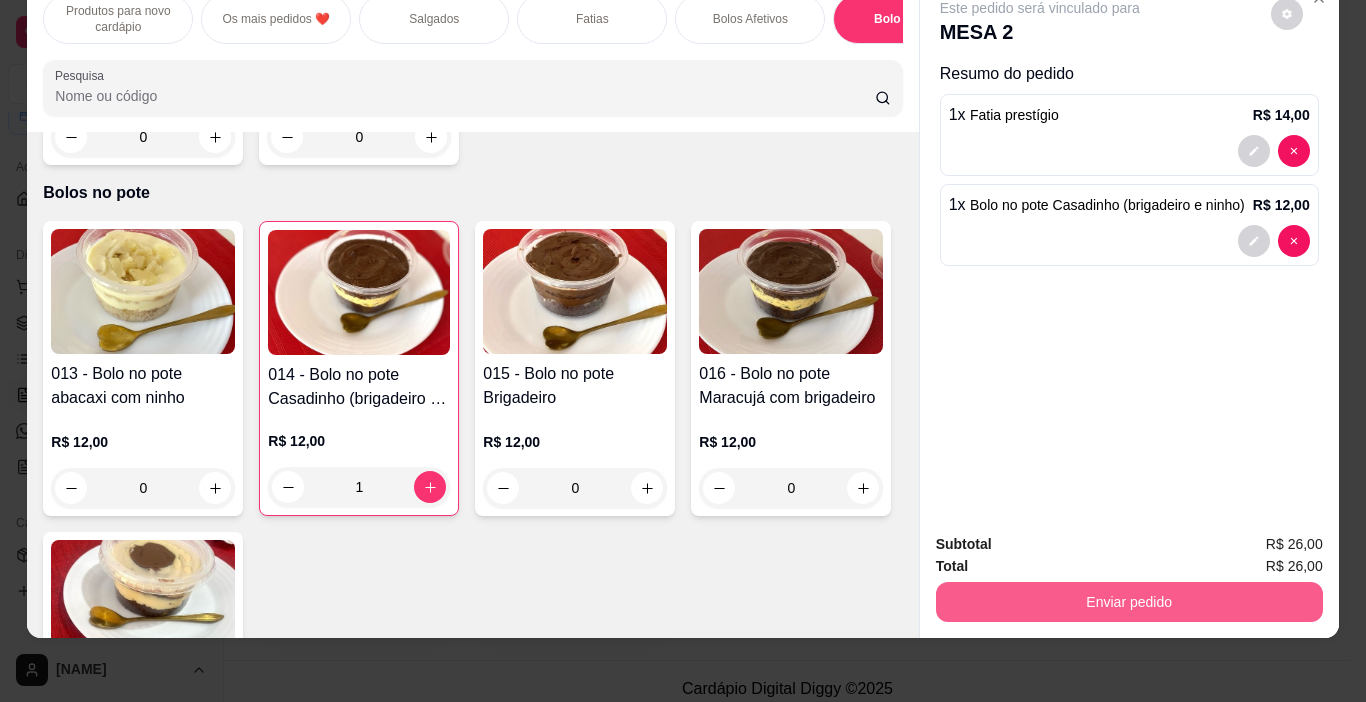 click on "Enviar pedido" at bounding box center (1129, 602) 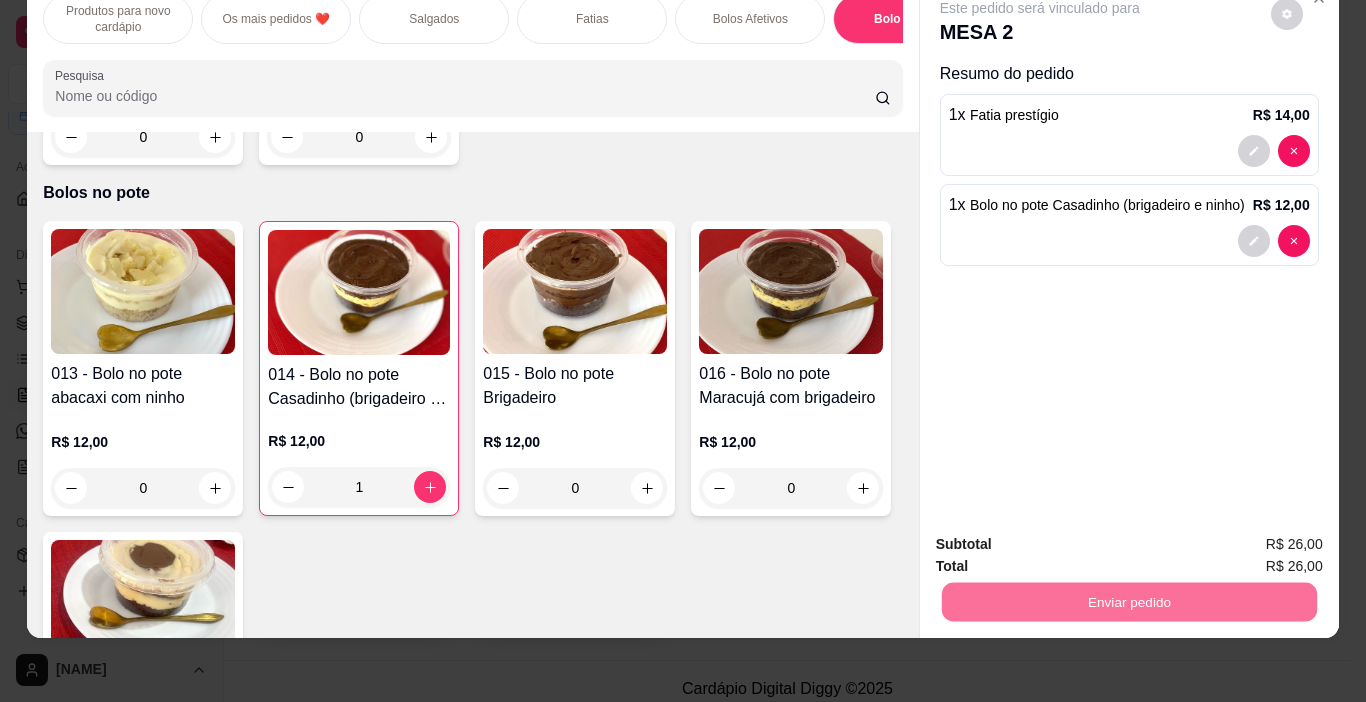click on "Não registrar e enviar pedido" at bounding box center (1063, 538) 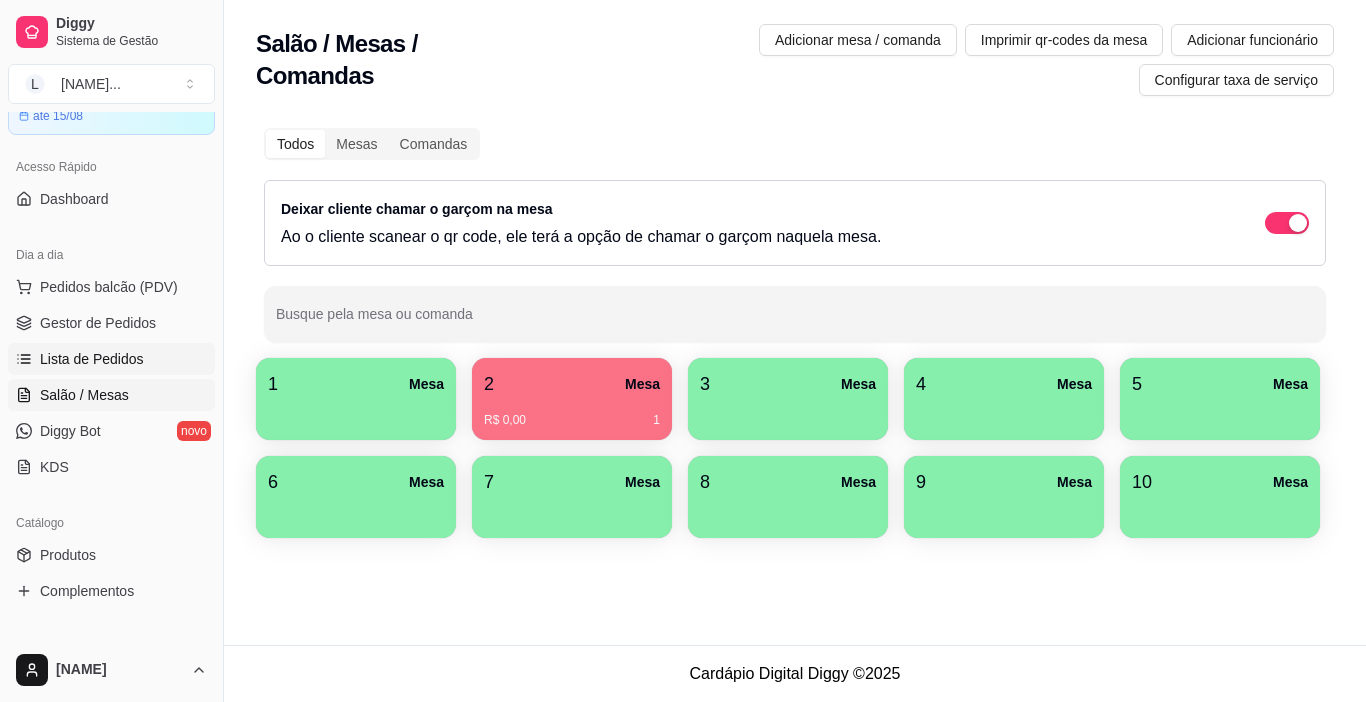 click on "Lista de Pedidos" at bounding box center [92, 359] 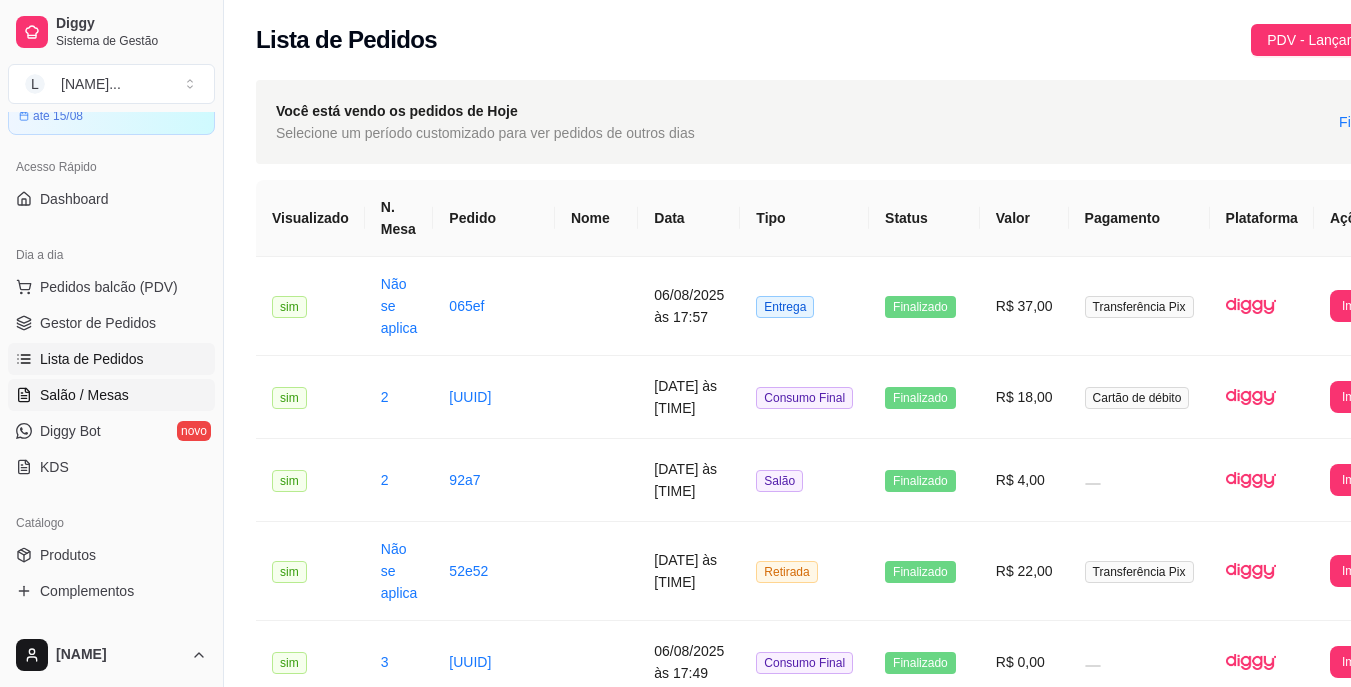click on "Salão / Mesas" at bounding box center (111, 395) 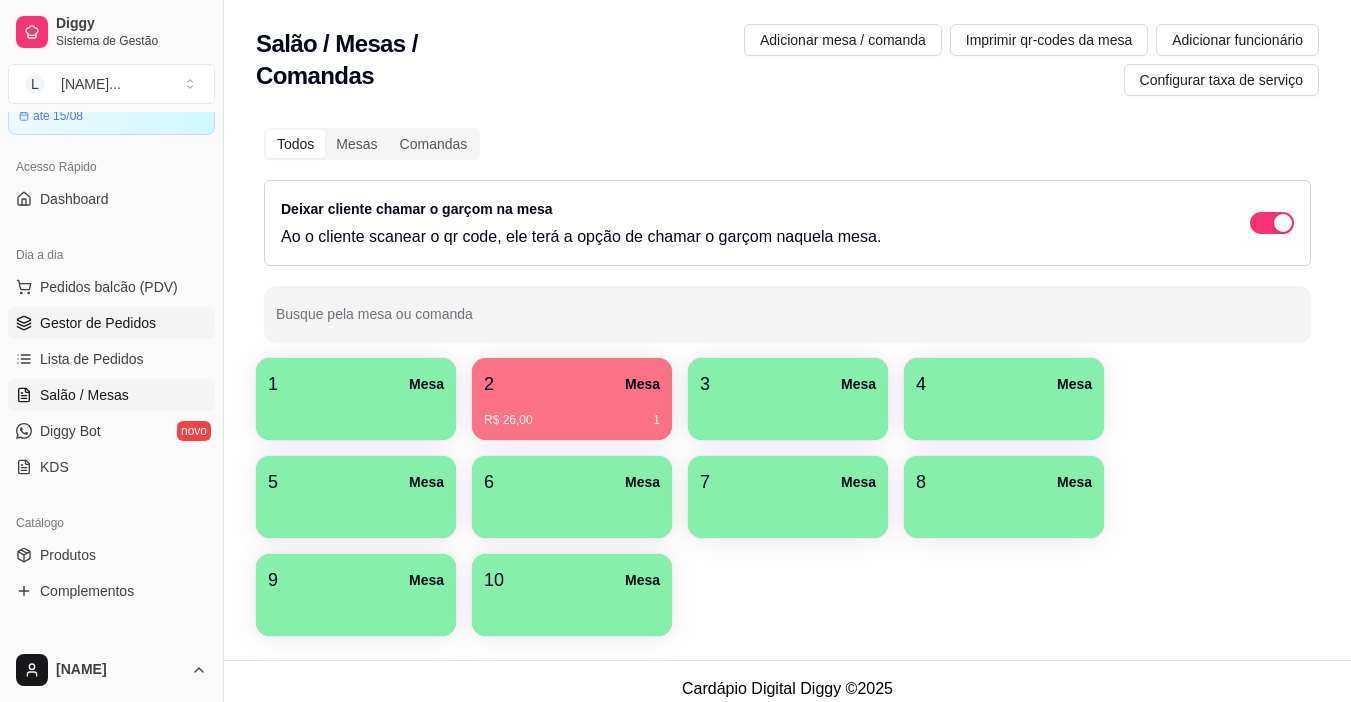 click on "Gestor de Pedidos" at bounding box center (98, 323) 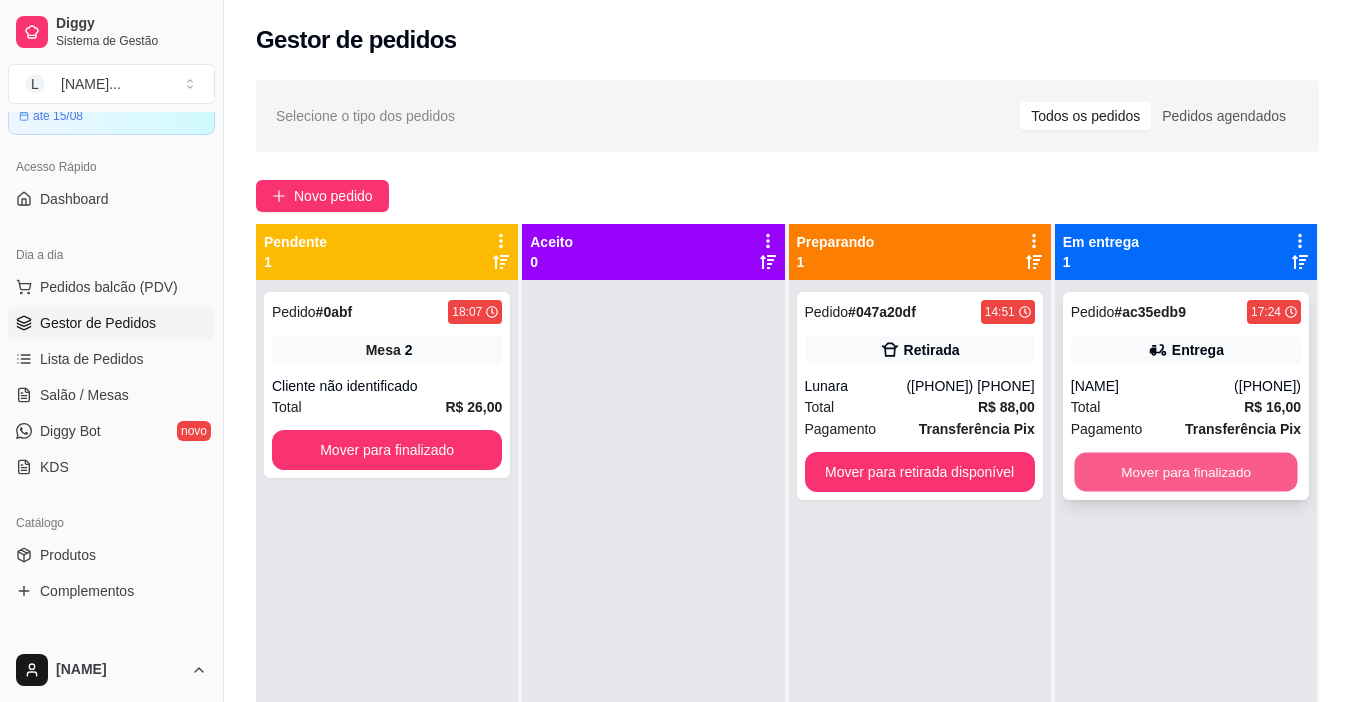 click on "Mover para finalizado" at bounding box center [1185, 472] 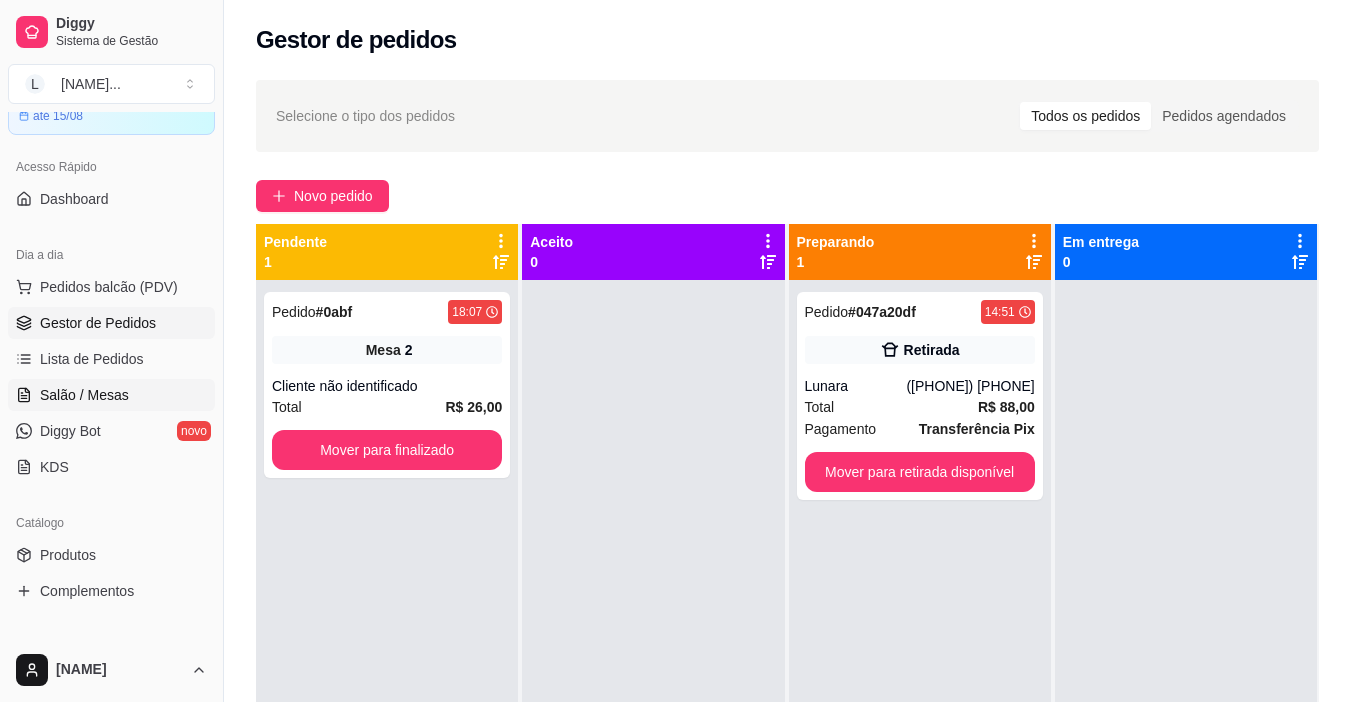 click on "Salão / Mesas" at bounding box center (84, 395) 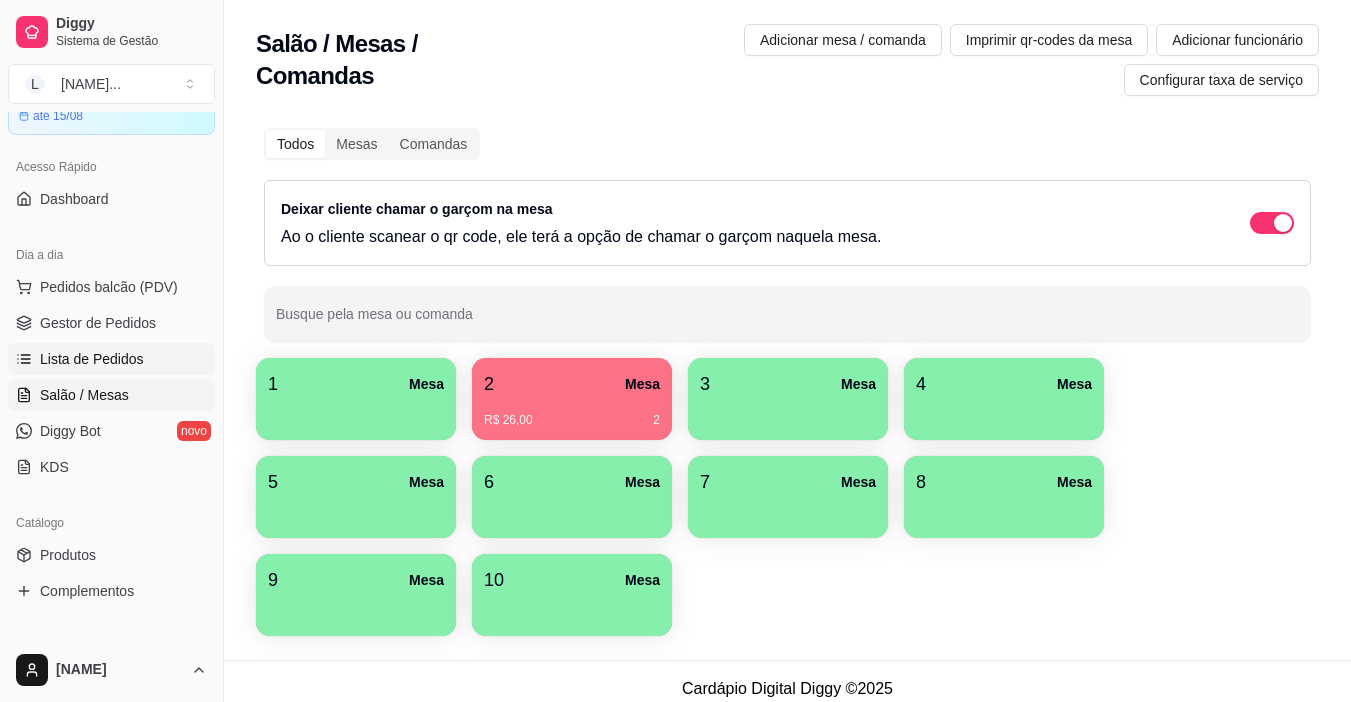click on "Lista de Pedidos" at bounding box center (111, 359) 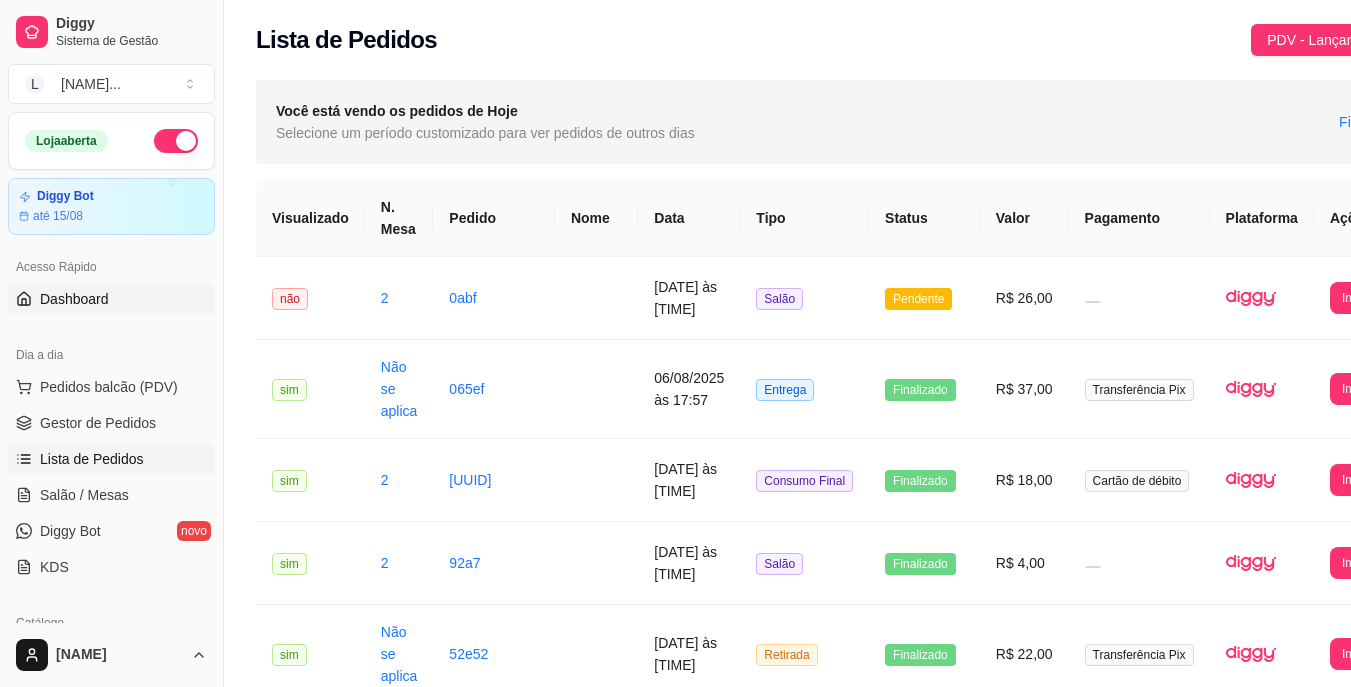 scroll, scrollTop: 0, scrollLeft: 0, axis: both 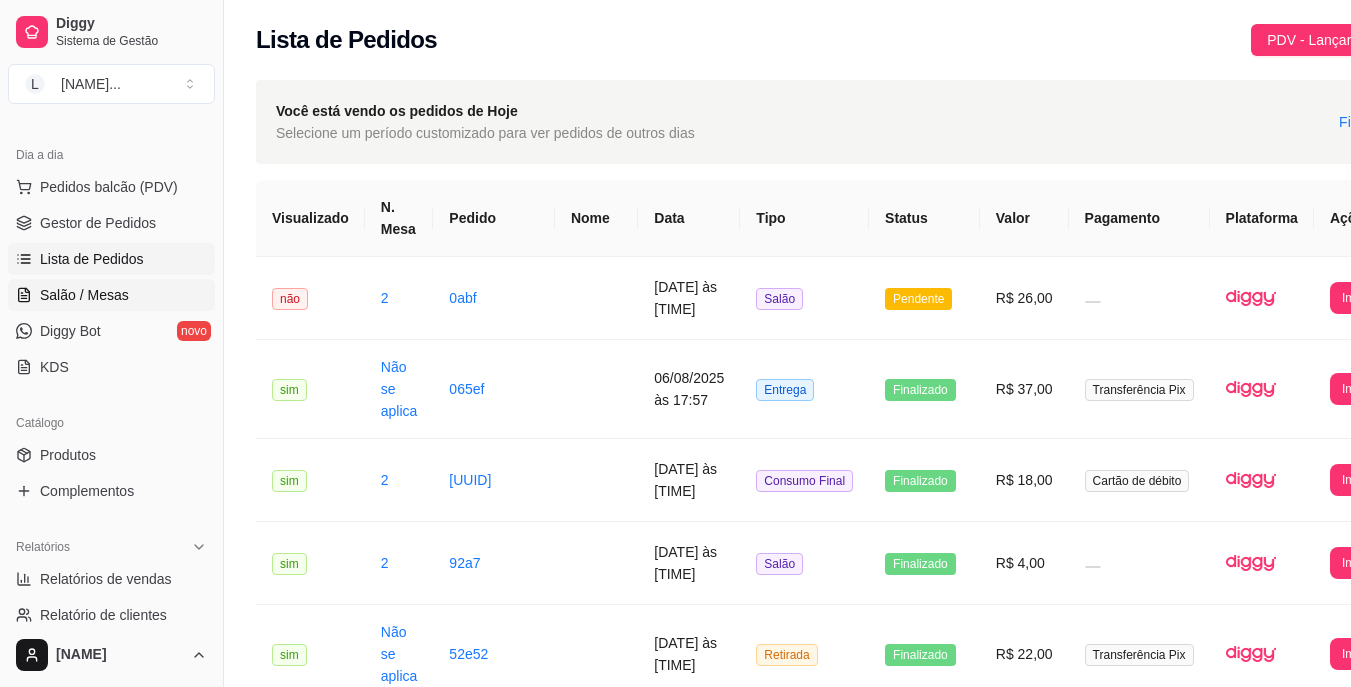 click on "Salão / Mesas" at bounding box center (111, 295) 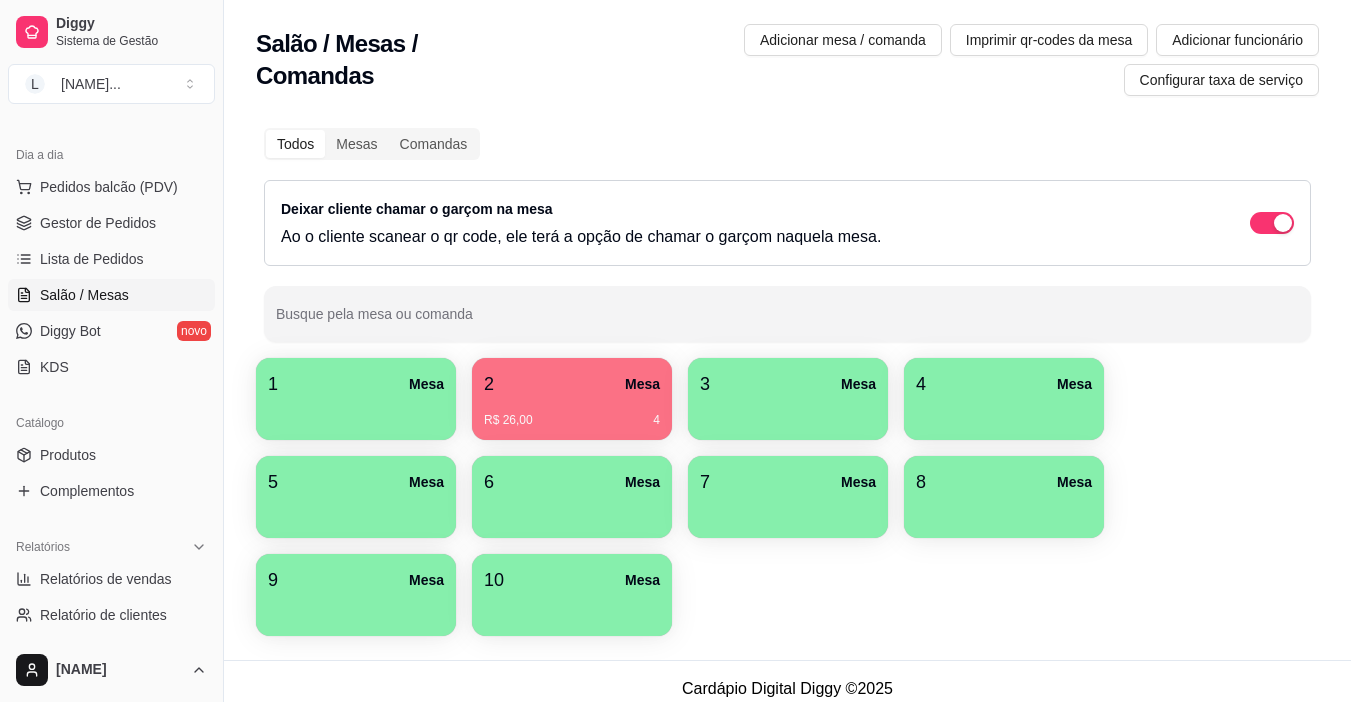click on "2 Mesa" at bounding box center [572, 384] 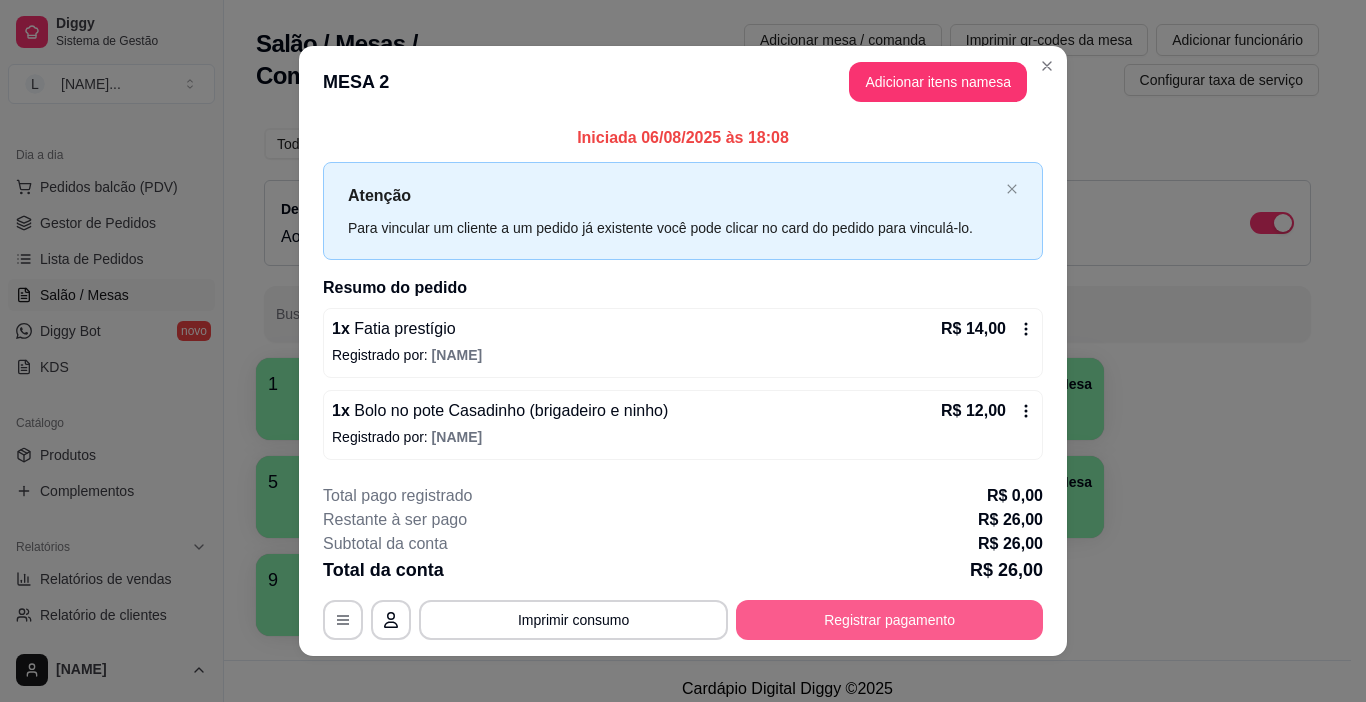 click on "Registrar pagamento" at bounding box center (889, 620) 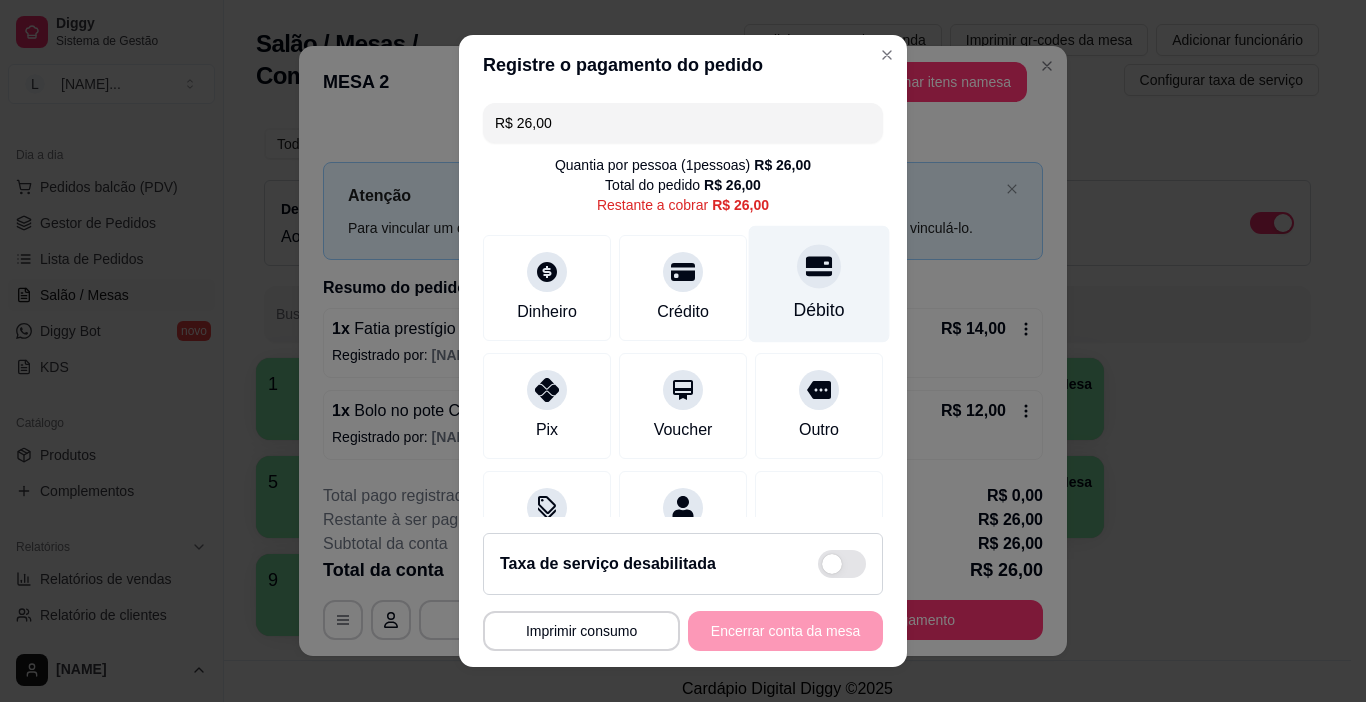 click on "Débito" at bounding box center (819, 284) 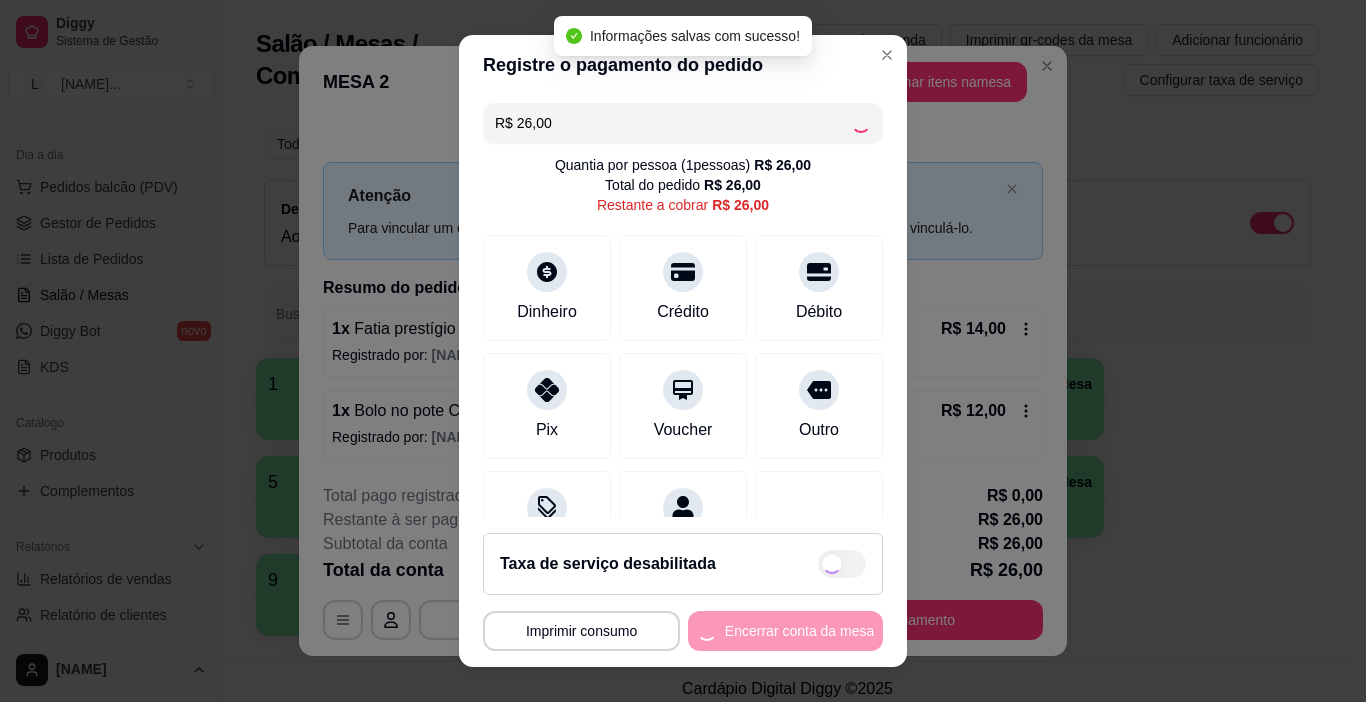 type on "R$ 0,00" 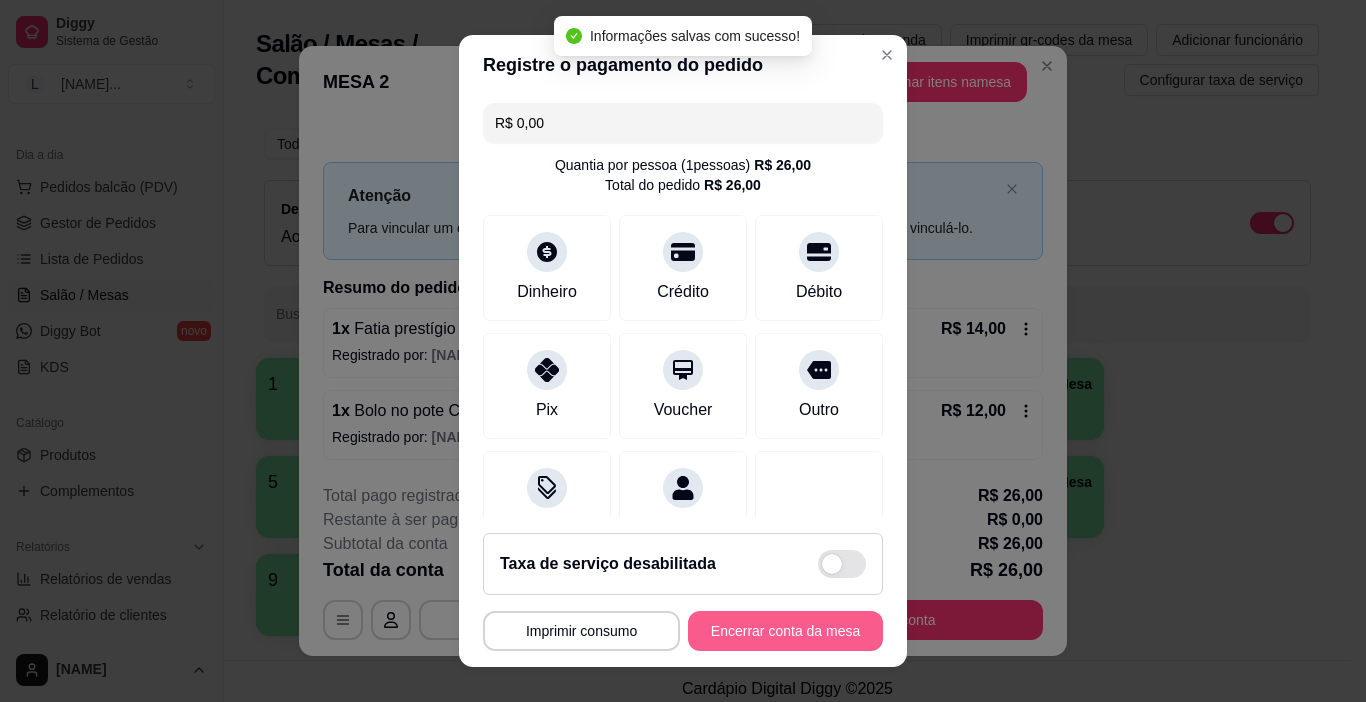 click on "Encerrar conta da mesa" at bounding box center [785, 631] 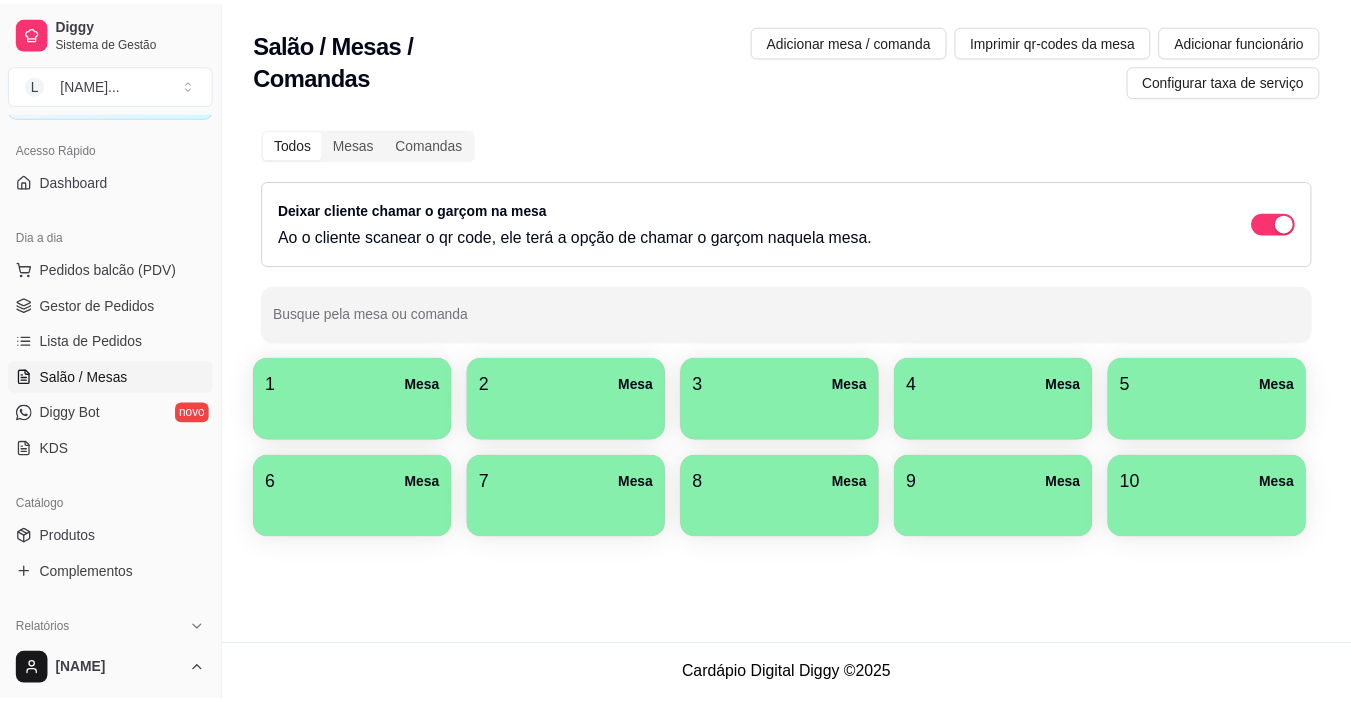 scroll, scrollTop: 0, scrollLeft: 0, axis: both 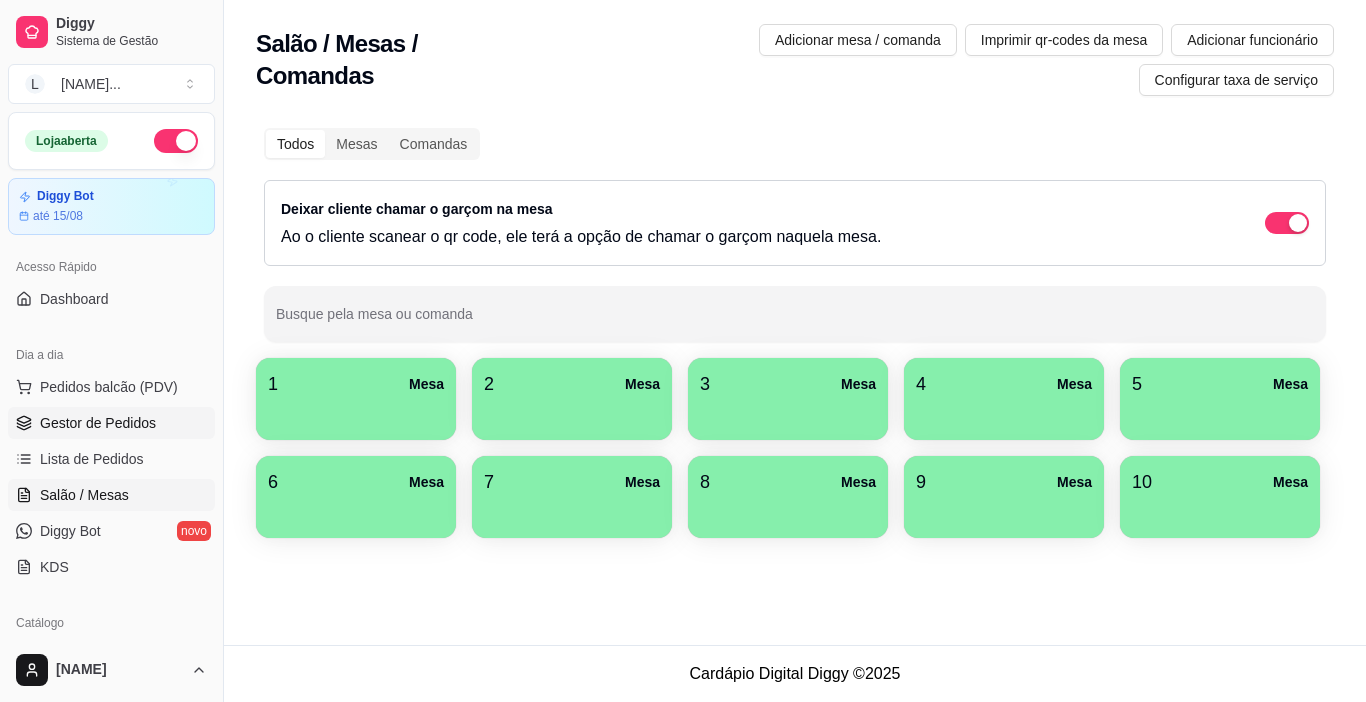 click on "Gestor de Pedidos" at bounding box center (98, 423) 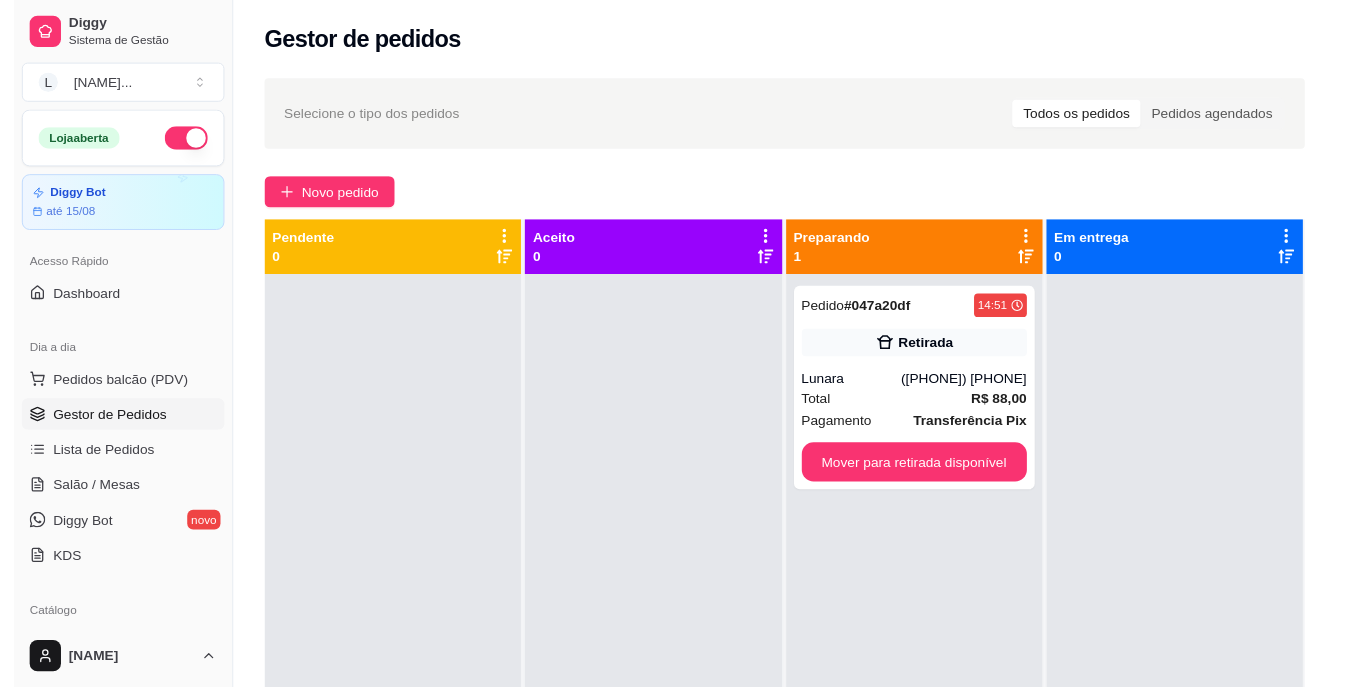 scroll, scrollTop: 56, scrollLeft: 0, axis: vertical 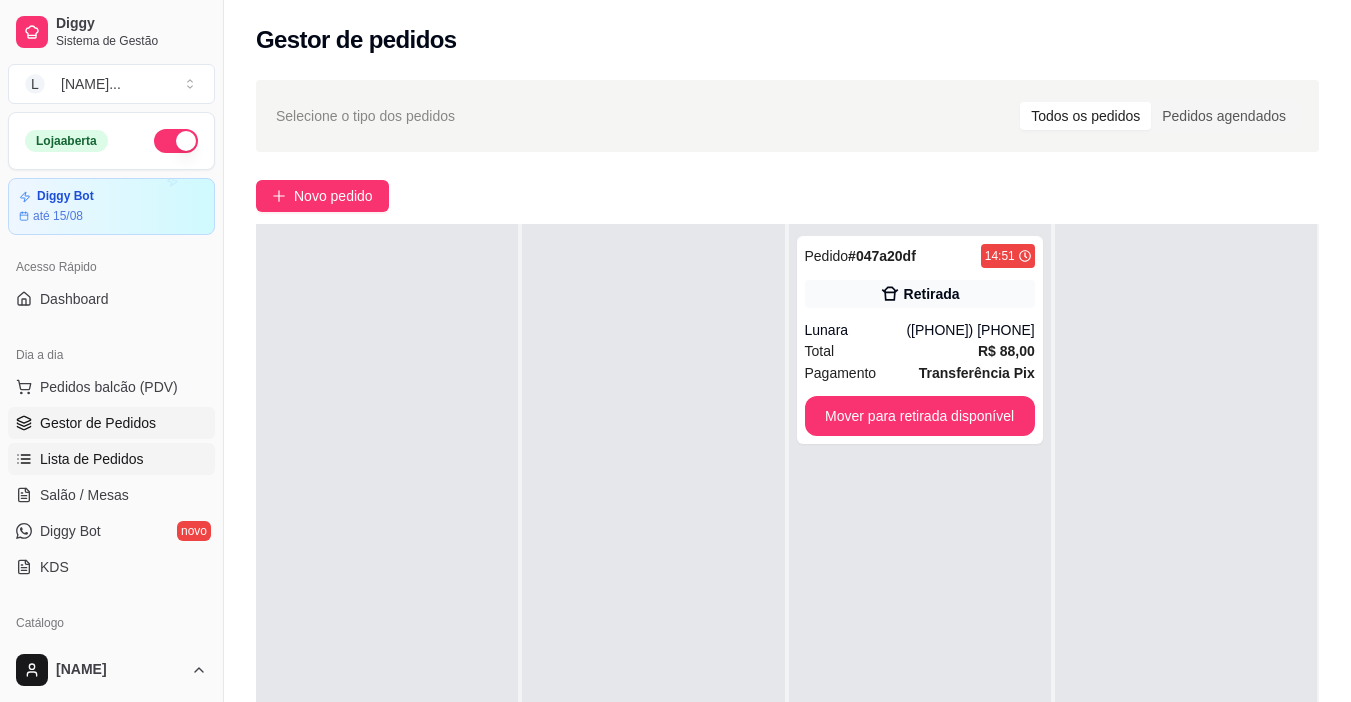 click on "Lista de Pedidos" at bounding box center (92, 459) 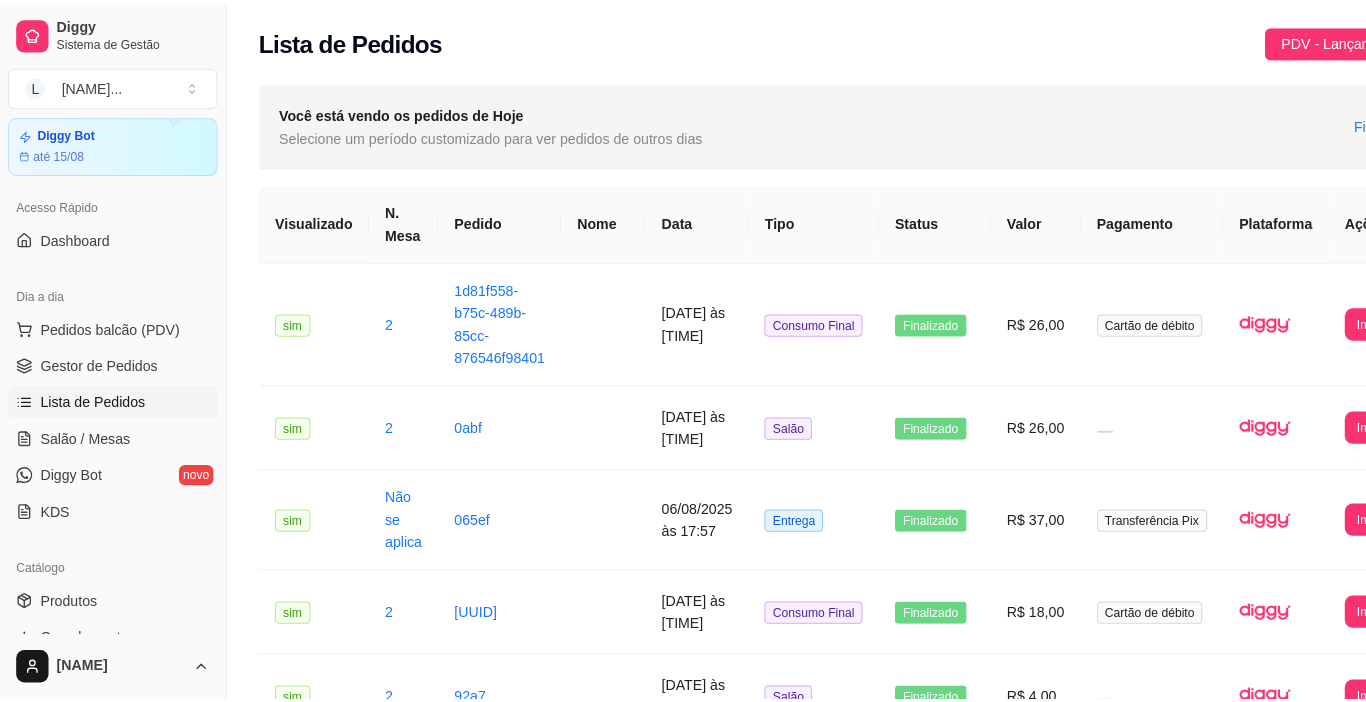 scroll, scrollTop: 100, scrollLeft: 0, axis: vertical 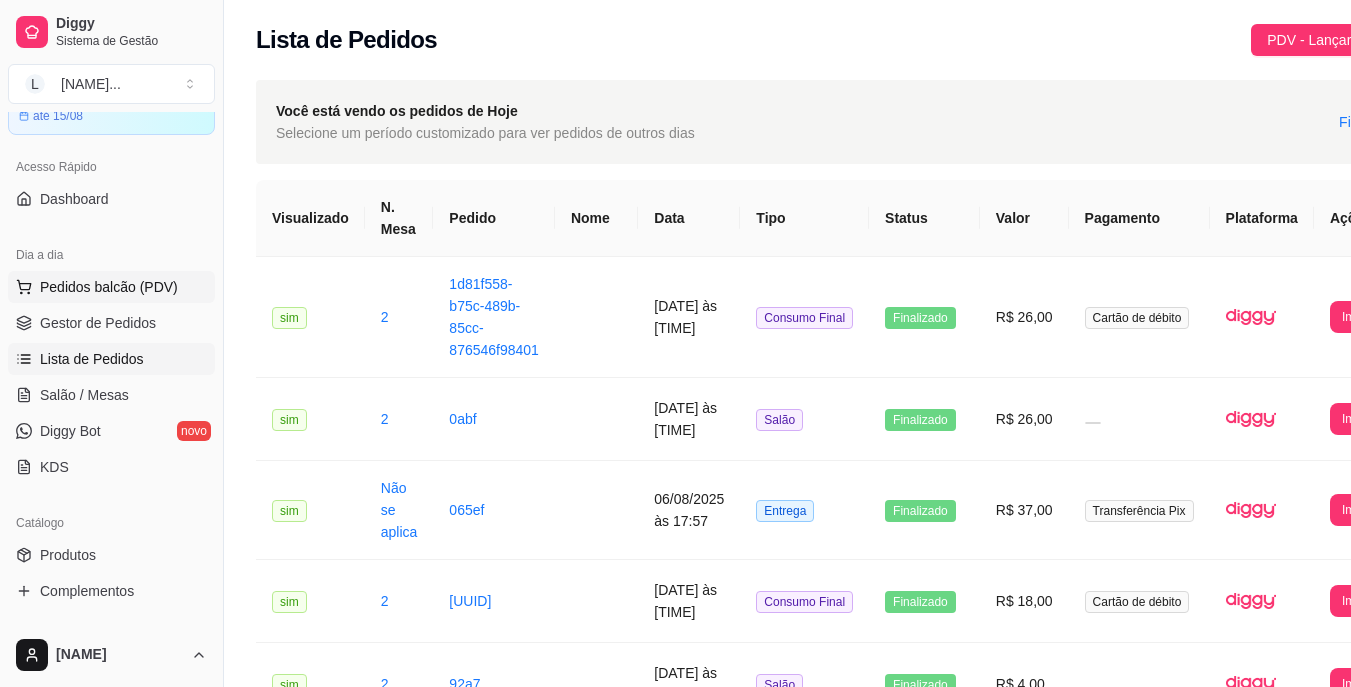 click on "Pedidos balcão (PDV)" at bounding box center (109, 287) 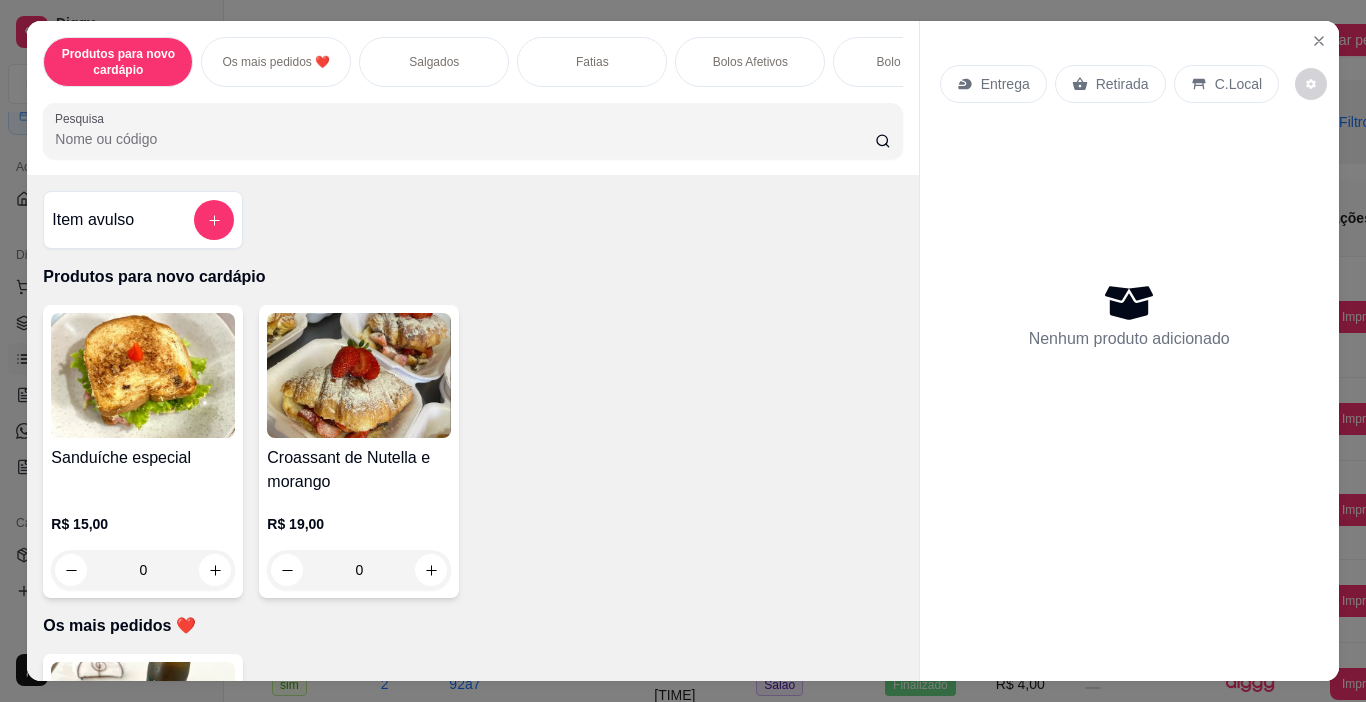 click on "Fatias" at bounding box center (592, 62) 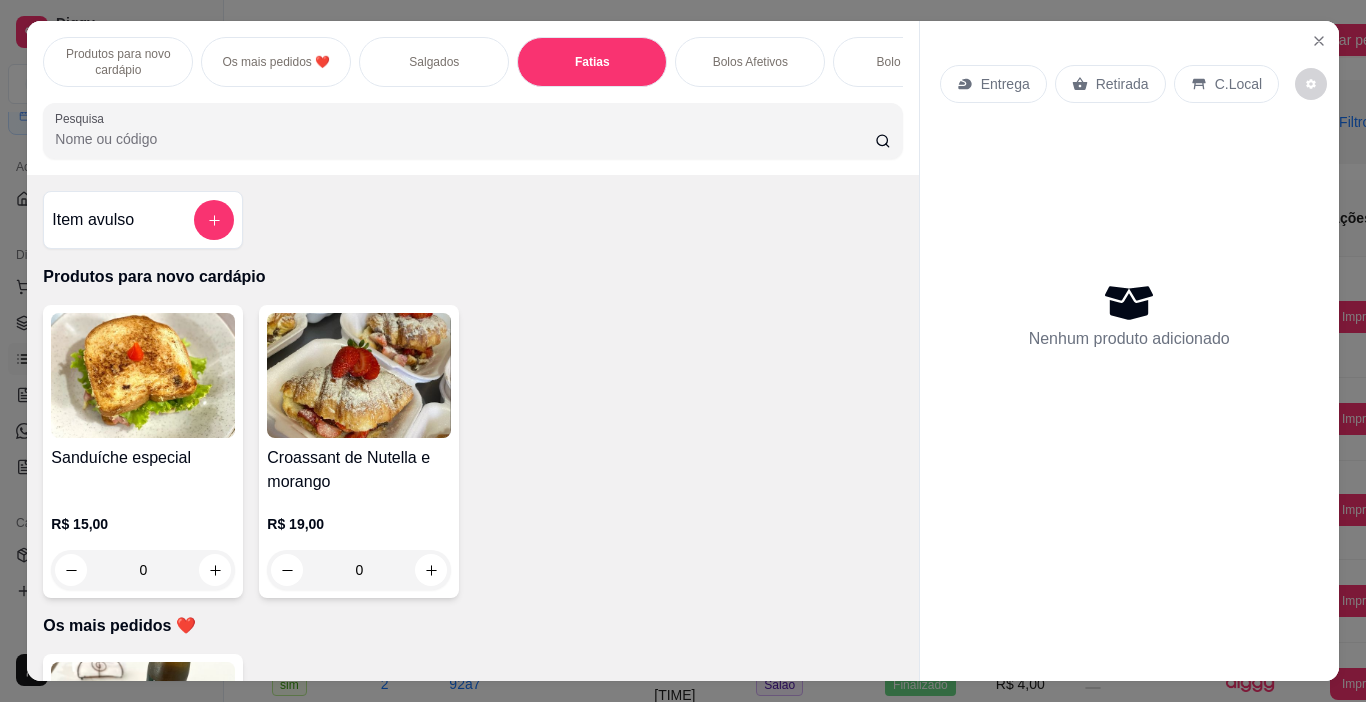 scroll, scrollTop: 1707, scrollLeft: 0, axis: vertical 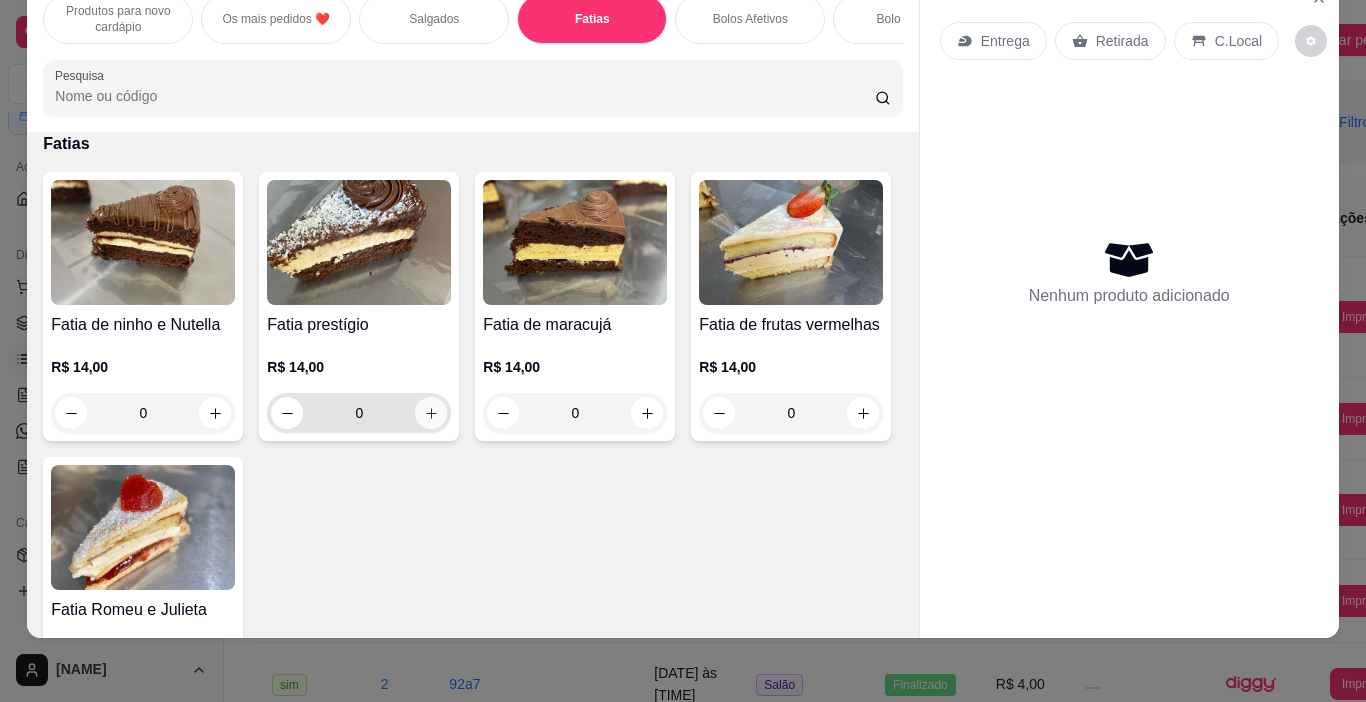 click at bounding box center [431, 413] 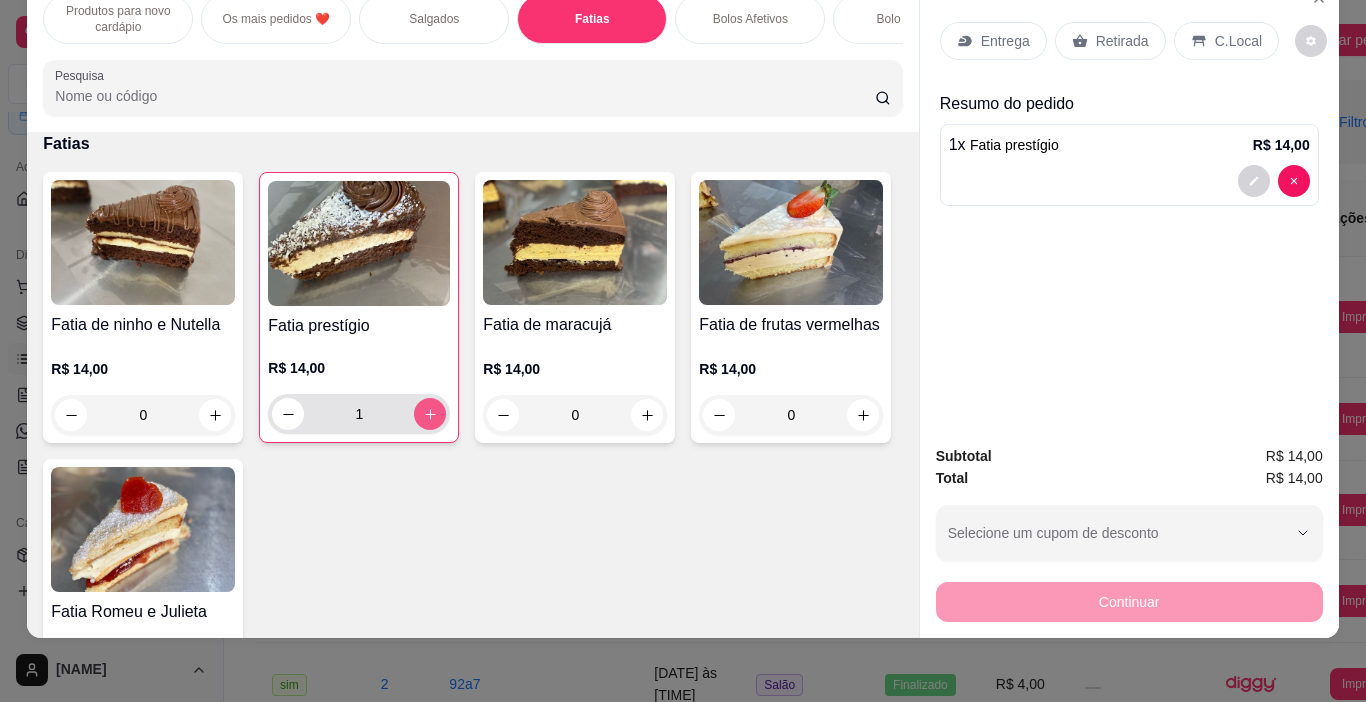click 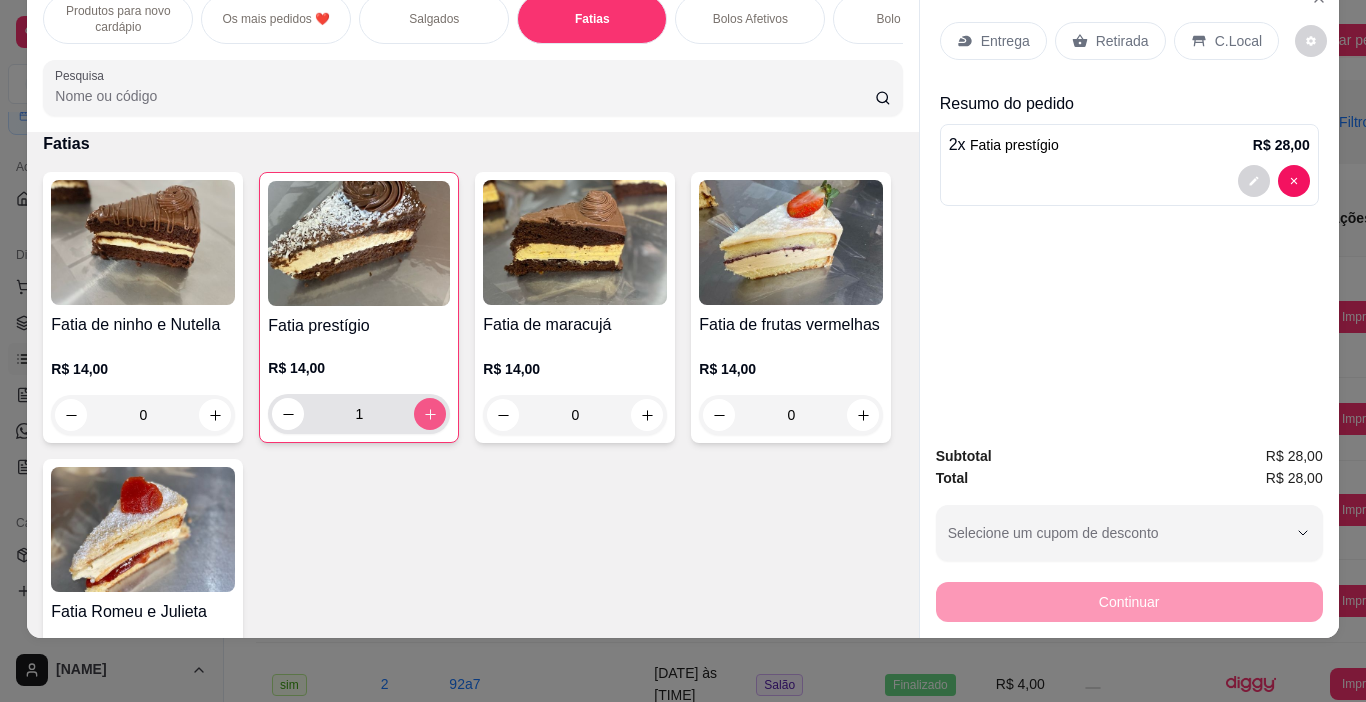 type on "2" 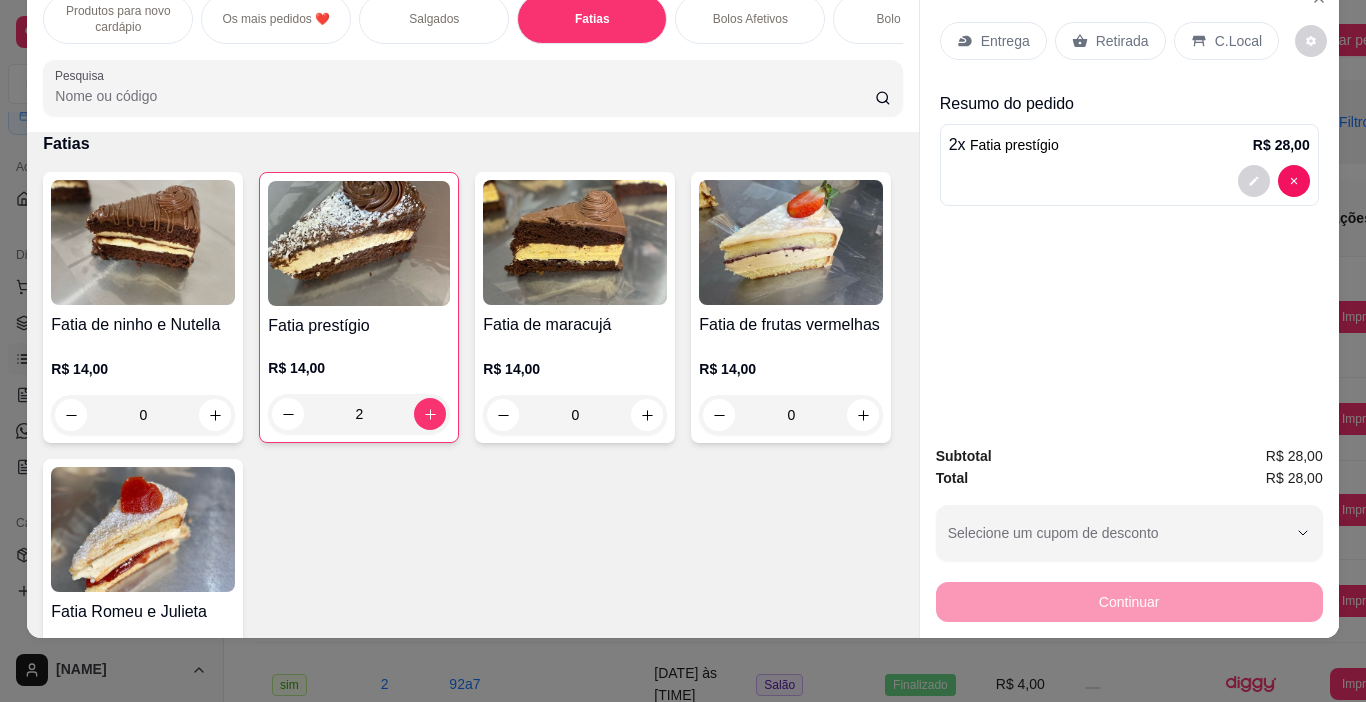click 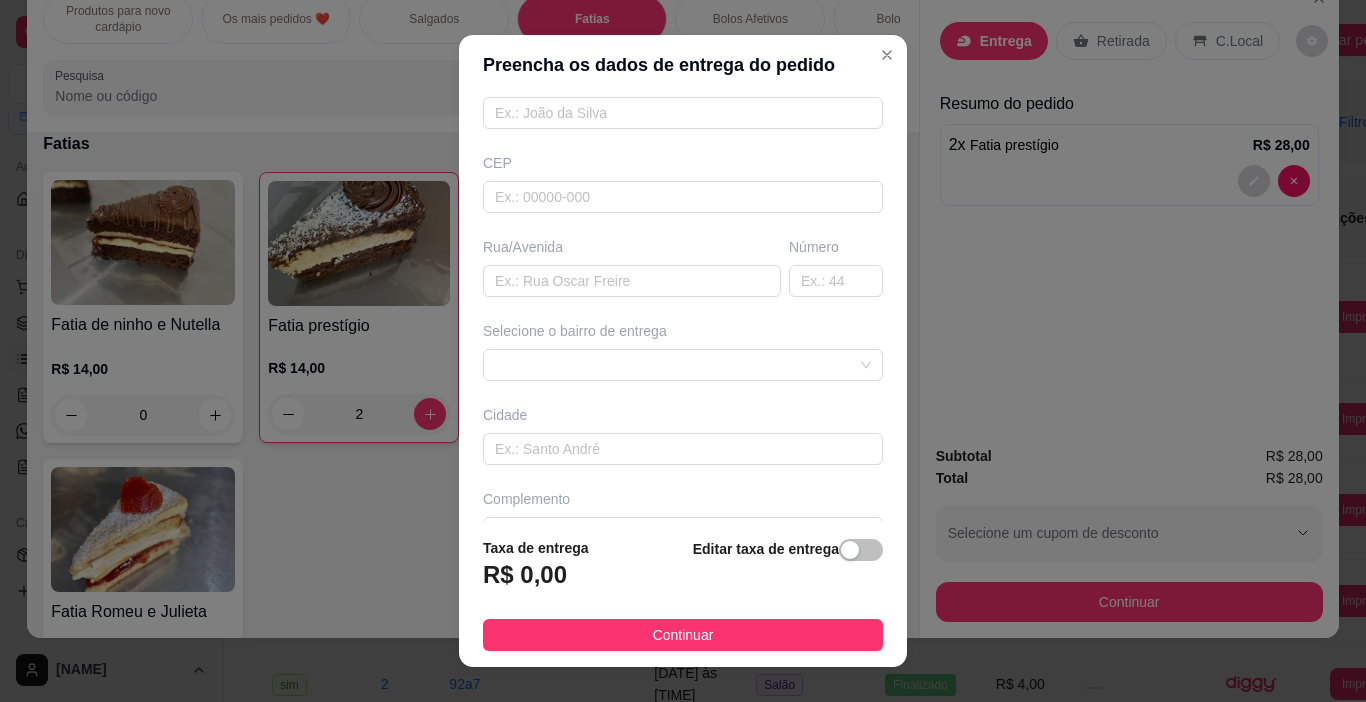 scroll, scrollTop: 248, scrollLeft: 0, axis: vertical 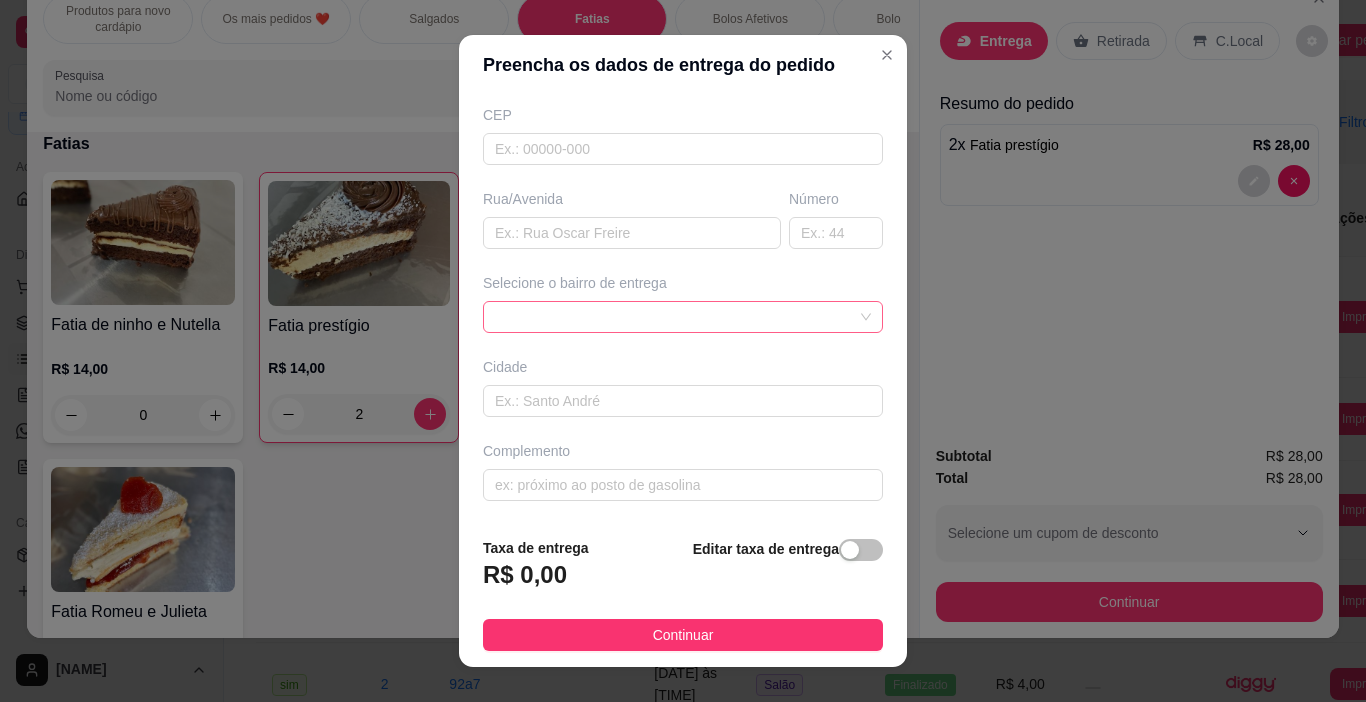 click at bounding box center [683, 317] 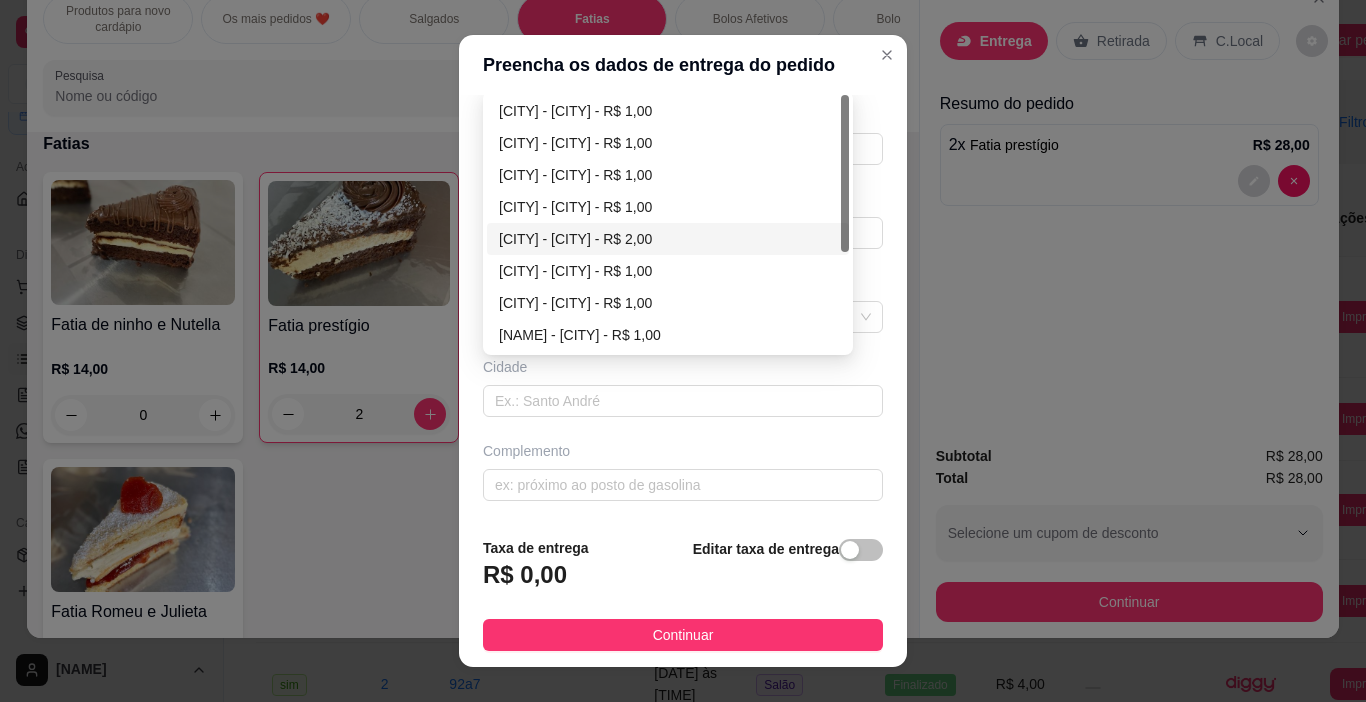 click on "[CITY] - [CITY] -  R$ 2,00" at bounding box center (668, 239) 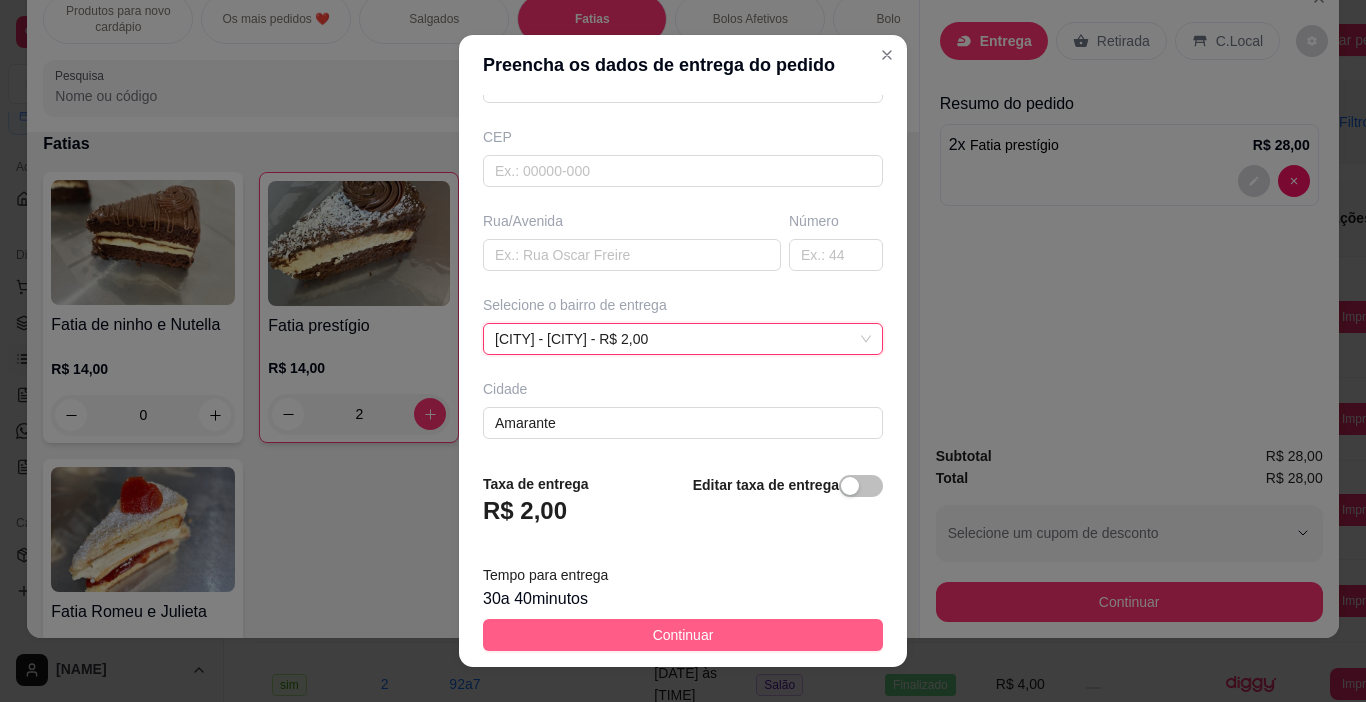 scroll, scrollTop: 248, scrollLeft: 0, axis: vertical 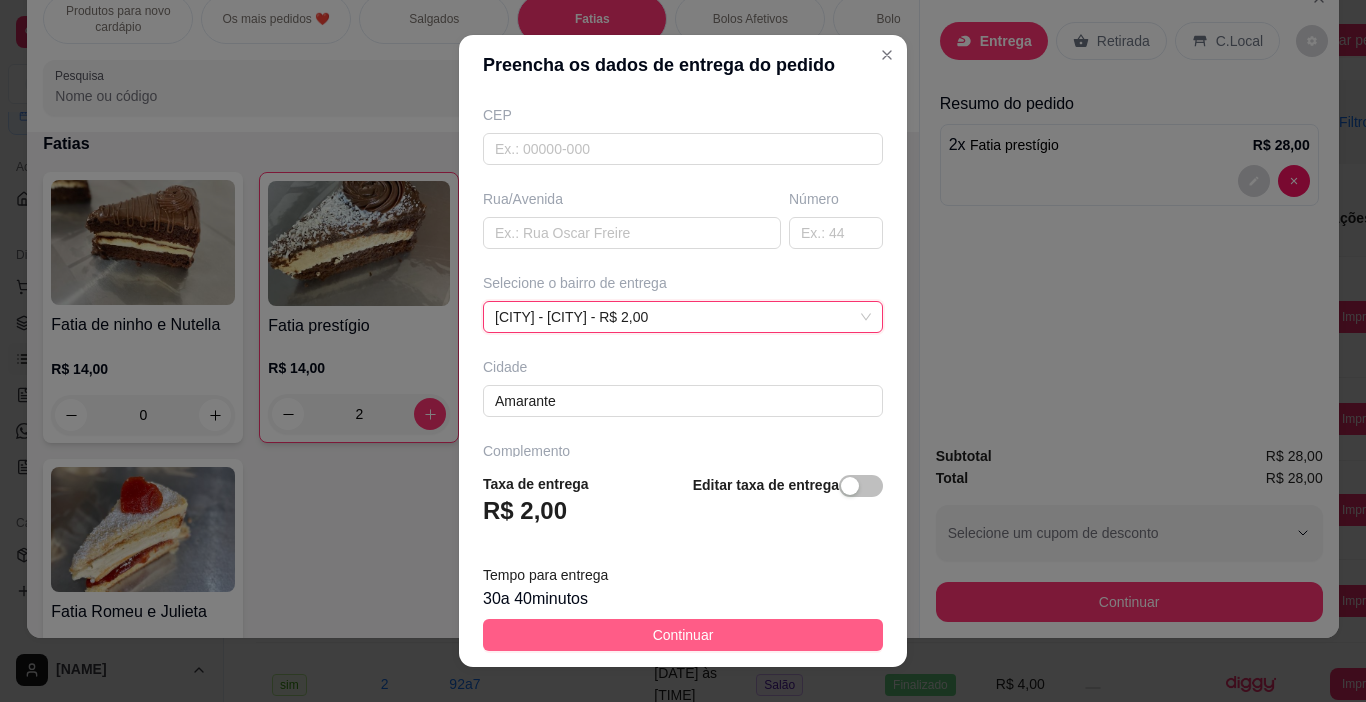 click on "Continuar" at bounding box center [683, 635] 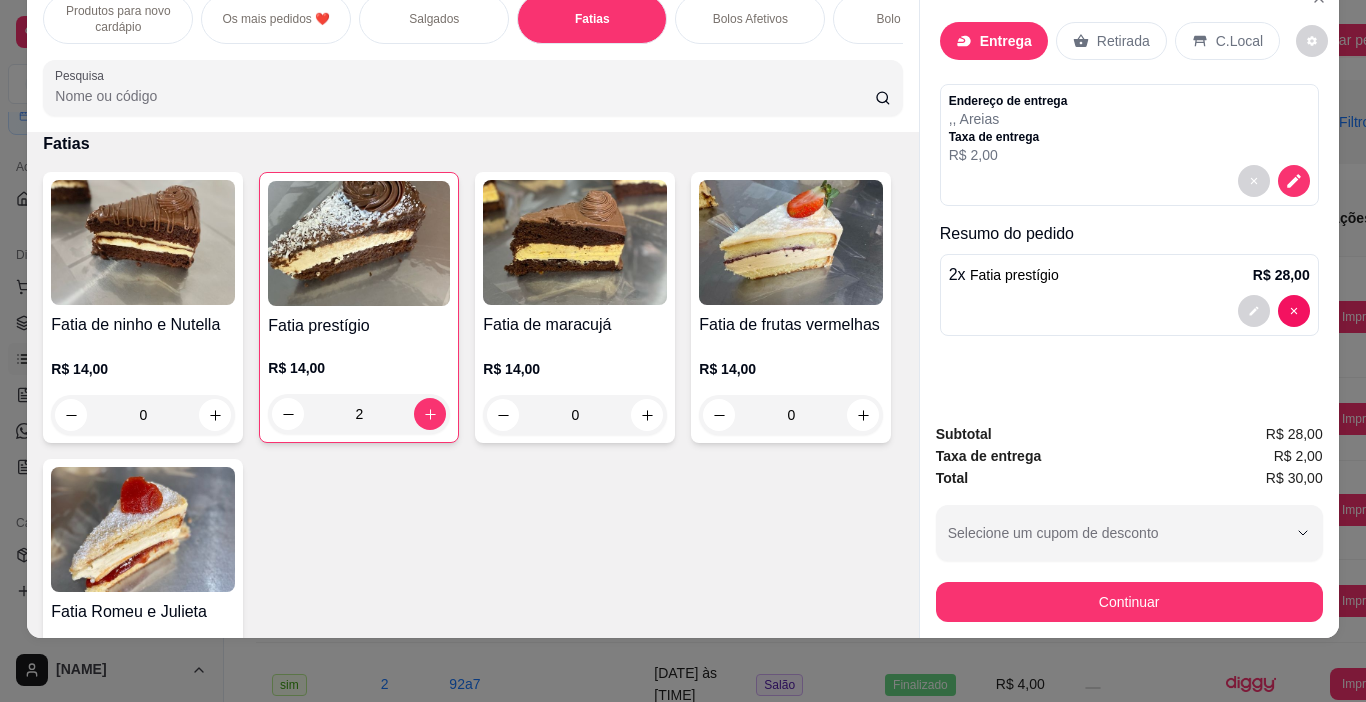 click on "Continuar" at bounding box center (1129, 602) 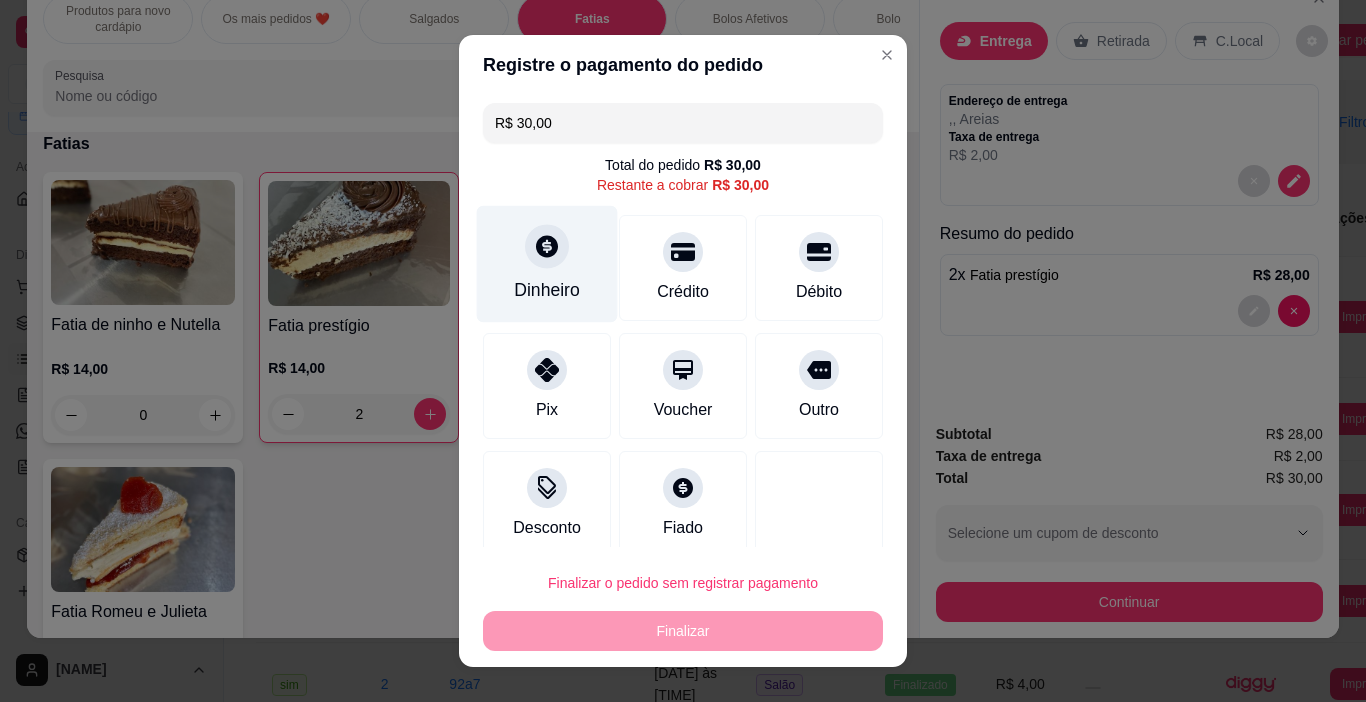 click on "Dinheiro" at bounding box center [547, 290] 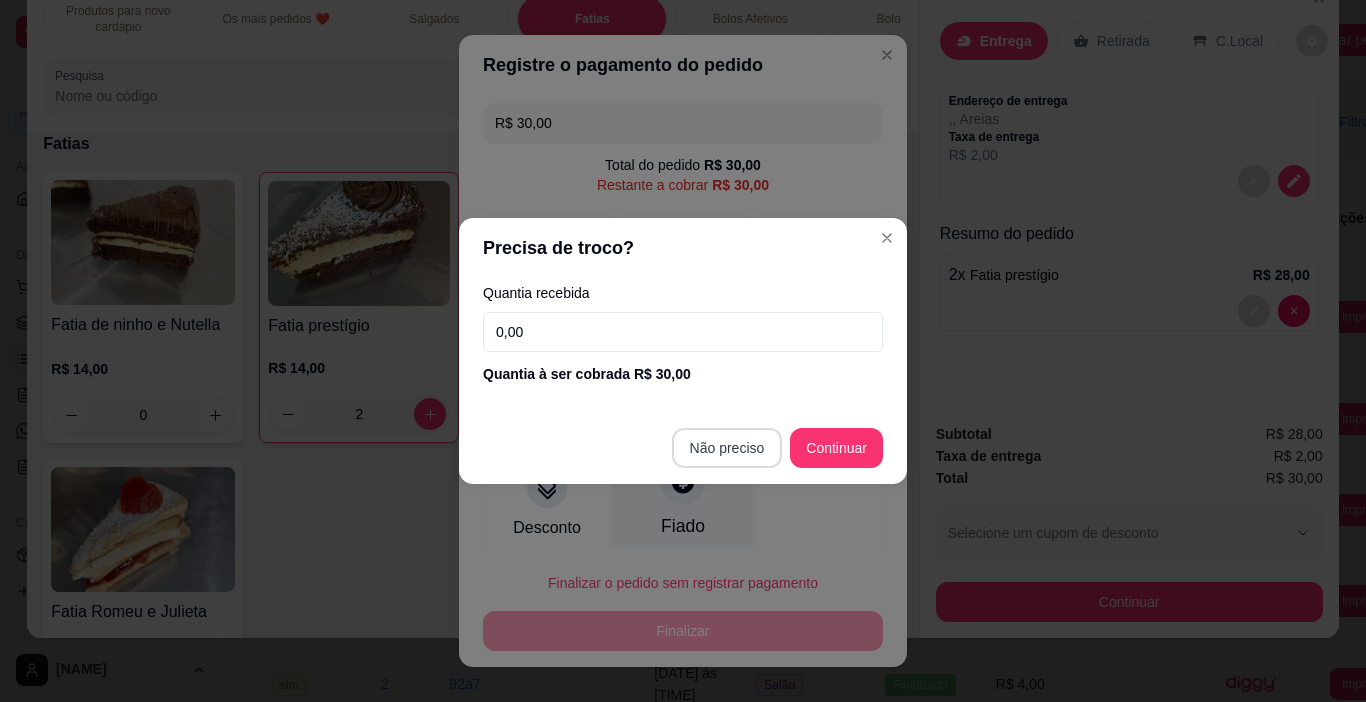 type on "R$ 0,00" 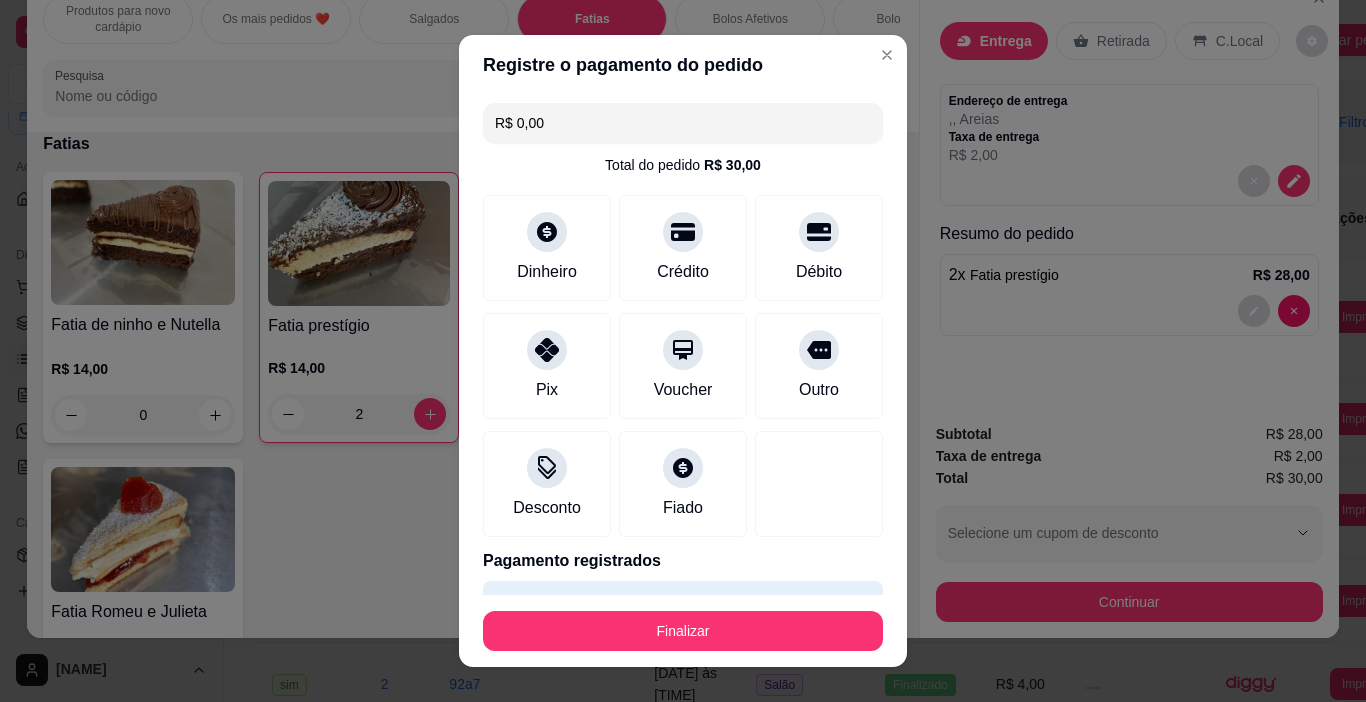 click on "Finalizar" at bounding box center [683, 631] 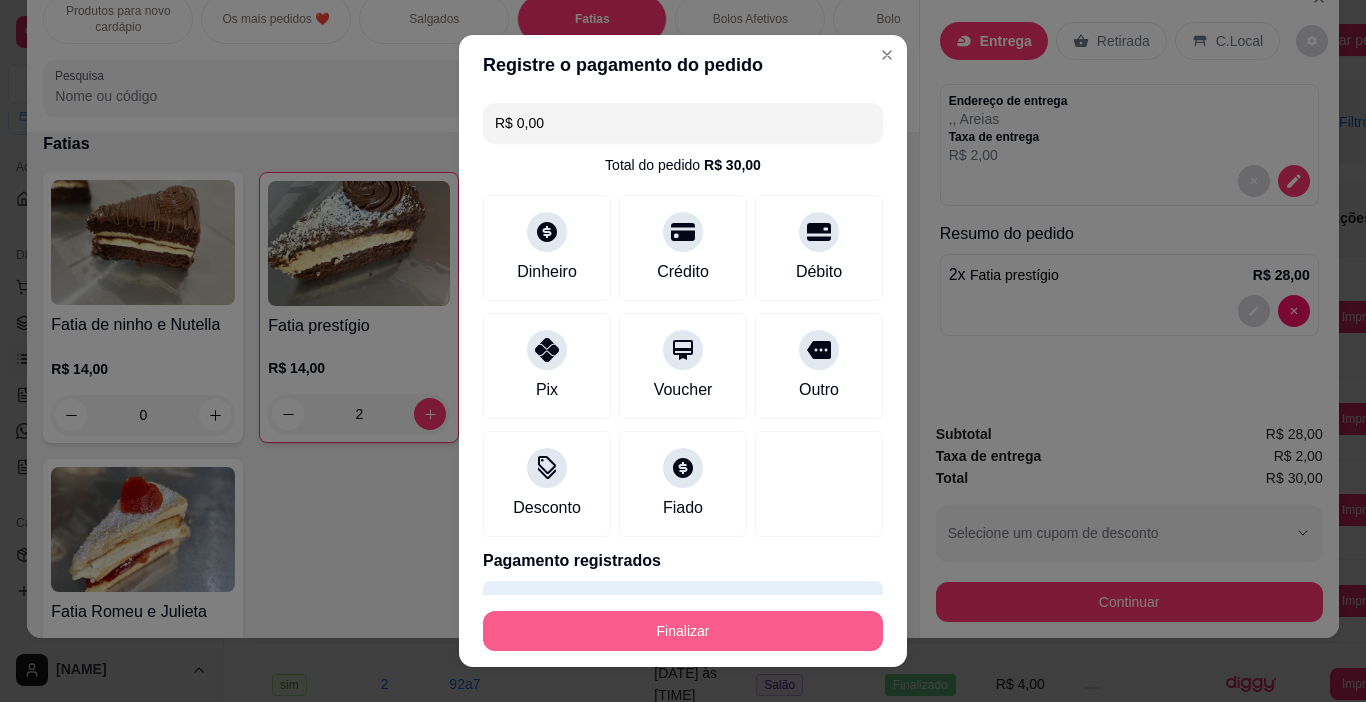 click on "Finalizar" at bounding box center (683, 631) 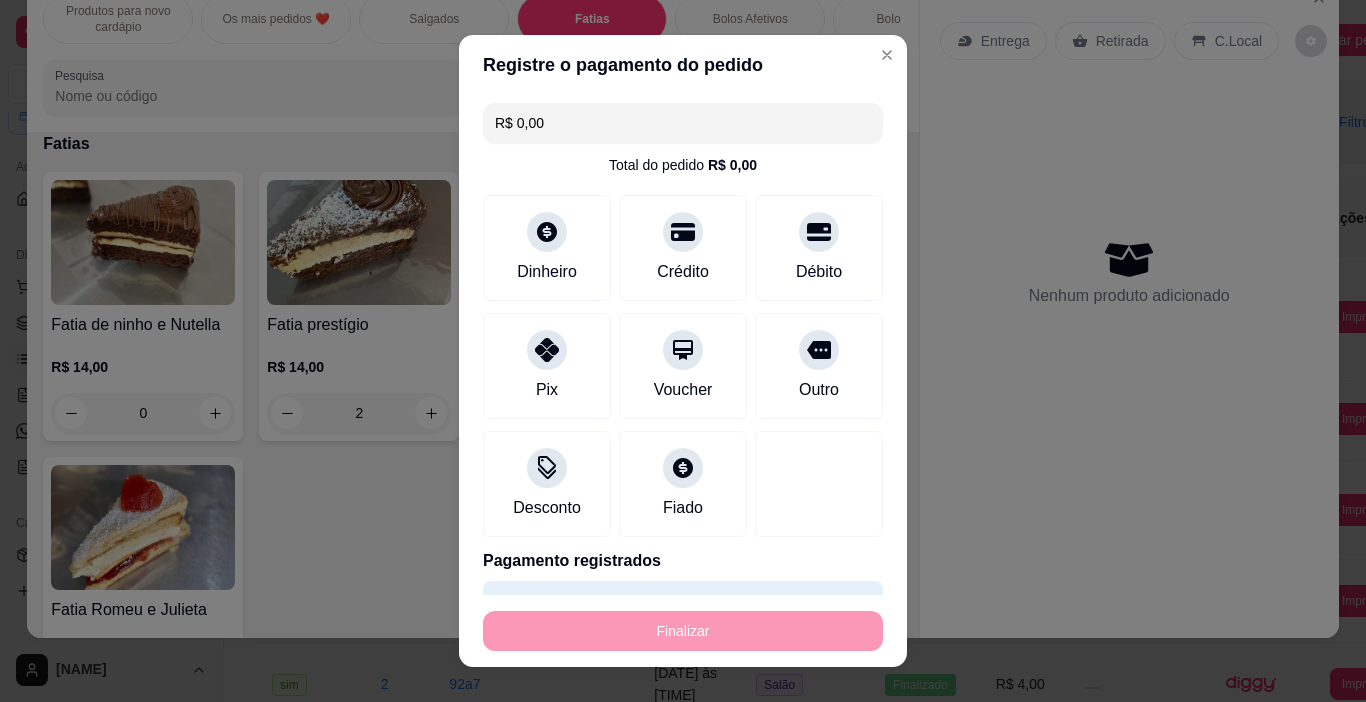 type on "0" 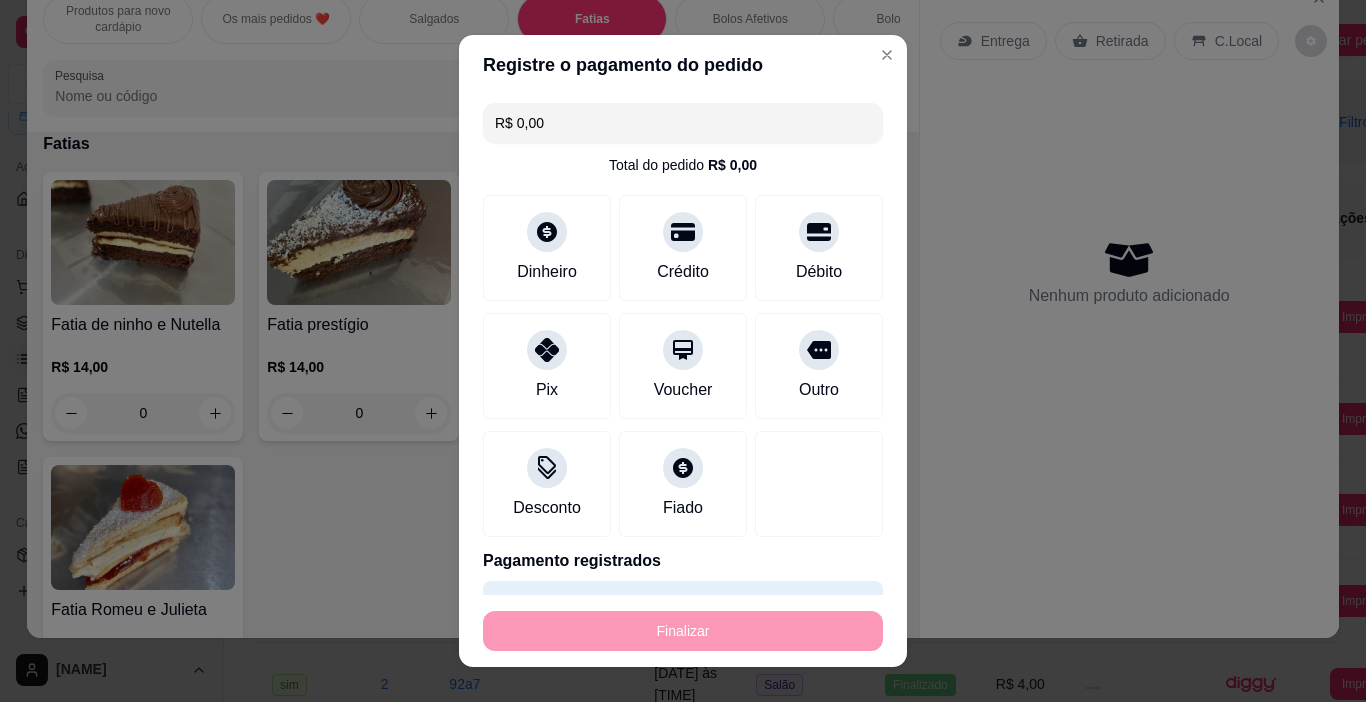 type on "-R$ 30,00" 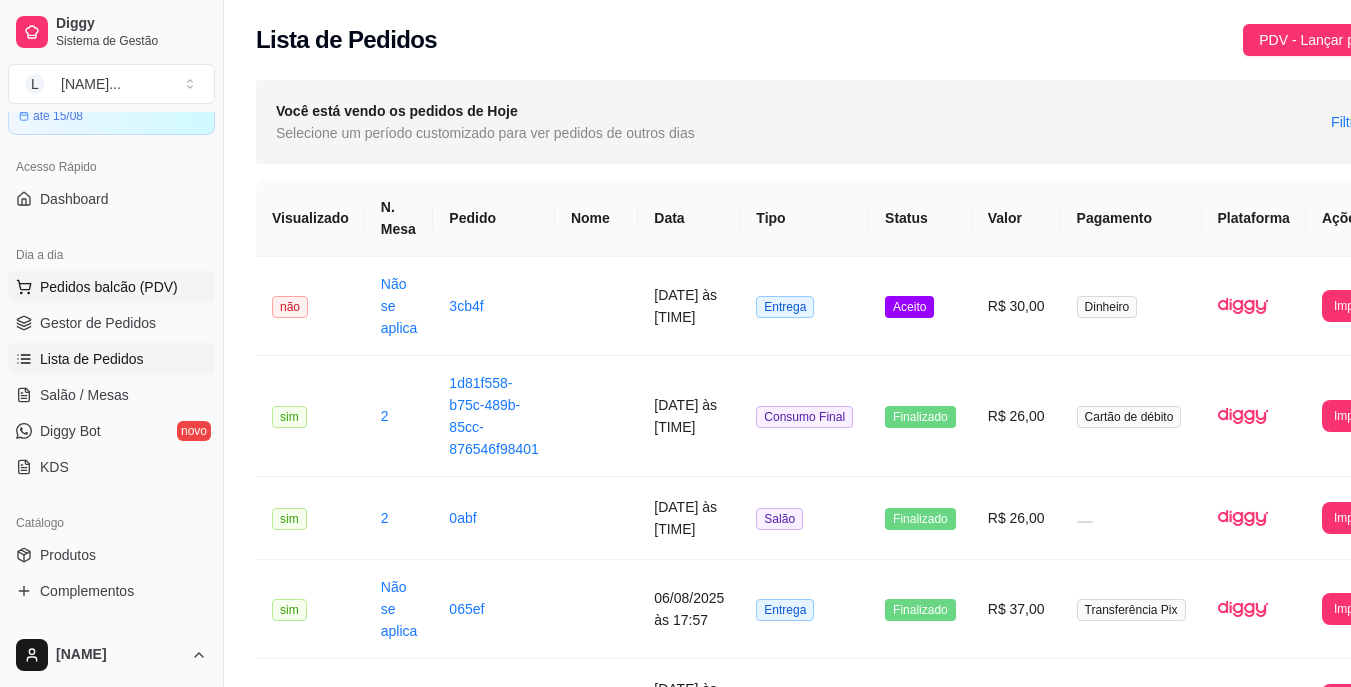 click on "Pedidos balcão (PDV)" at bounding box center [111, 287] 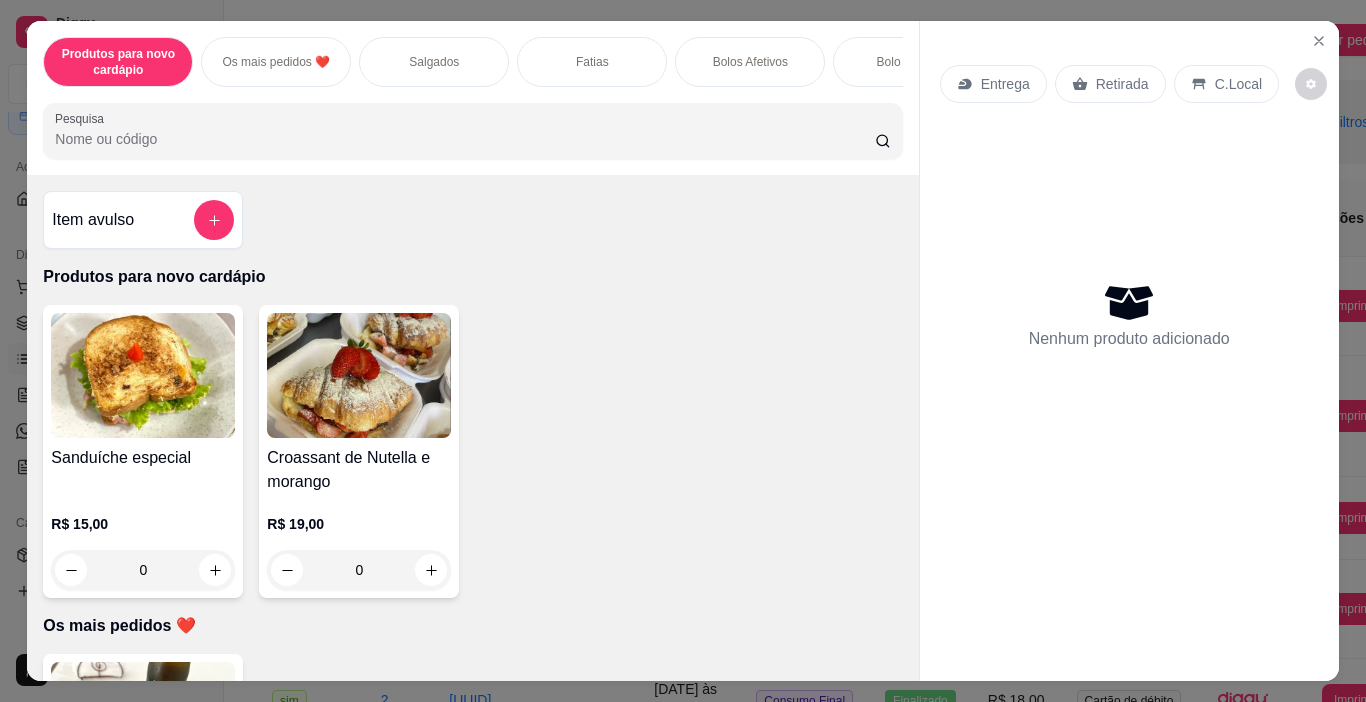 click on "Bolos Afetivos" at bounding box center [750, 62] 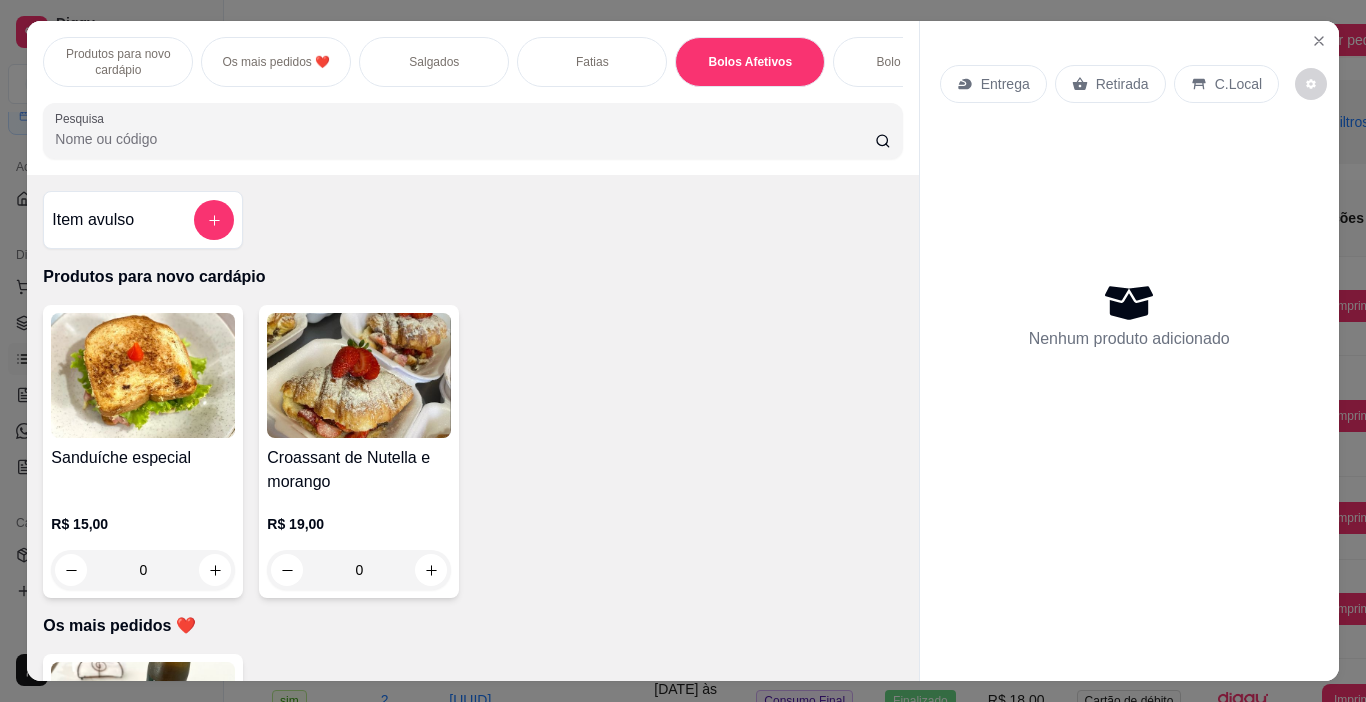 scroll, scrollTop: 2317, scrollLeft: 0, axis: vertical 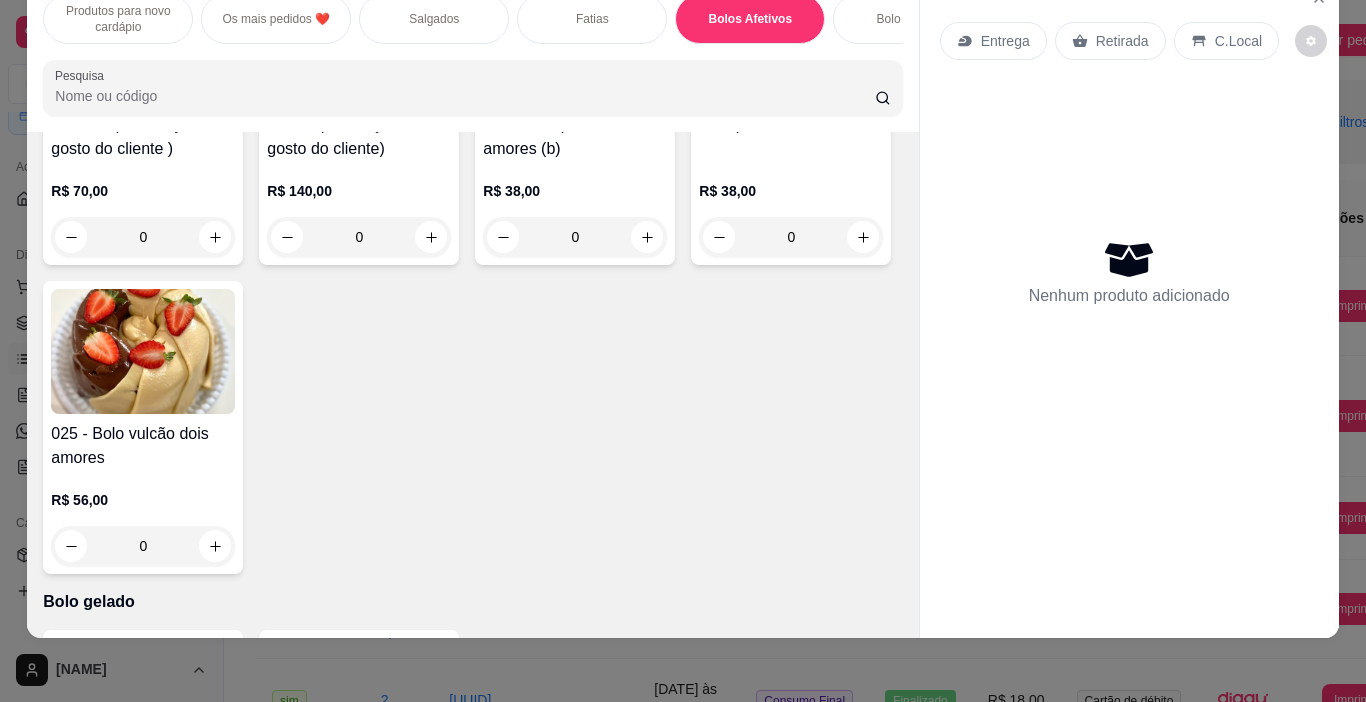 click on "0" at bounding box center [791, 237] 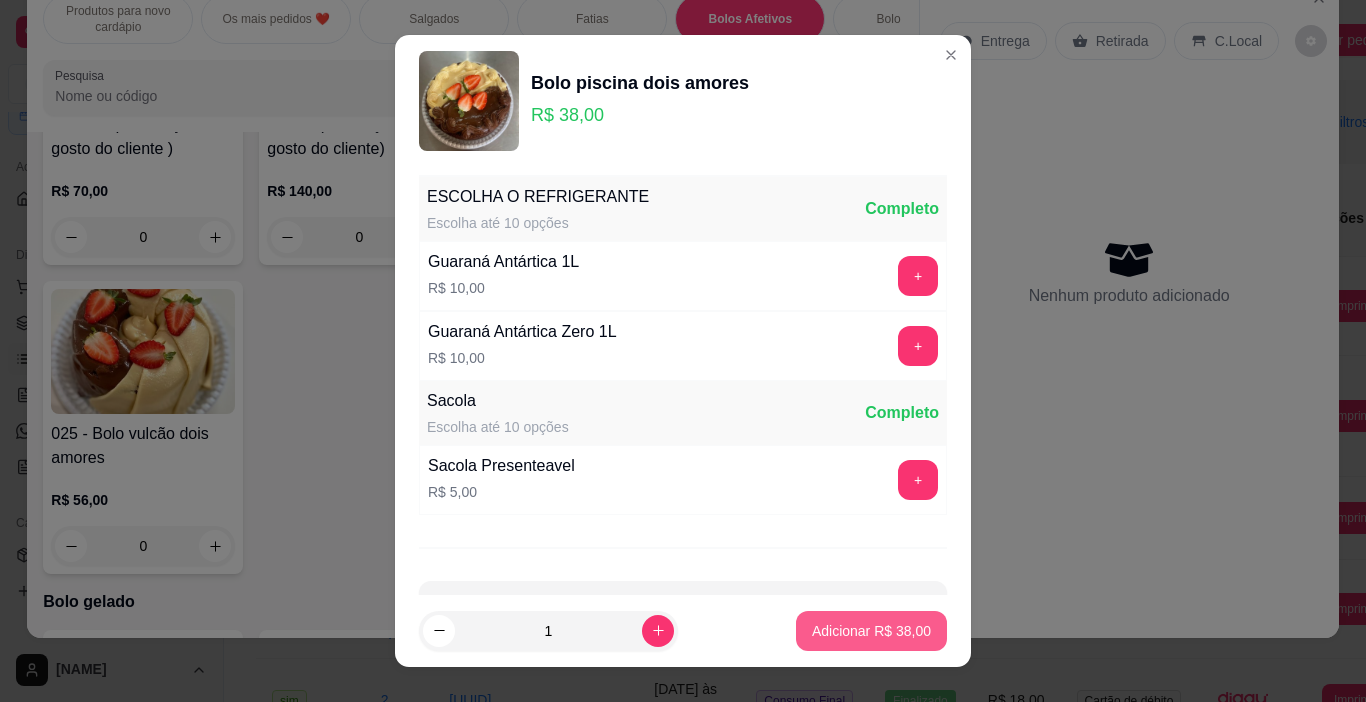 click on "Adicionar   R$ 38,00" at bounding box center (871, 631) 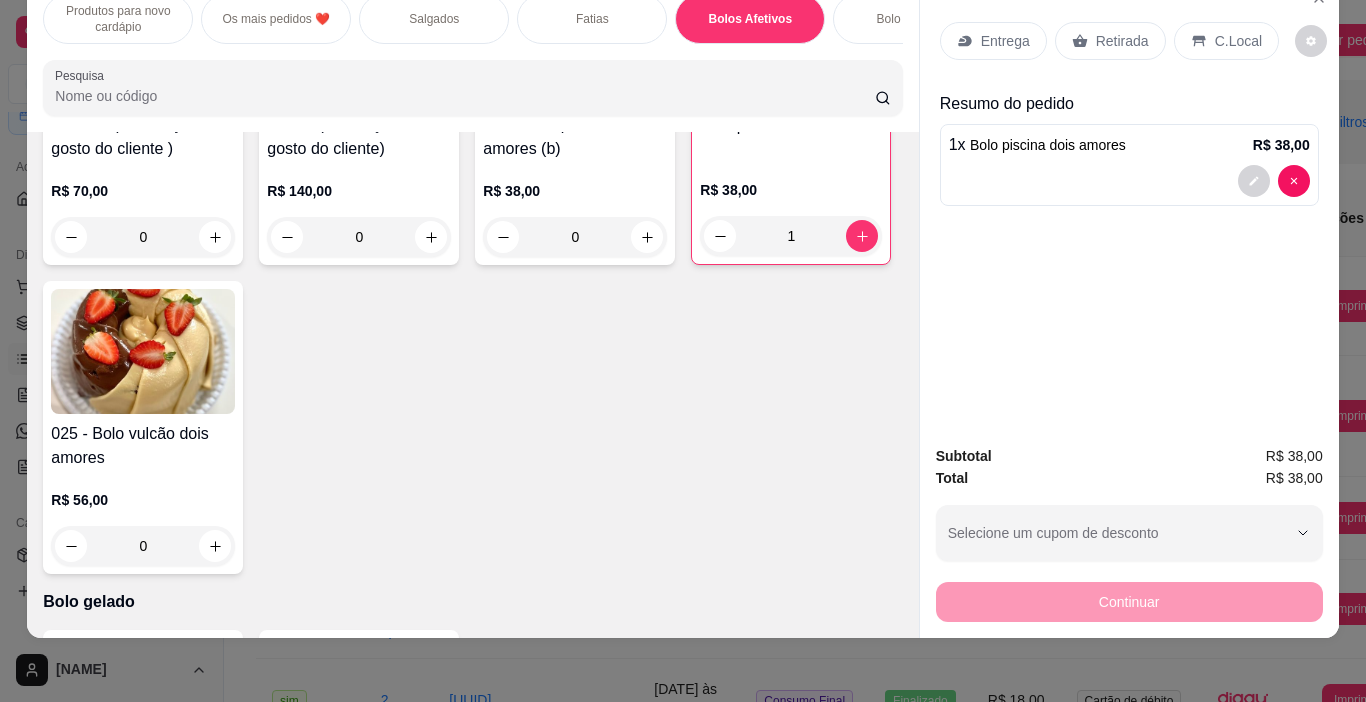 click on "Retirada" at bounding box center (1122, 41) 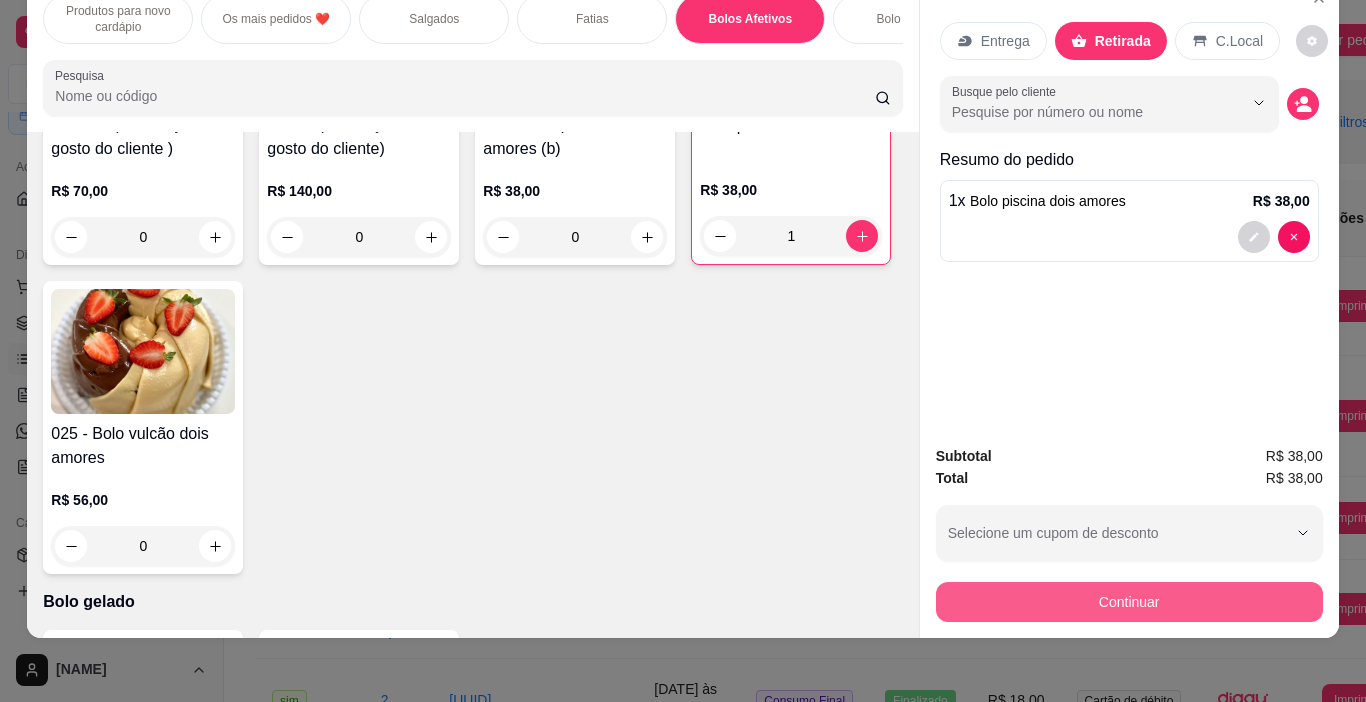 click on "Continuar" at bounding box center (1129, 602) 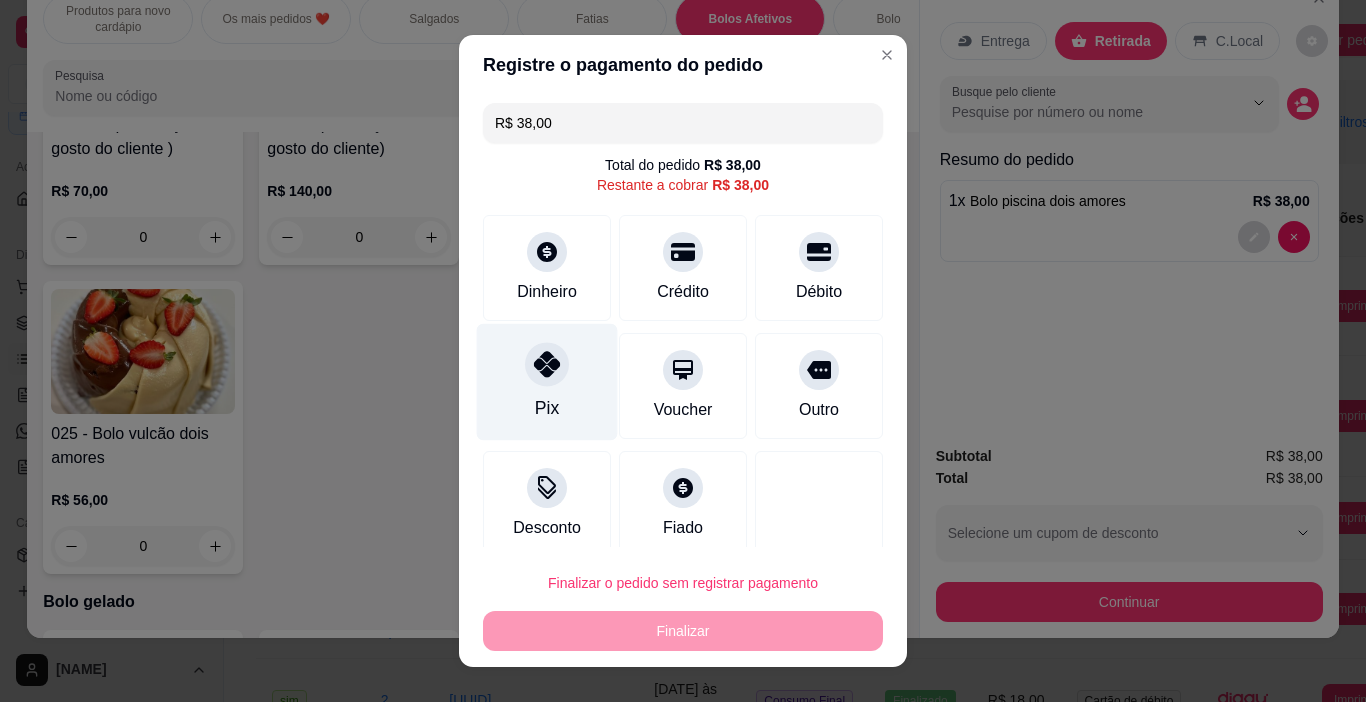 click on "Pix" at bounding box center [547, 382] 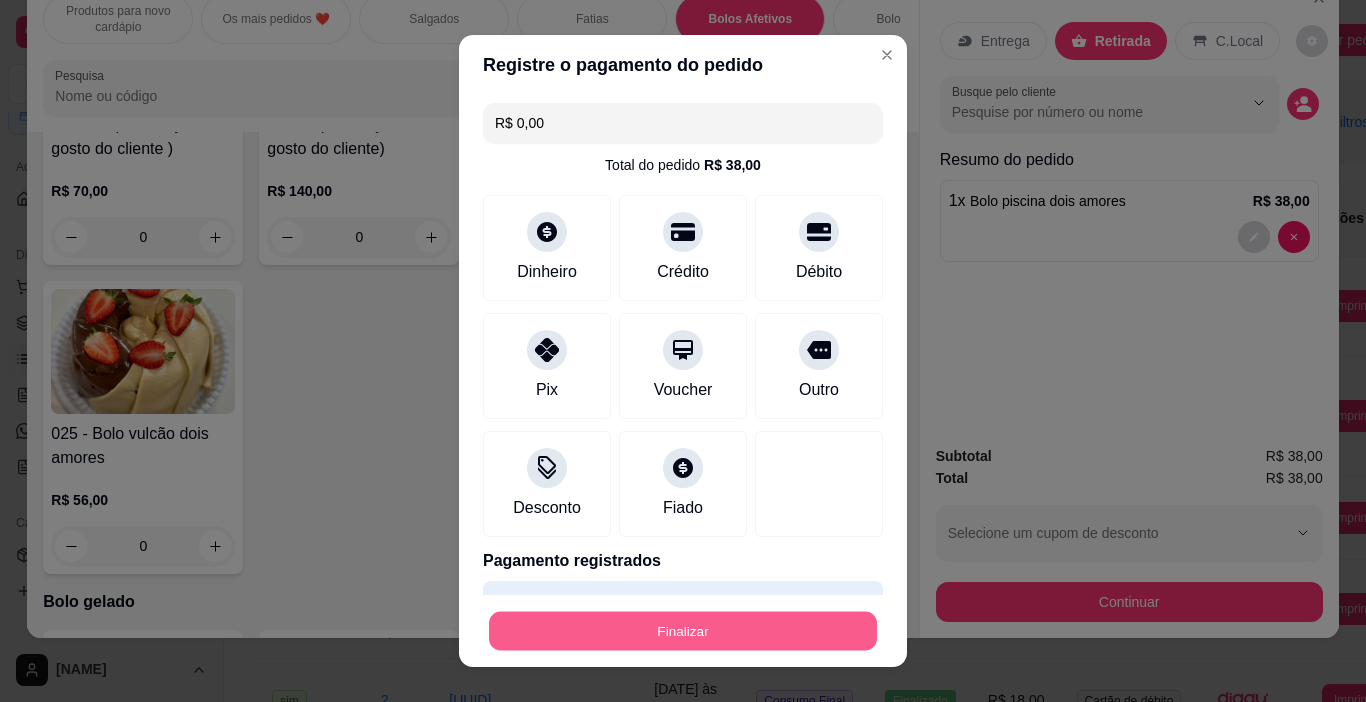 click on "Finalizar" at bounding box center [683, 631] 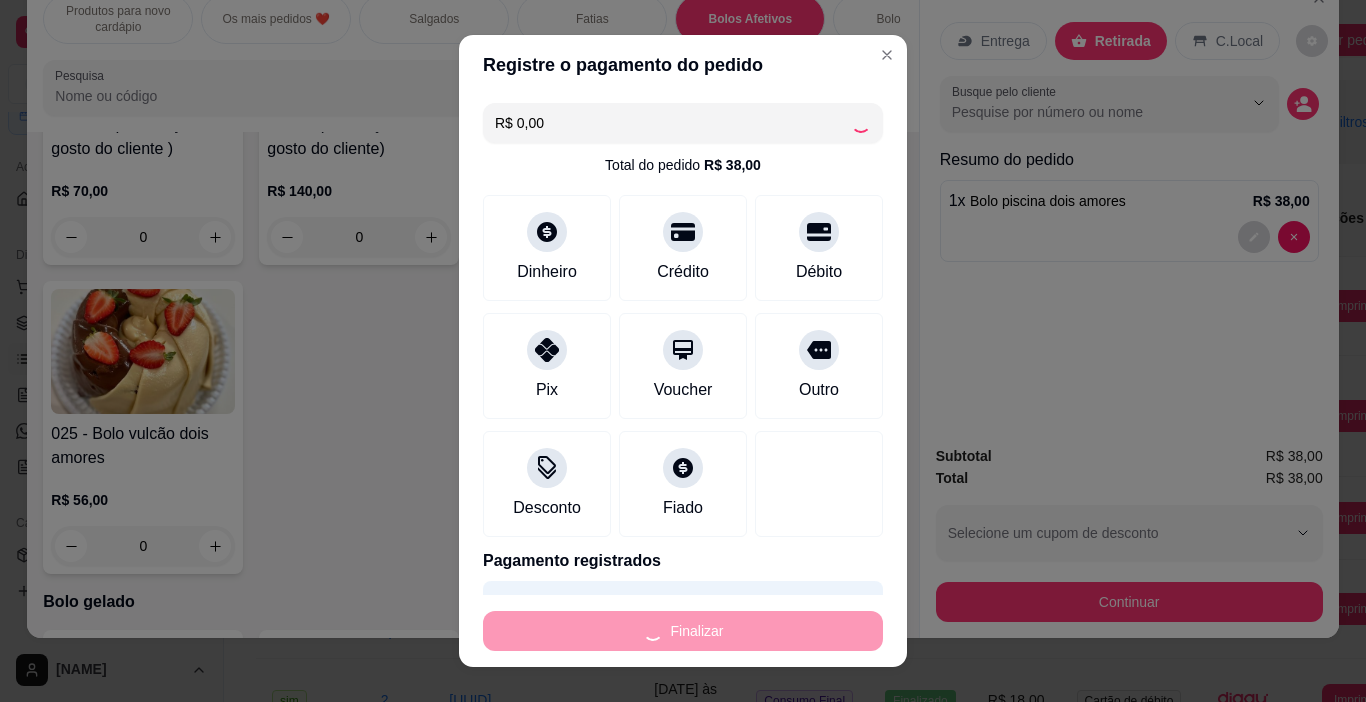 type on "0" 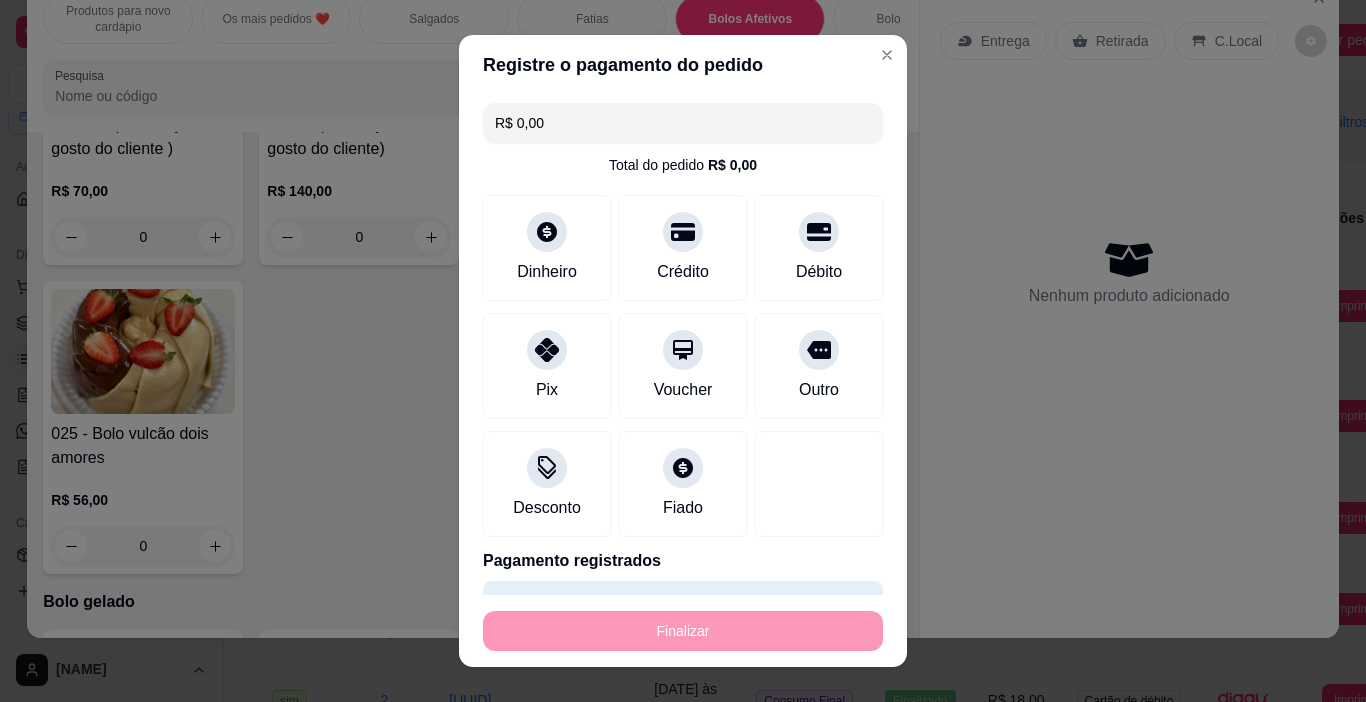 type on "-R$ 38,00" 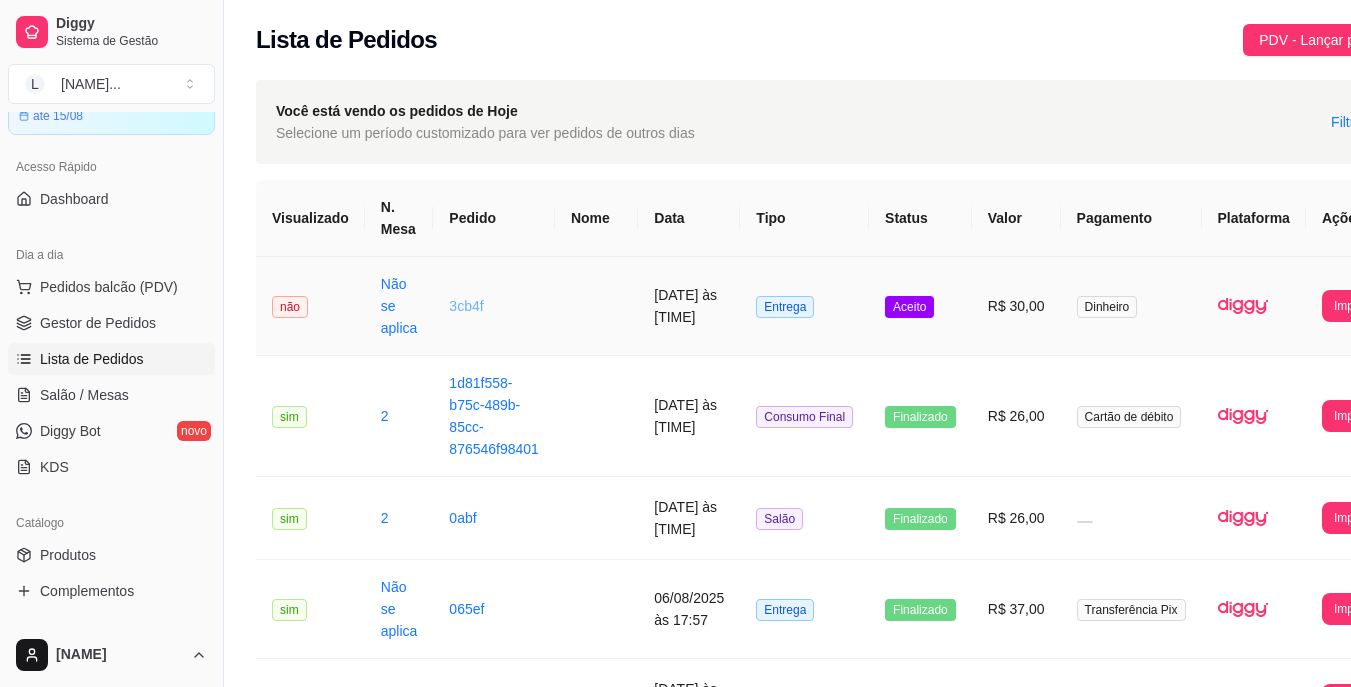 click on "3cb4f" at bounding box center [466, 306] 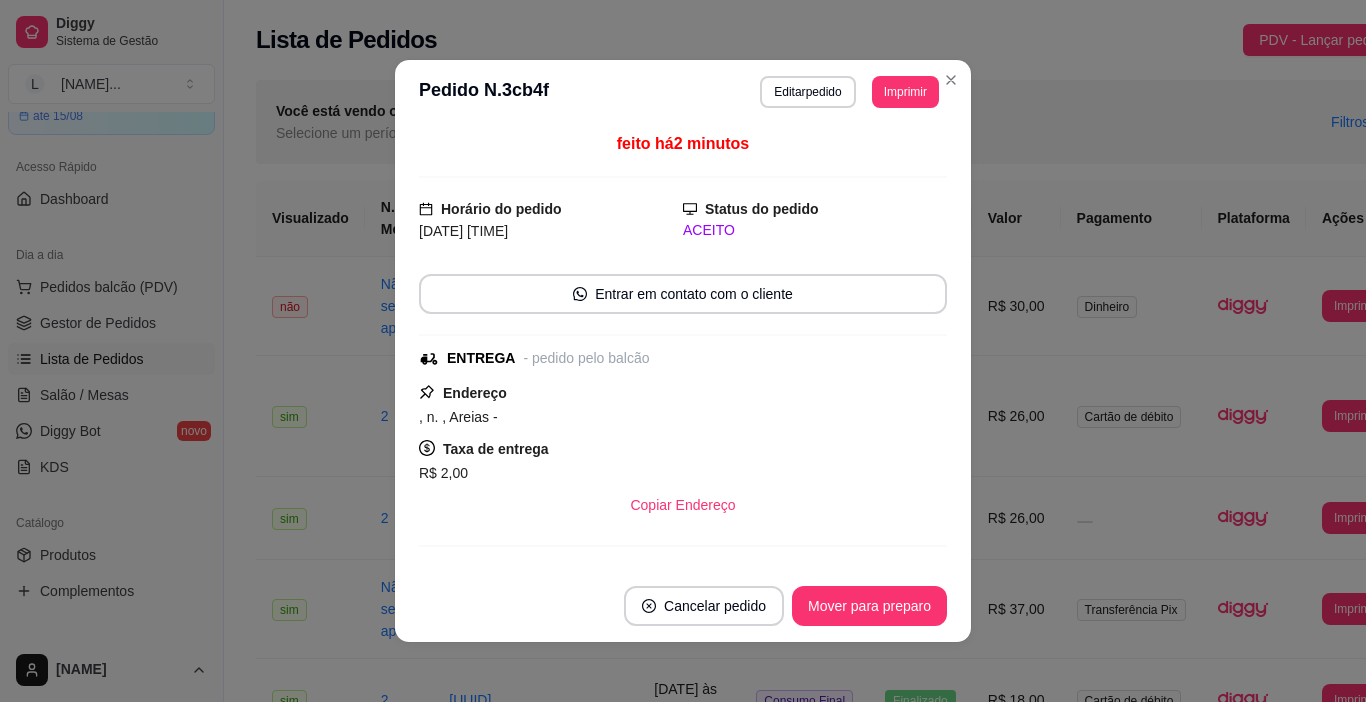 click on "Mover para preparo" at bounding box center (869, 606) 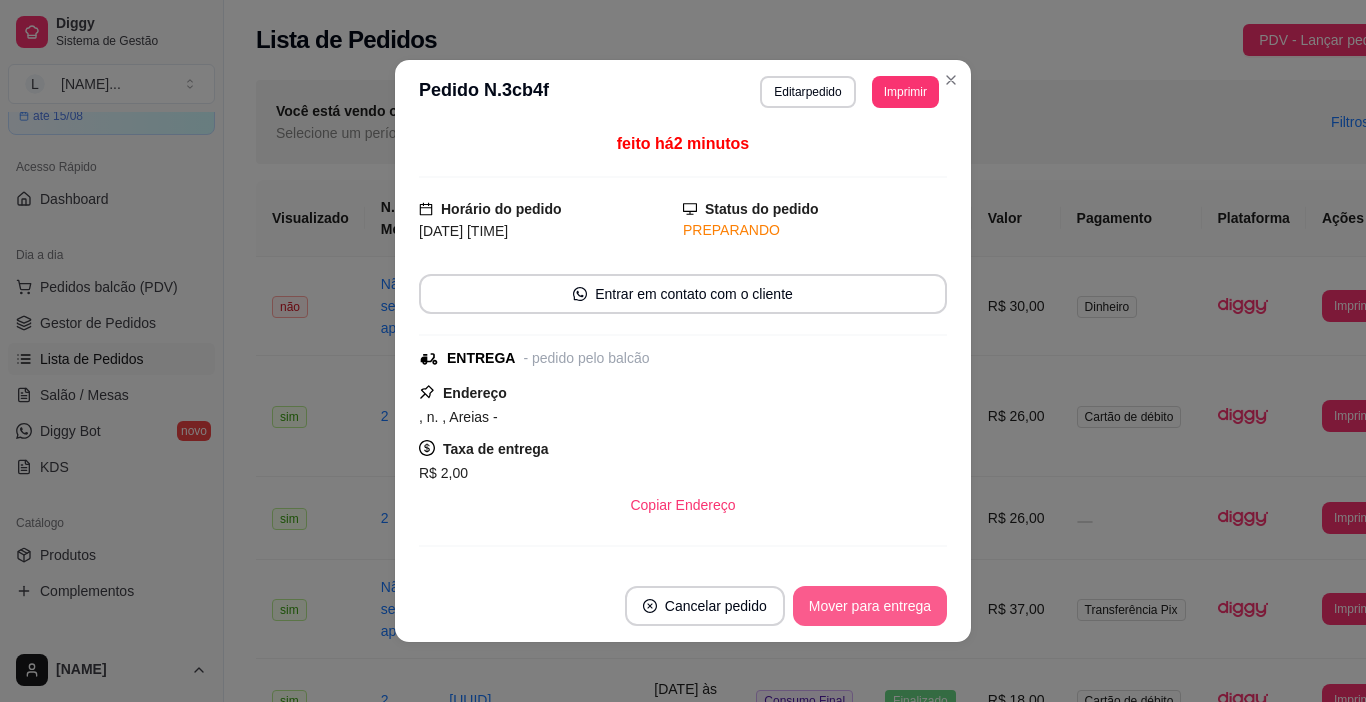 click on "Mover para entrega" at bounding box center [870, 606] 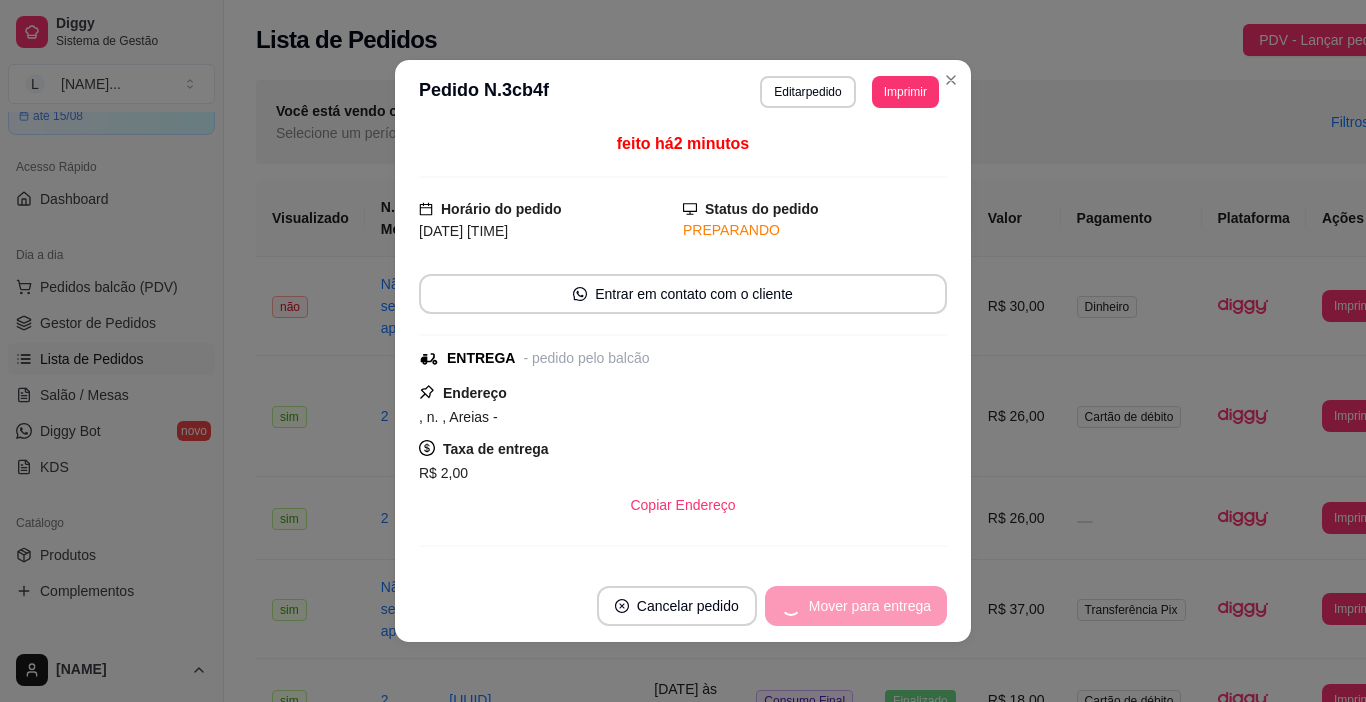 click on "Mover para entrega" at bounding box center [856, 606] 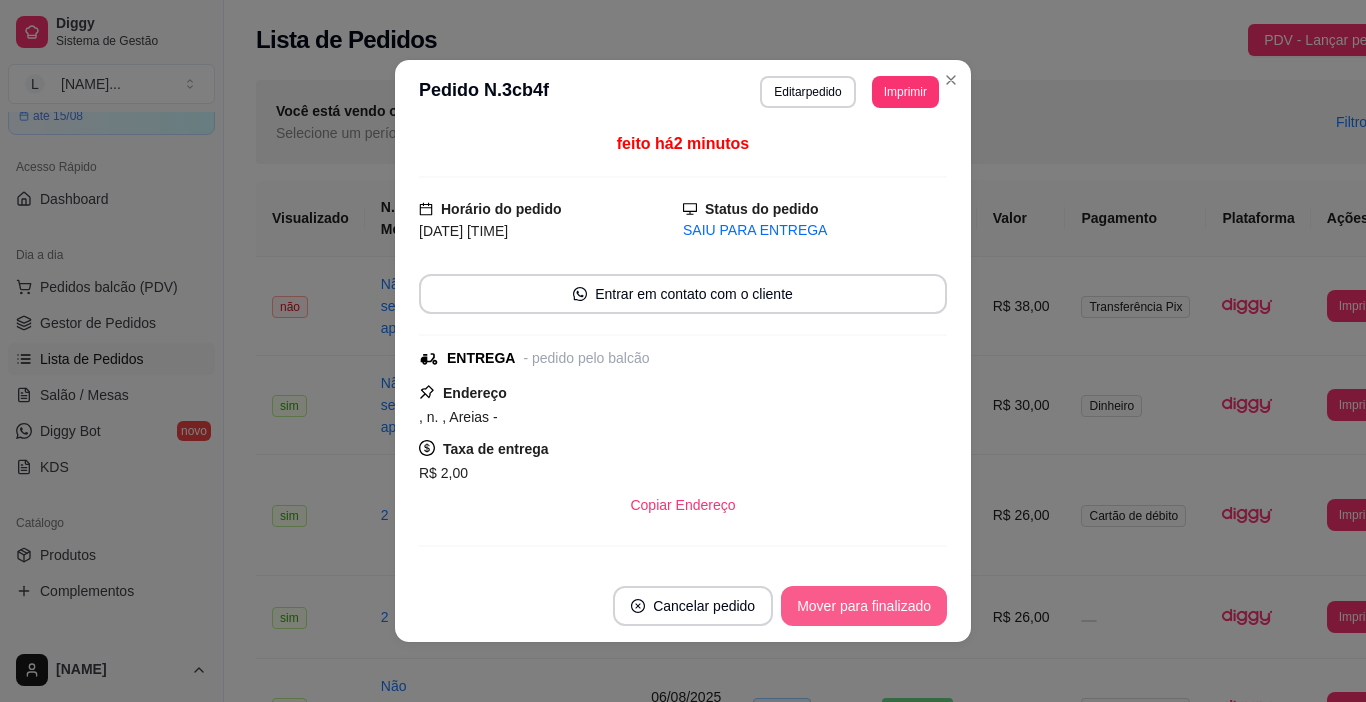 click on "Mover para finalizado" at bounding box center (864, 606) 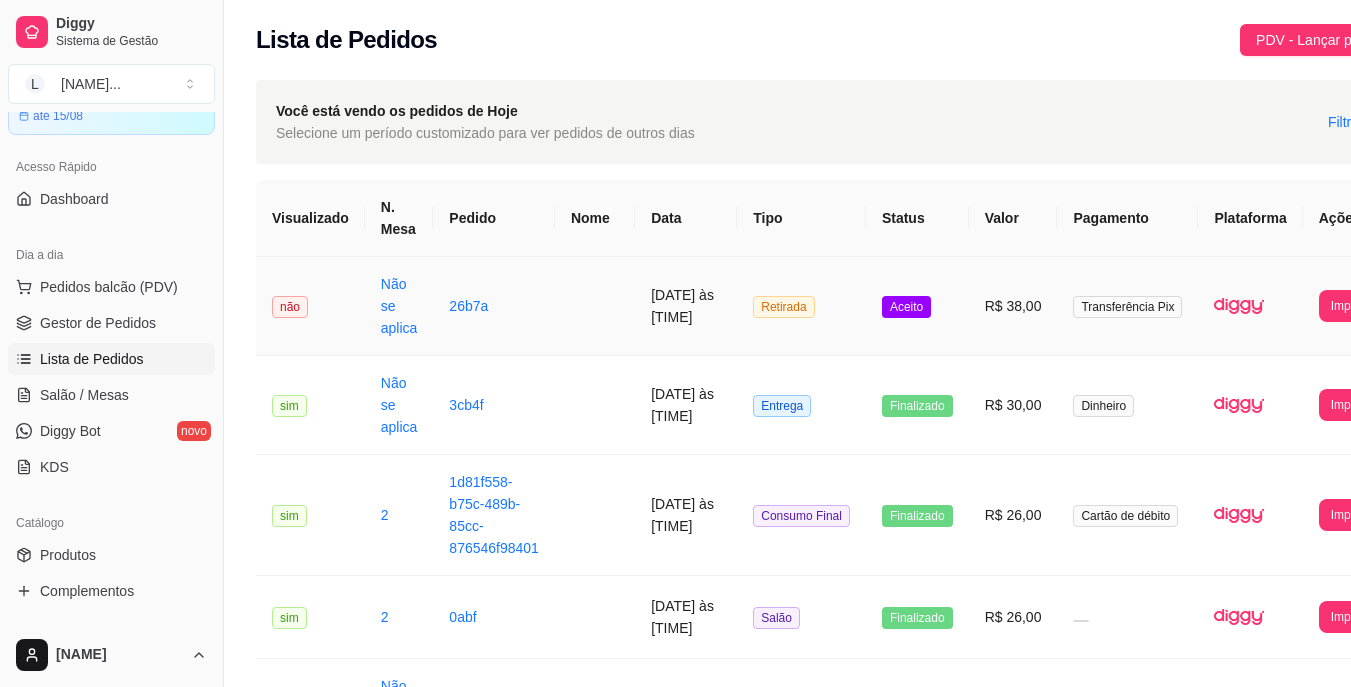 click on "26b7a" at bounding box center (494, 306) 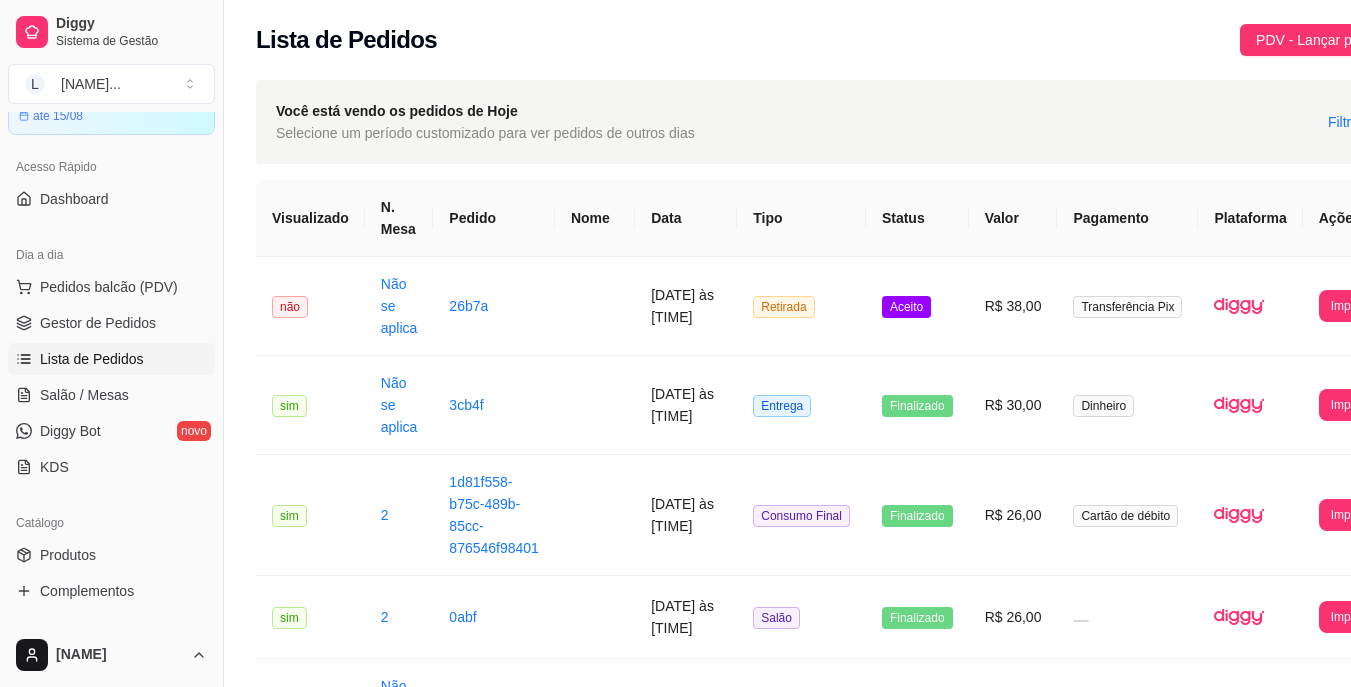 click on "Entrar em contato com o cliente" at bounding box center (675, 293) 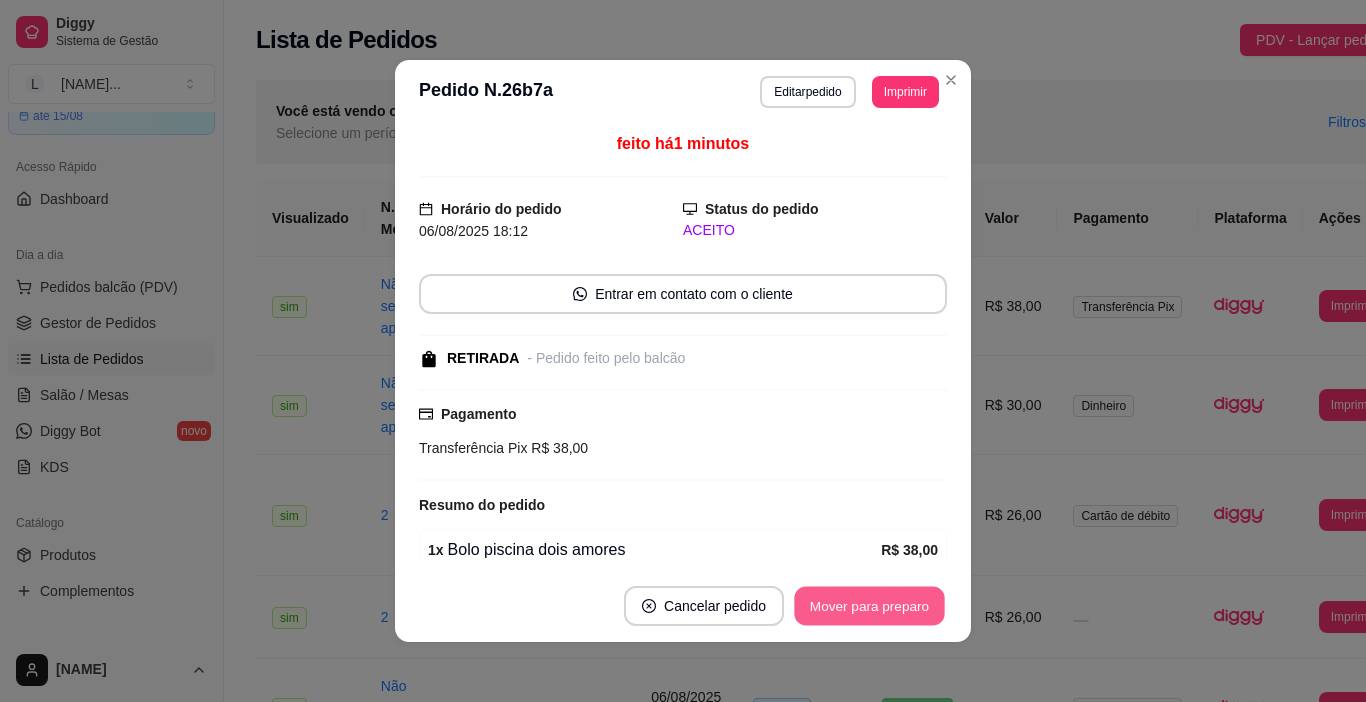 click on "Mover para preparo" at bounding box center [869, 606] 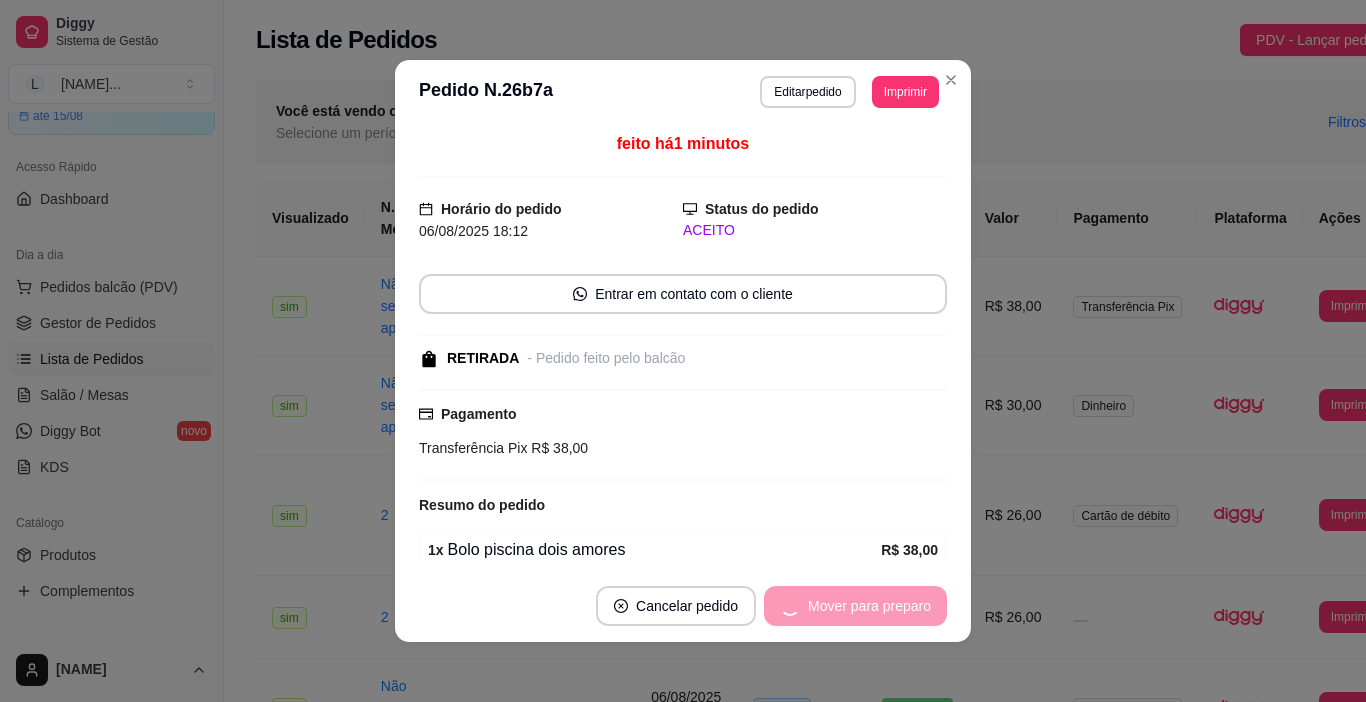 click on "Mover para preparo" at bounding box center (855, 606) 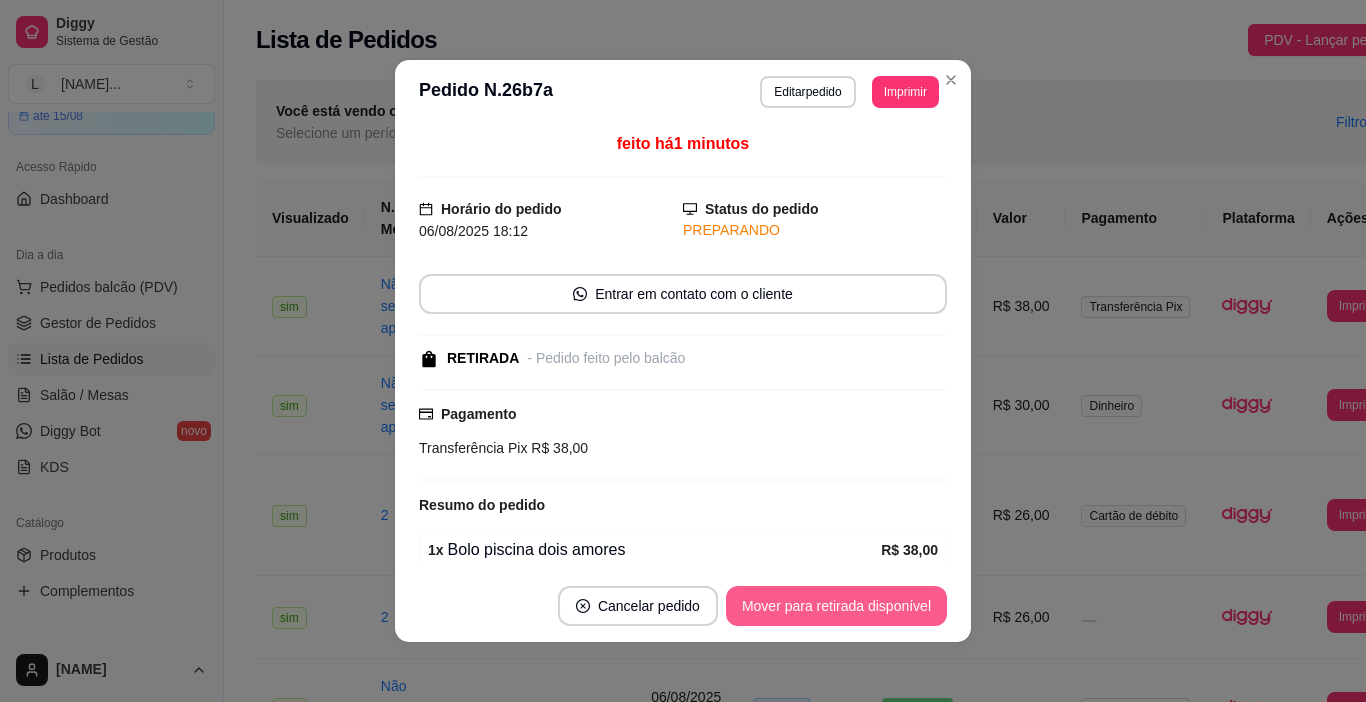 click on "Mover para retirada disponível" at bounding box center [836, 606] 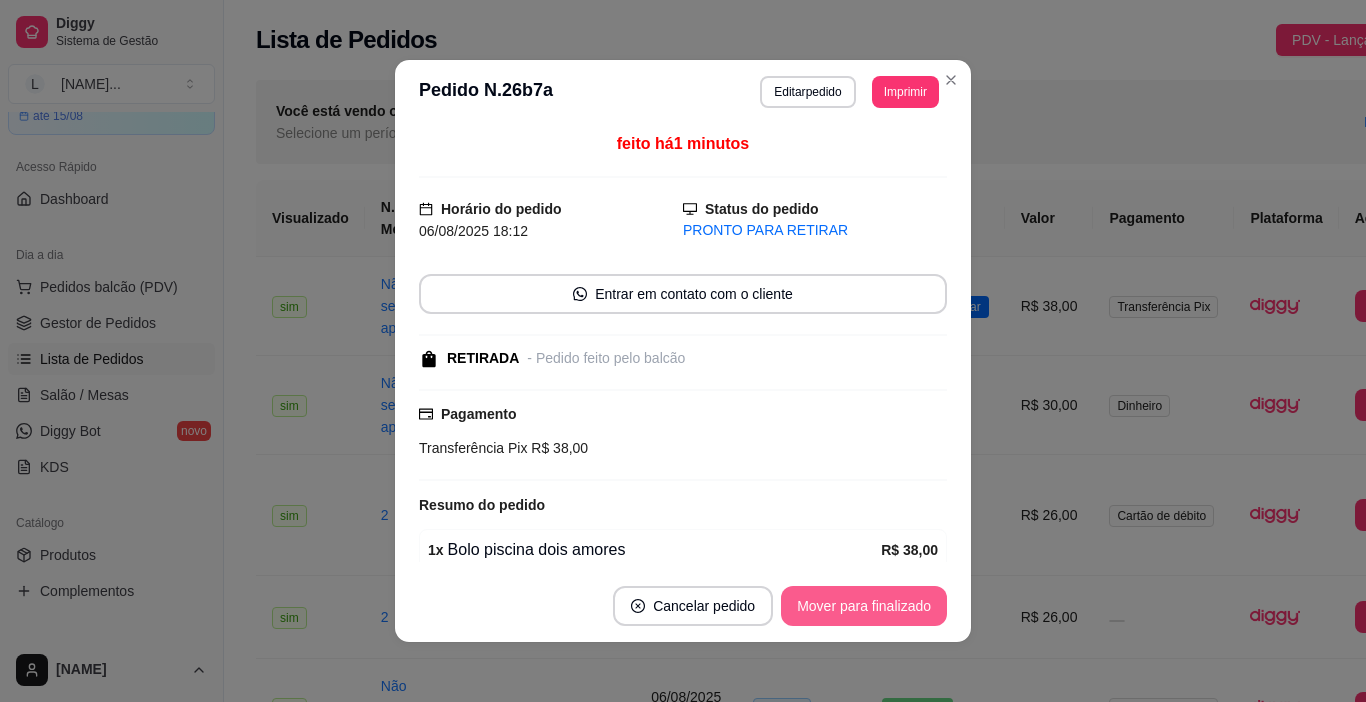 click on "Mover para finalizado" at bounding box center [864, 606] 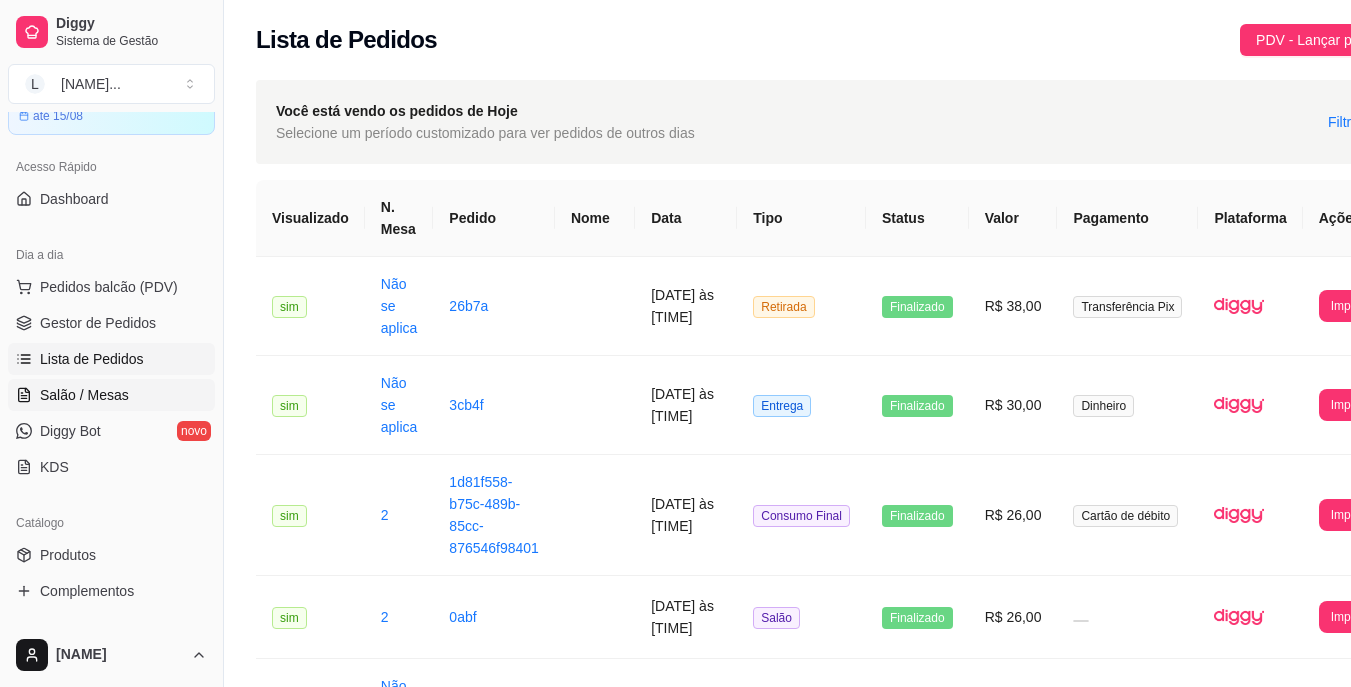 click on "Salão / Mesas" at bounding box center (84, 395) 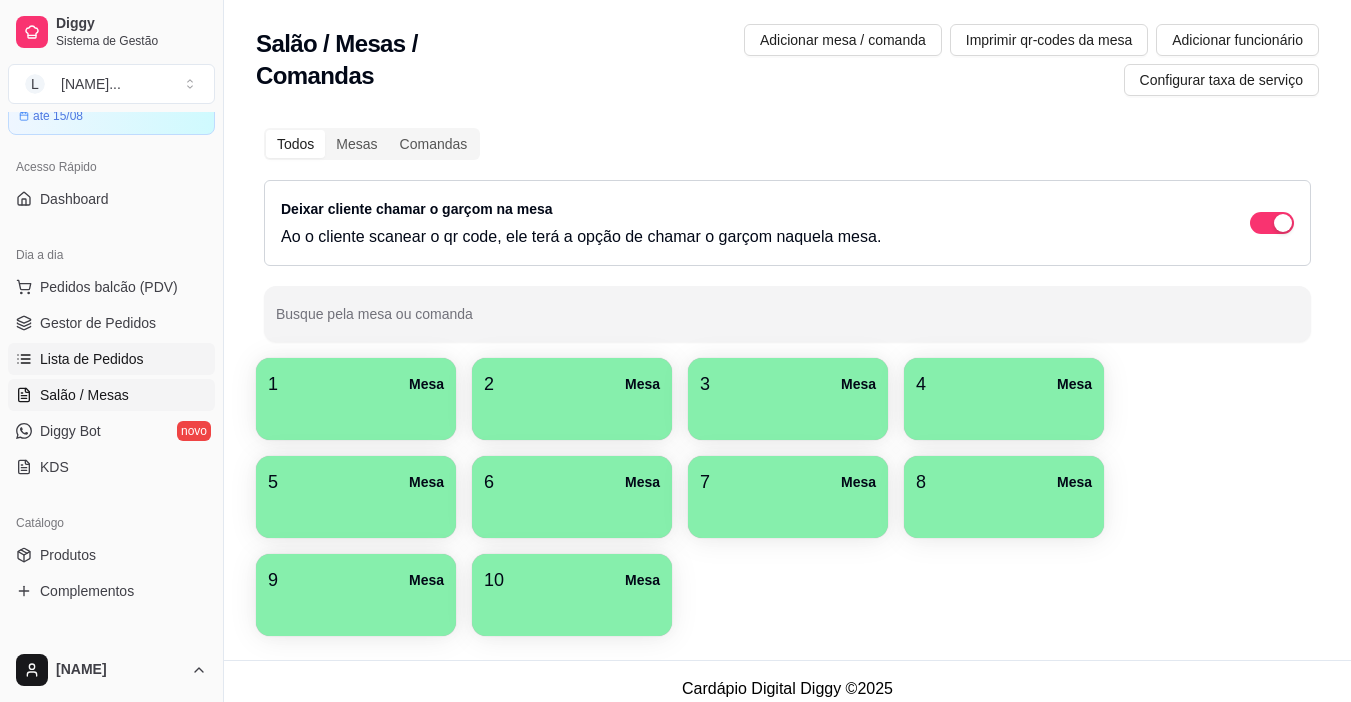 click on "Lista de Pedidos" at bounding box center (111, 359) 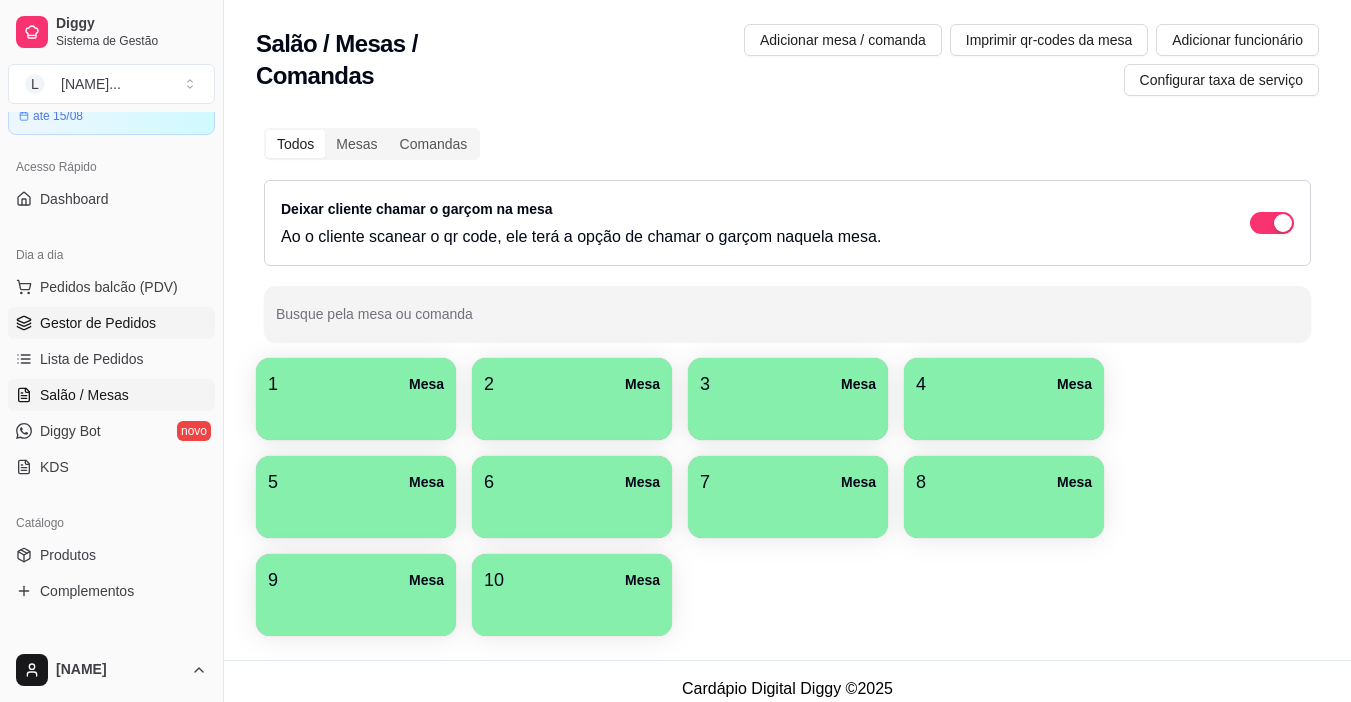 click on "Gestor de Pedidos" at bounding box center [98, 323] 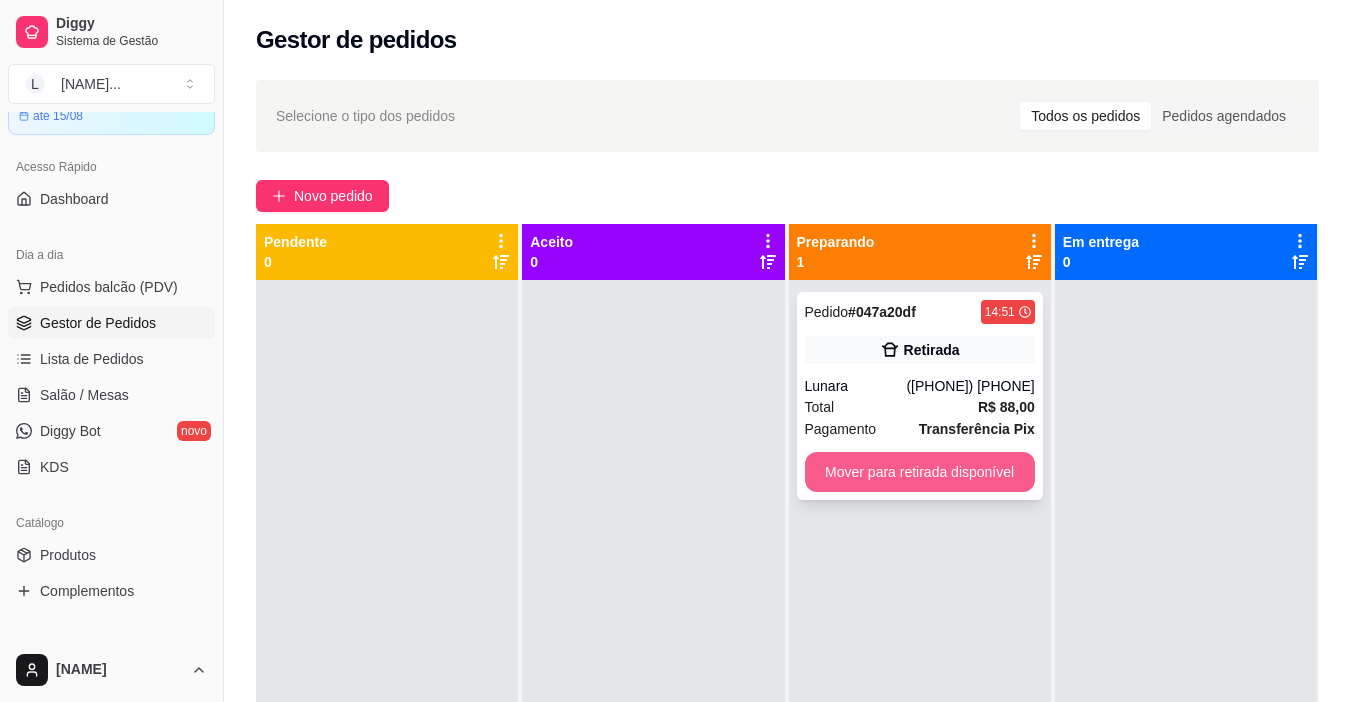 click on "Mover para retirada disponível" at bounding box center [920, 472] 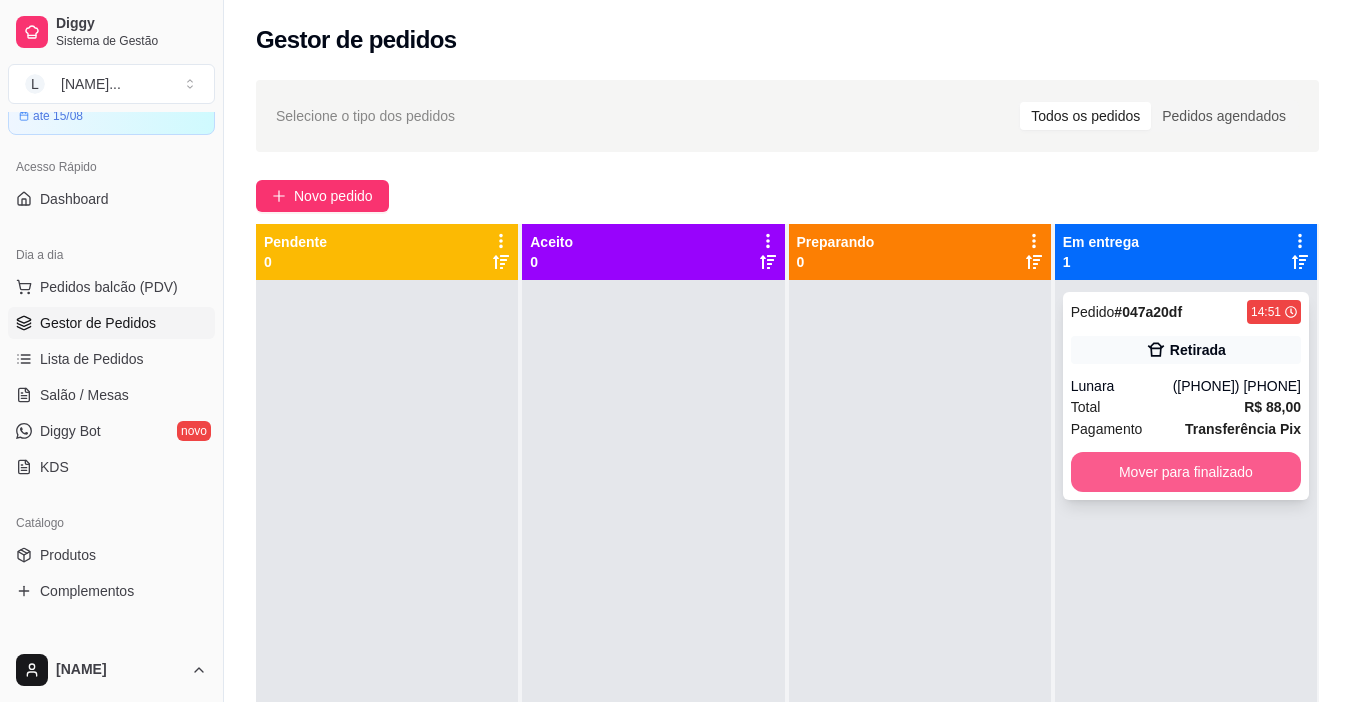 click on "Mover para finalizado" at bounding box center (1186, 472) 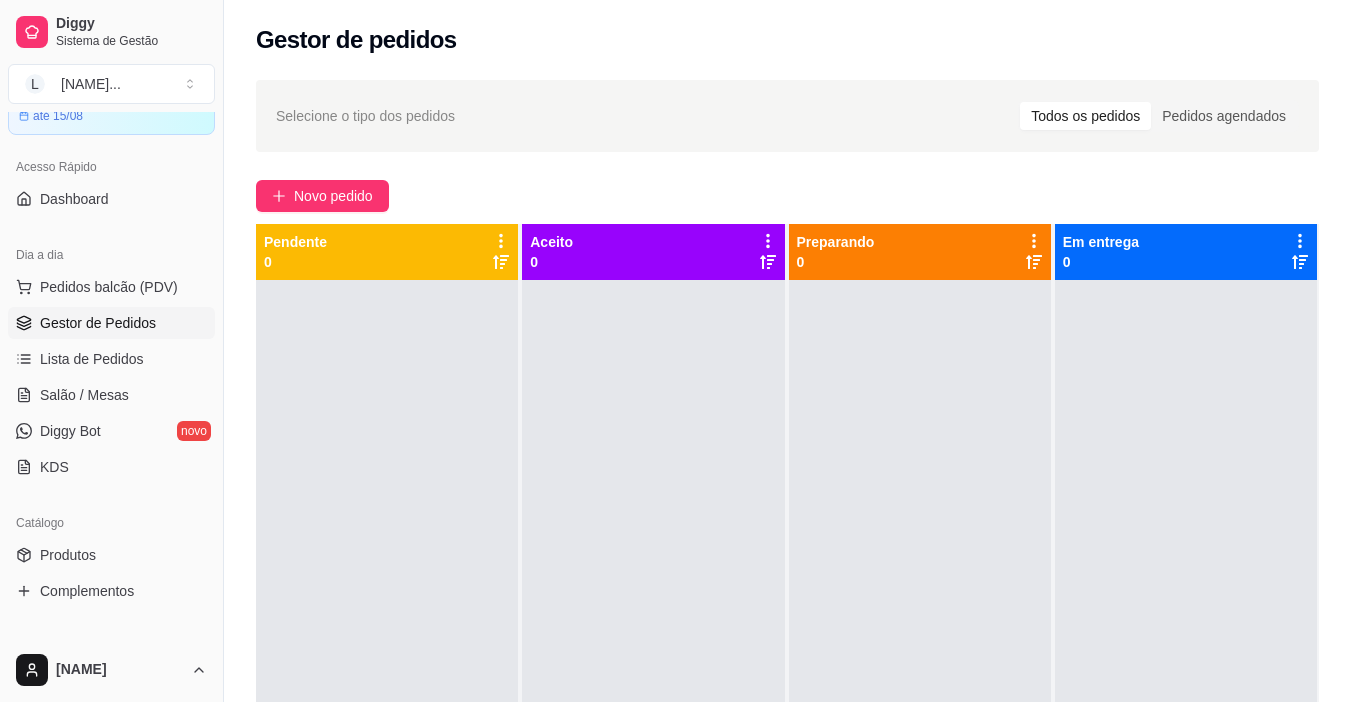click on "Gestor de Pedidos" at bounding box center [111, 323] 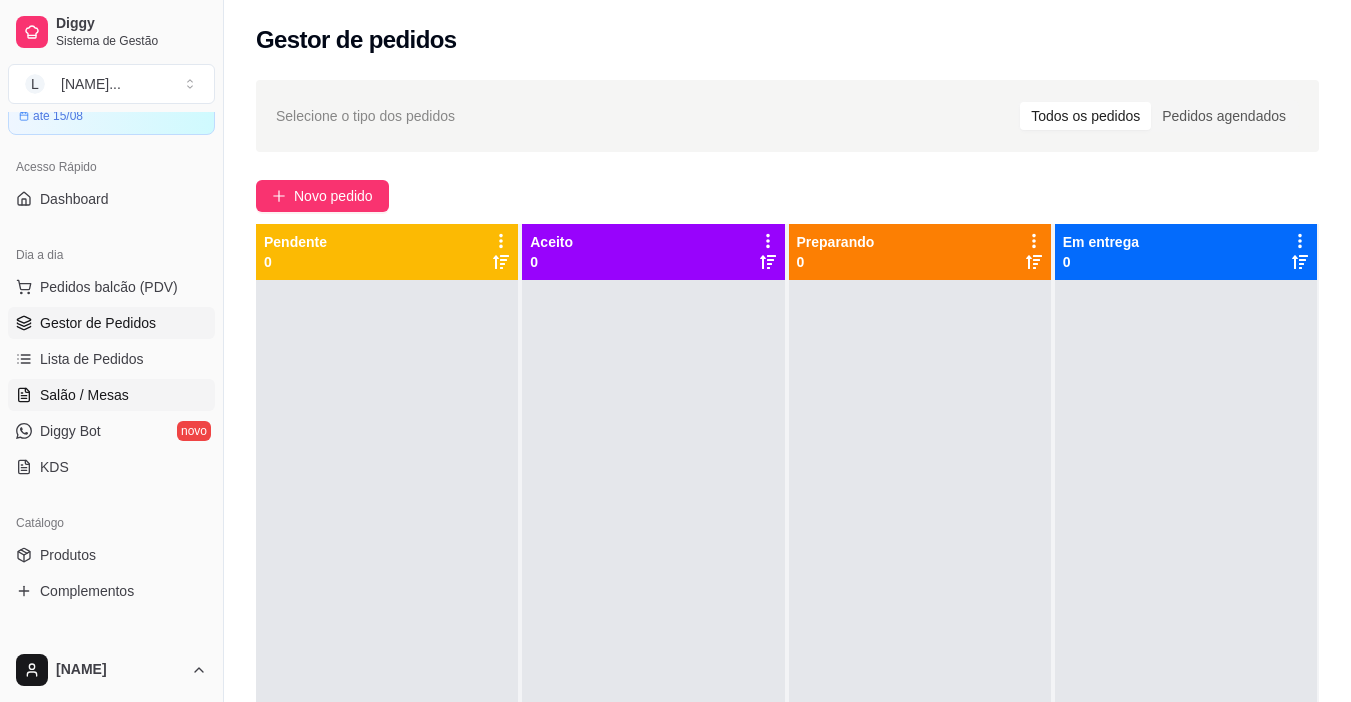 click on "Salão / Mesas" at bounding box center [84, 395] 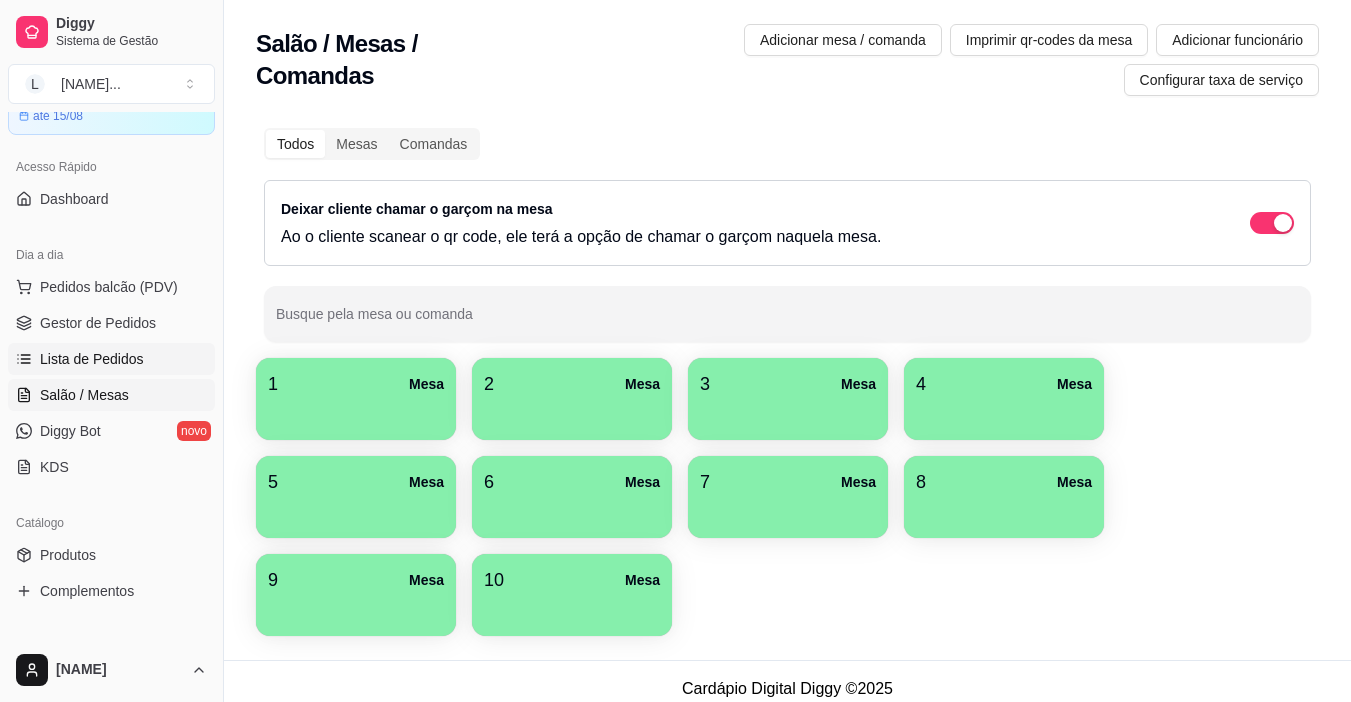 click on "Lista de Pedidos" at bounding box center (111, 359) 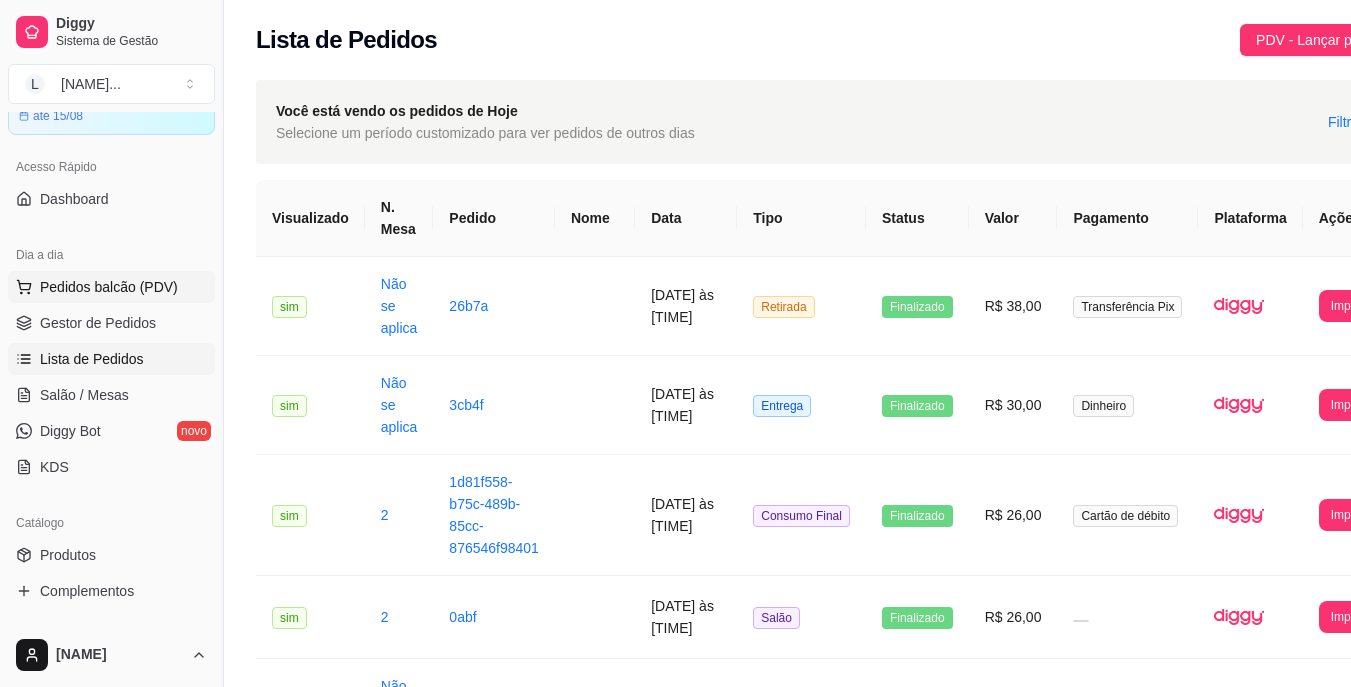 click on "Pedidos balcão (PDV)" at bounding box center (109, 287) 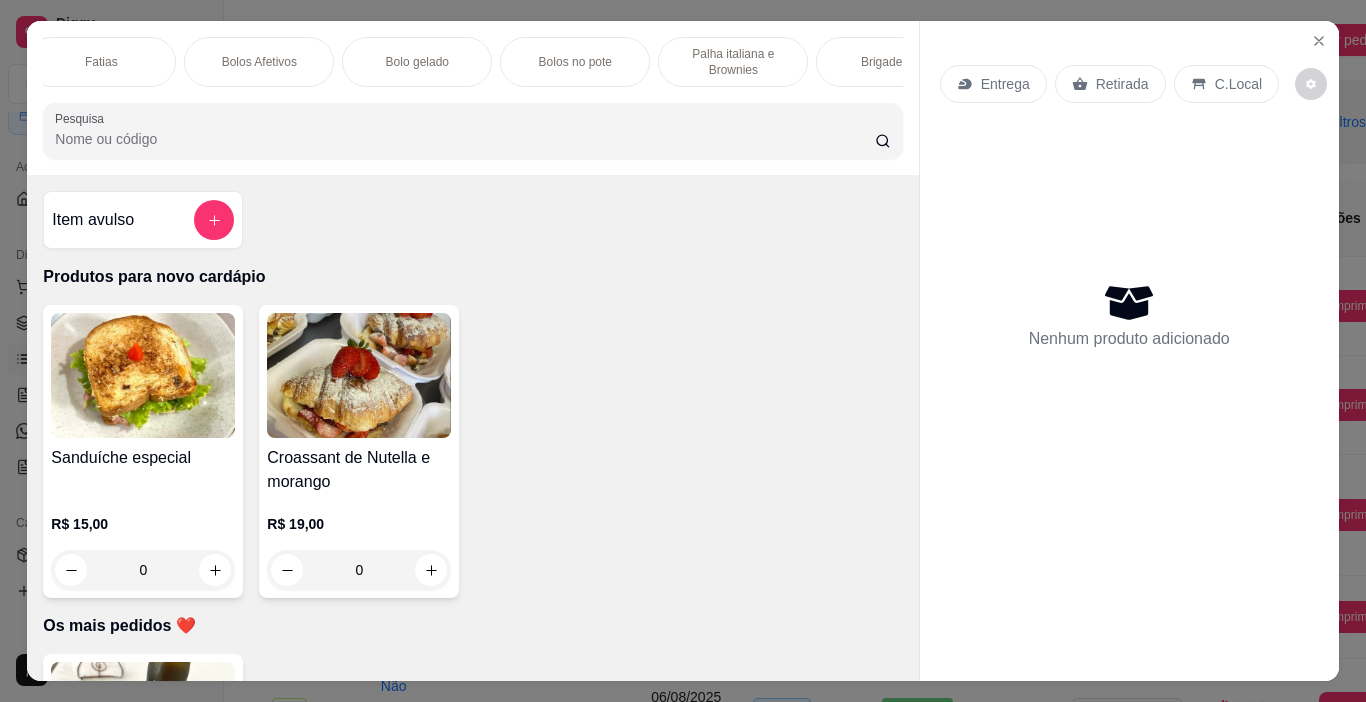 scroll, scrollTop: 0, scrollLeft: 559, axis: horizontal 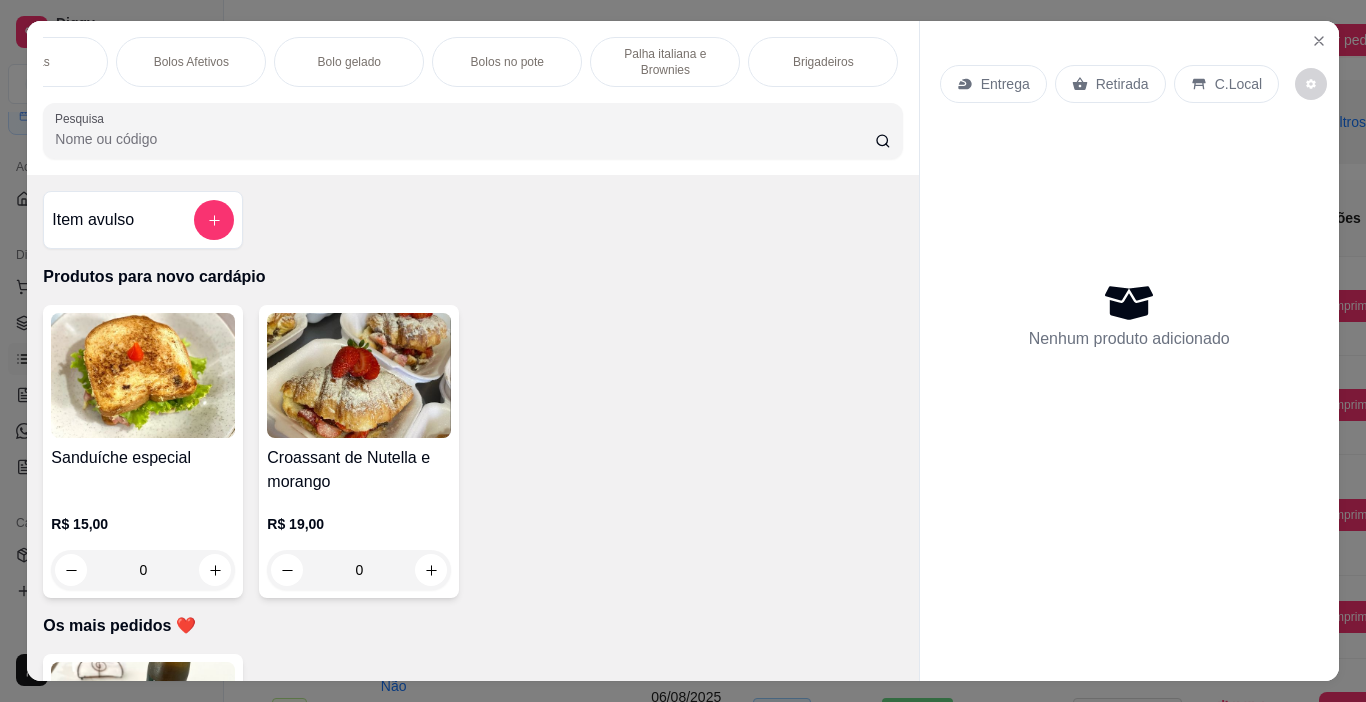 click on "Bolos Afetivos" at bounding box center [191, 62] 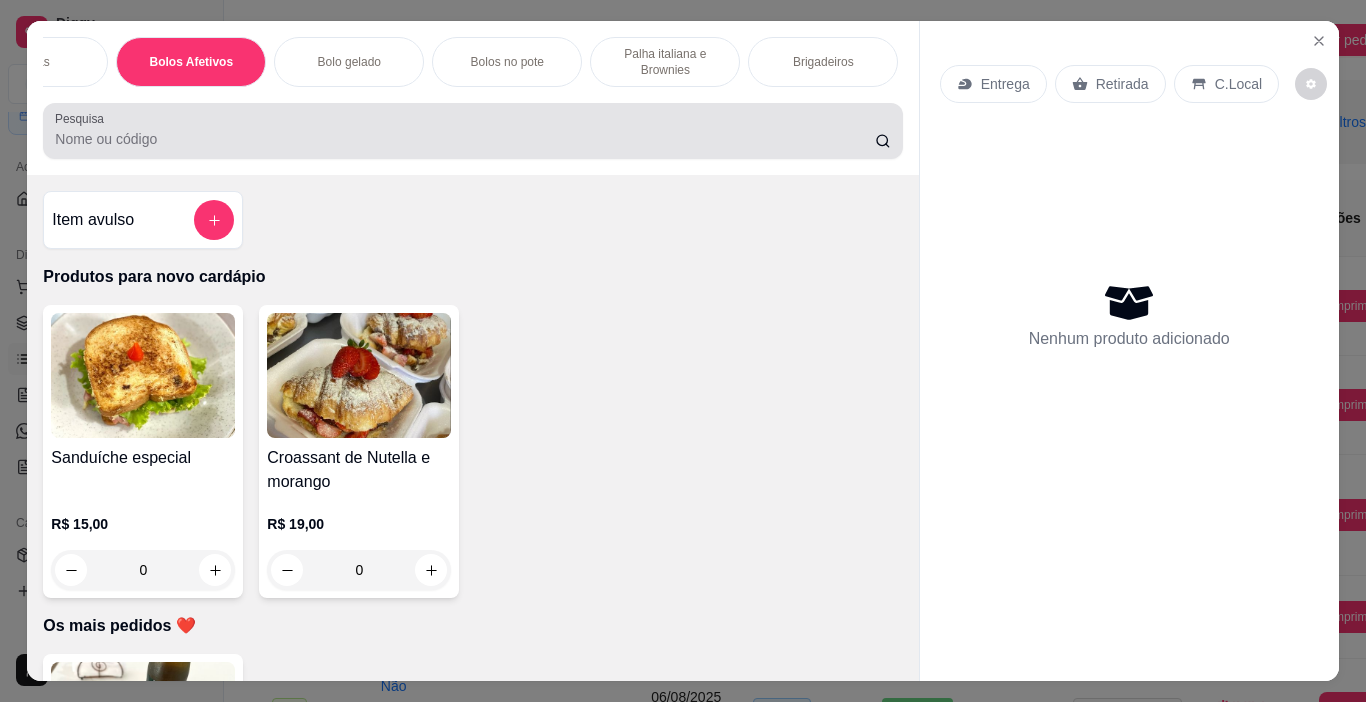 scroll, scrollTop: 2317, scrollLeft: 0, axis: vertical 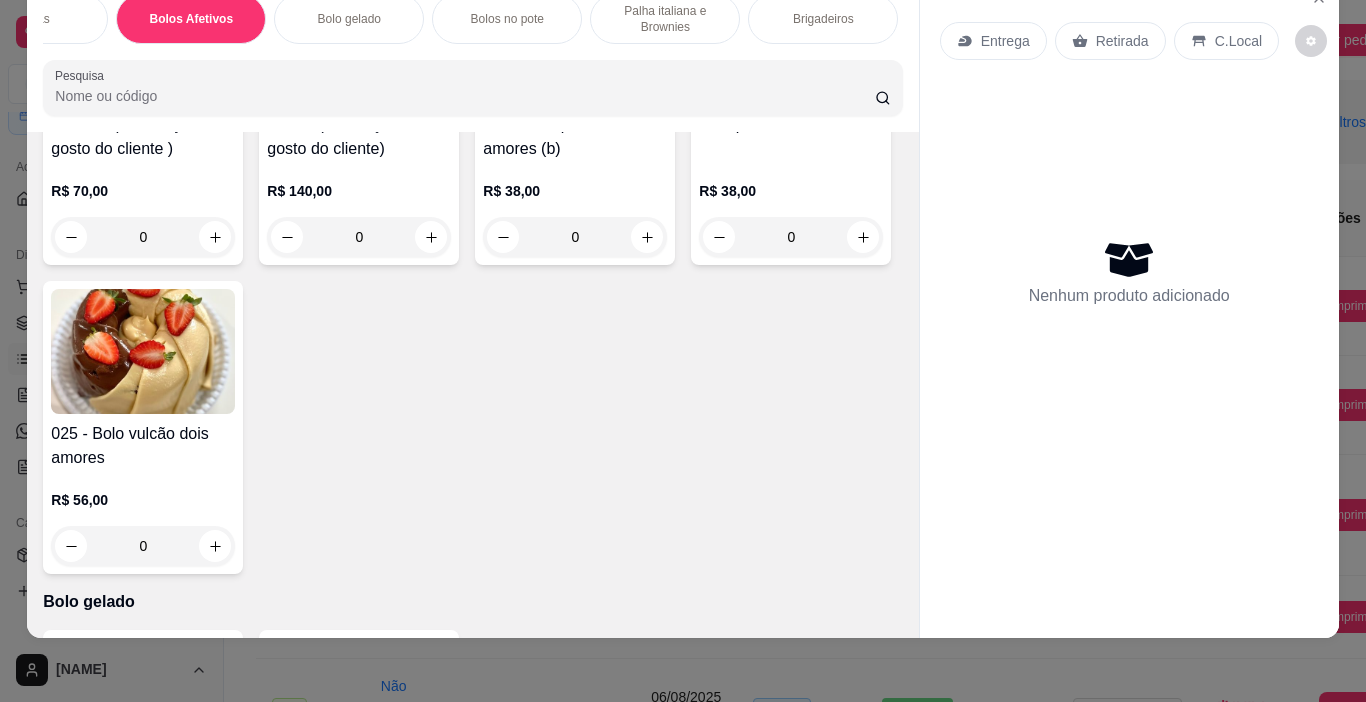 click on "0" at bounding box center (791, 237) 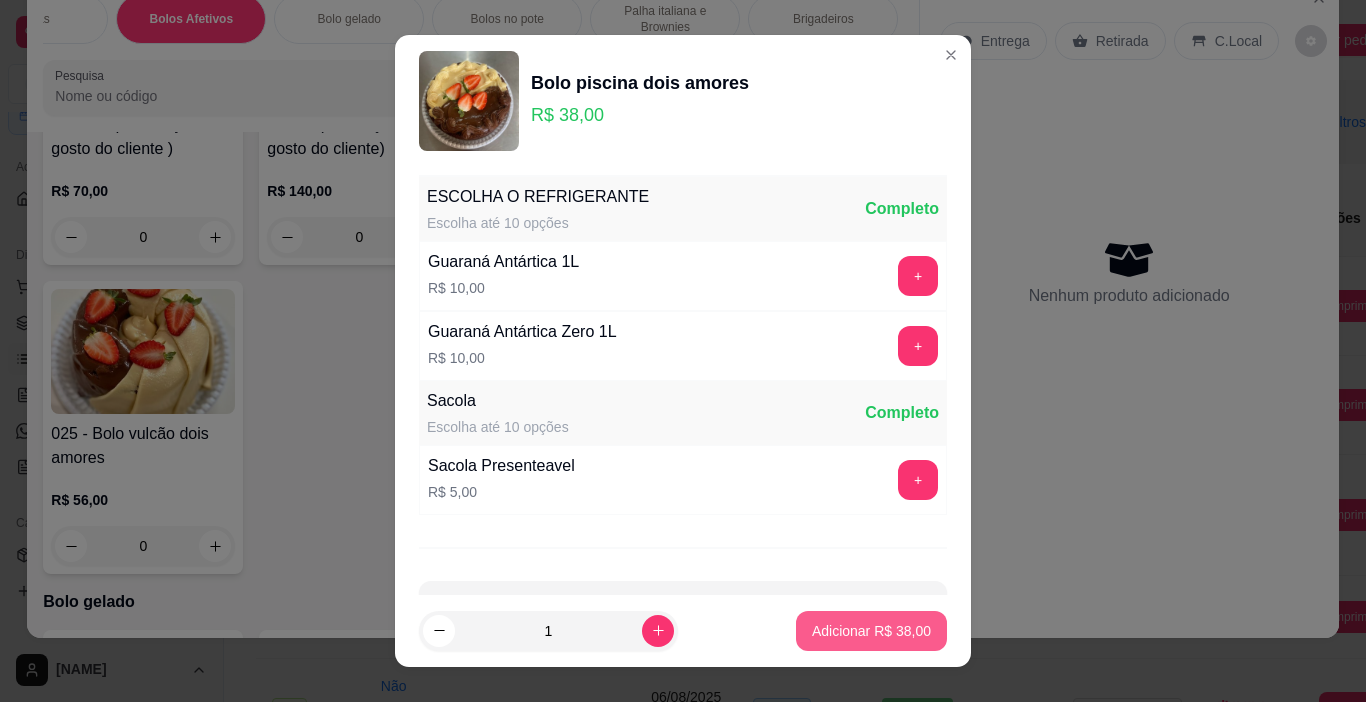 click on "Adicionar   R$ 38,00" at bounding box center [871, 631] 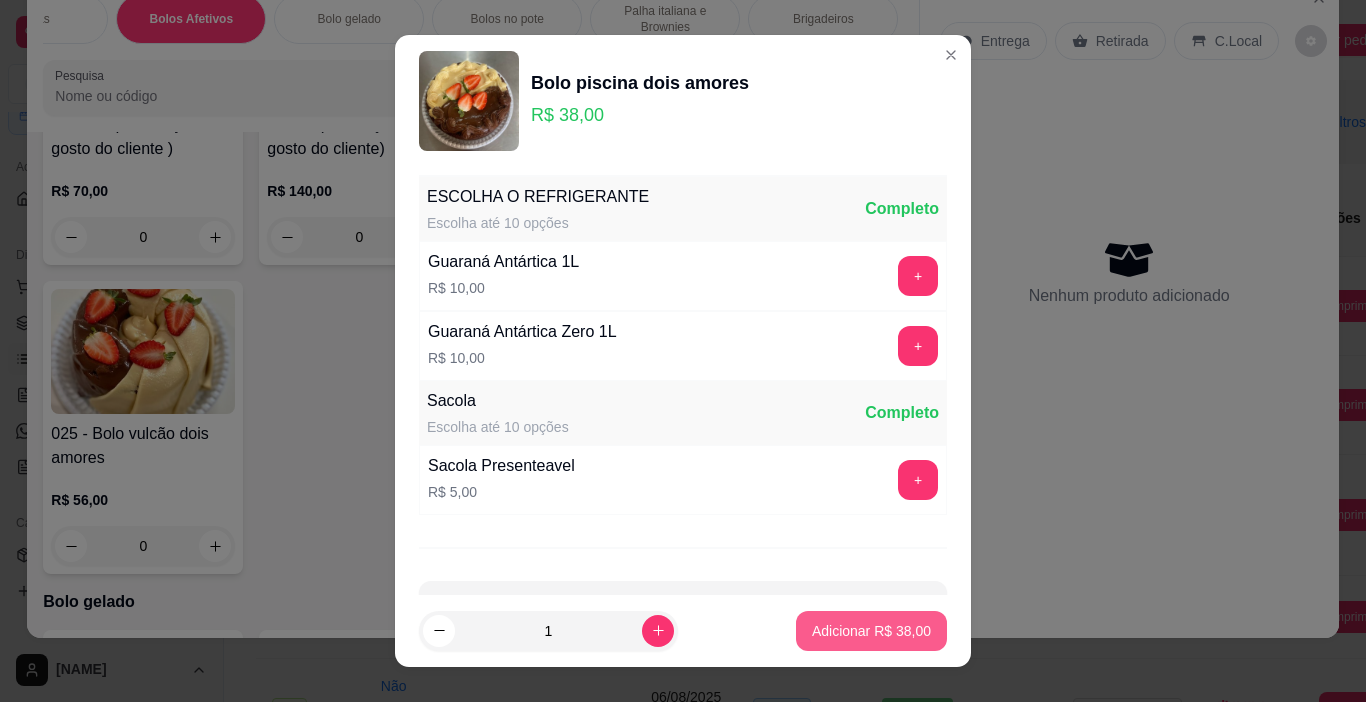 type on "1" 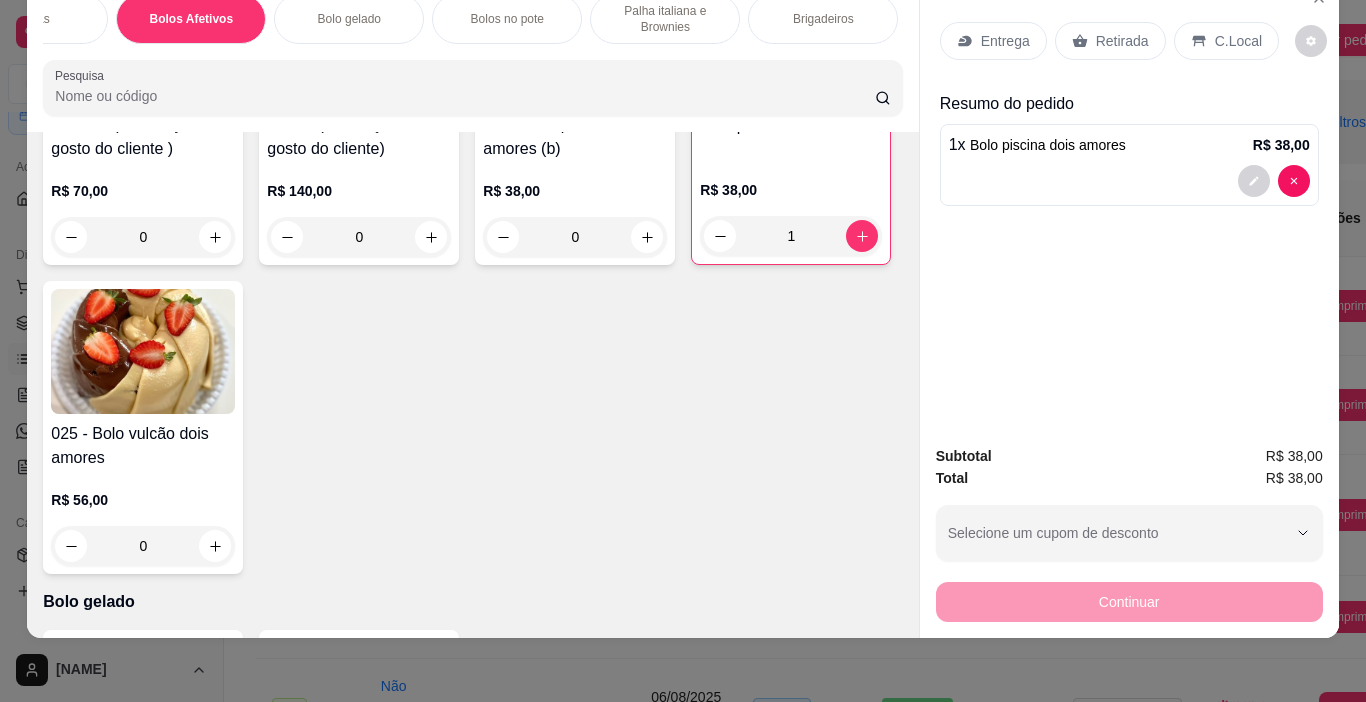 click 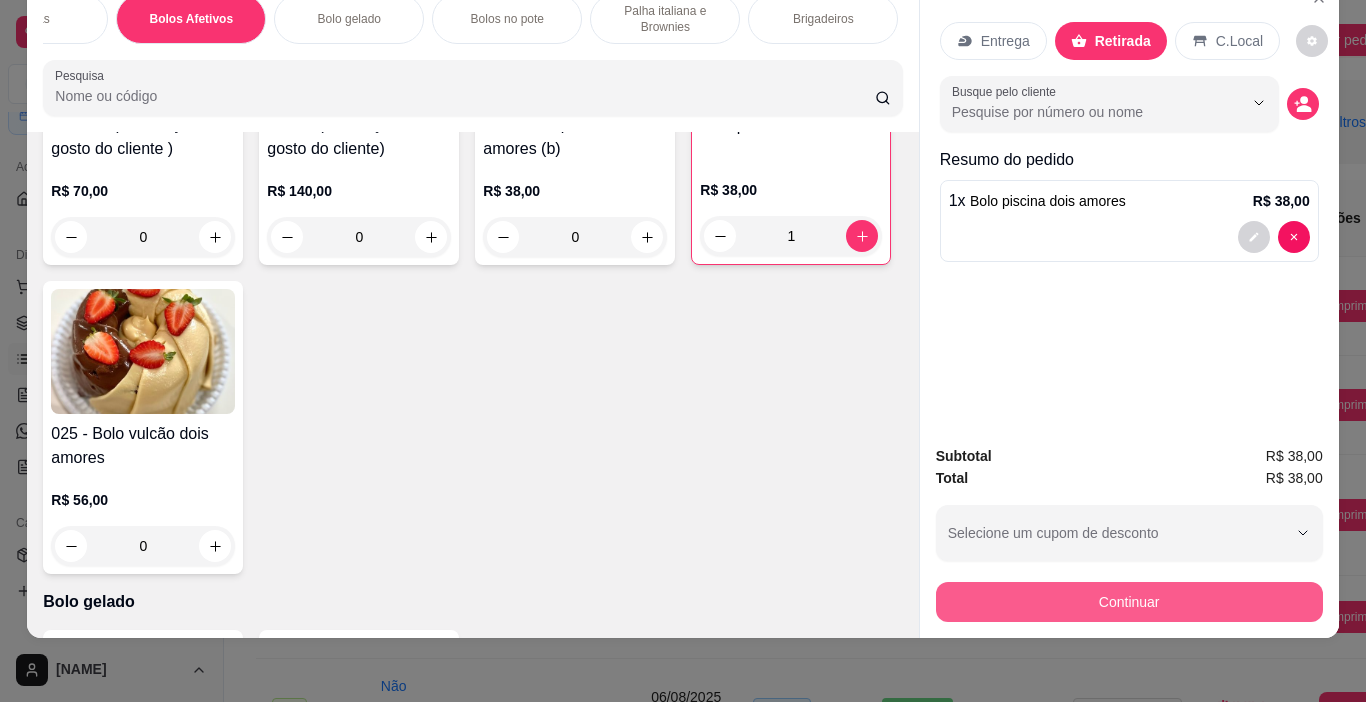 click on "Continuar" at bounding box center [1129, 602] 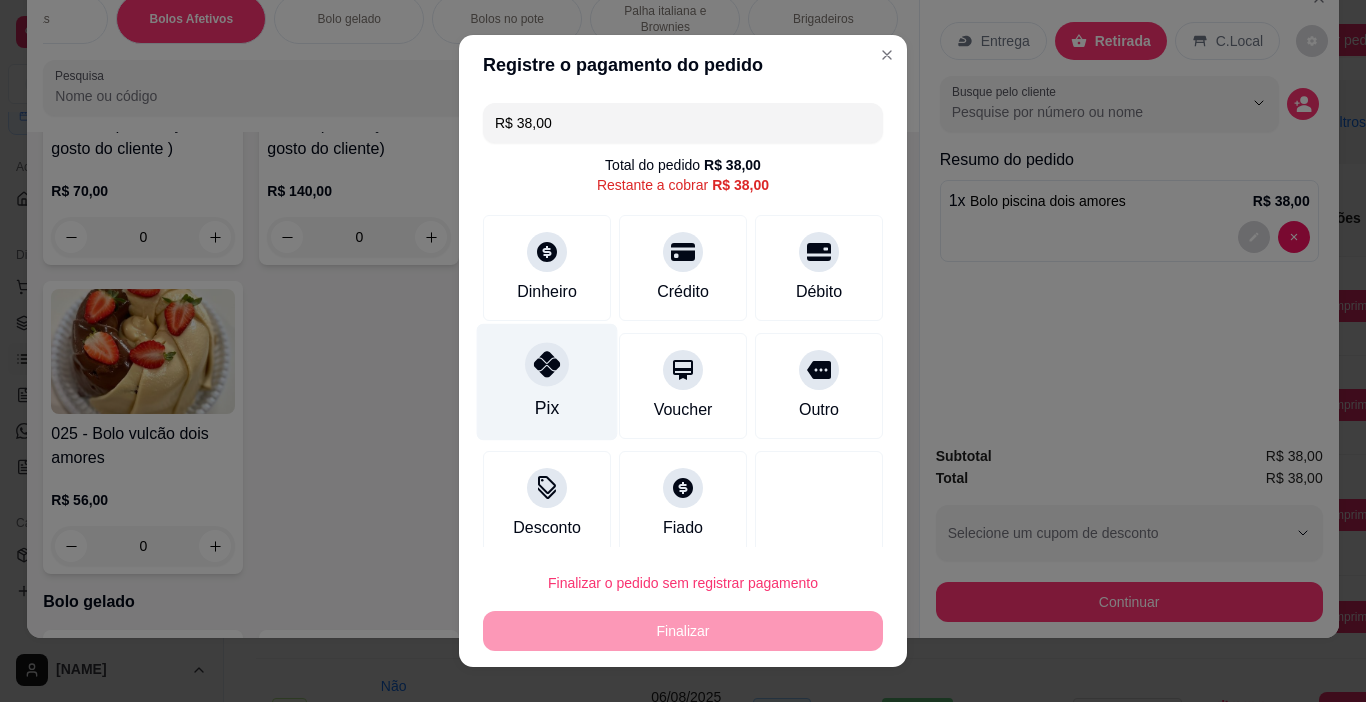 click 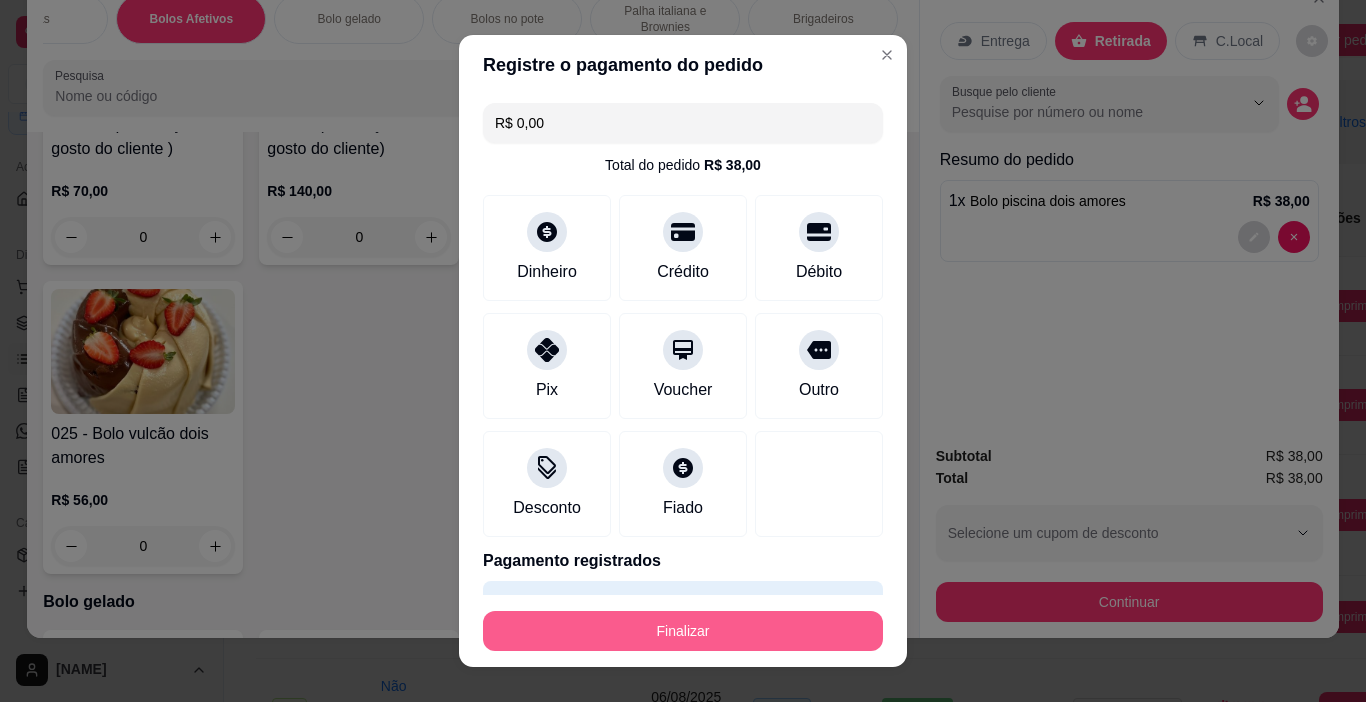 click on "Finalizar" at bounding box center (683, 631) 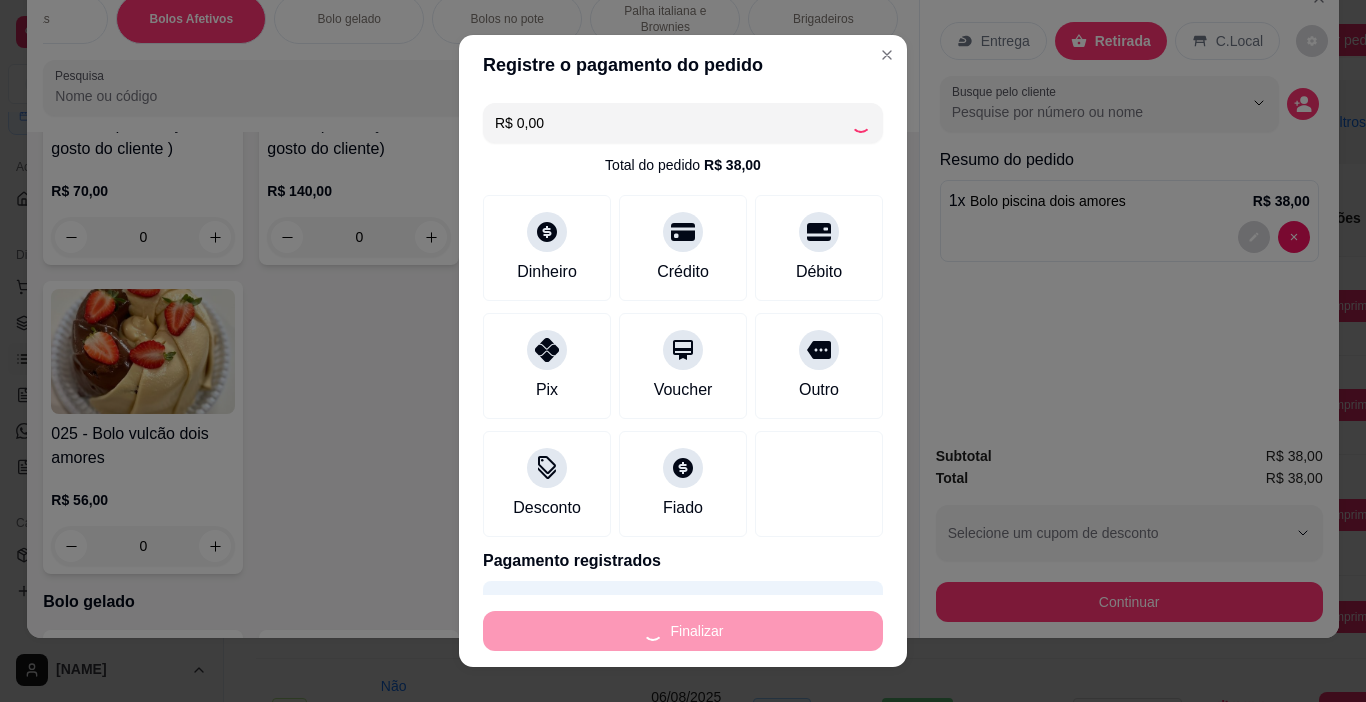 type on "0" 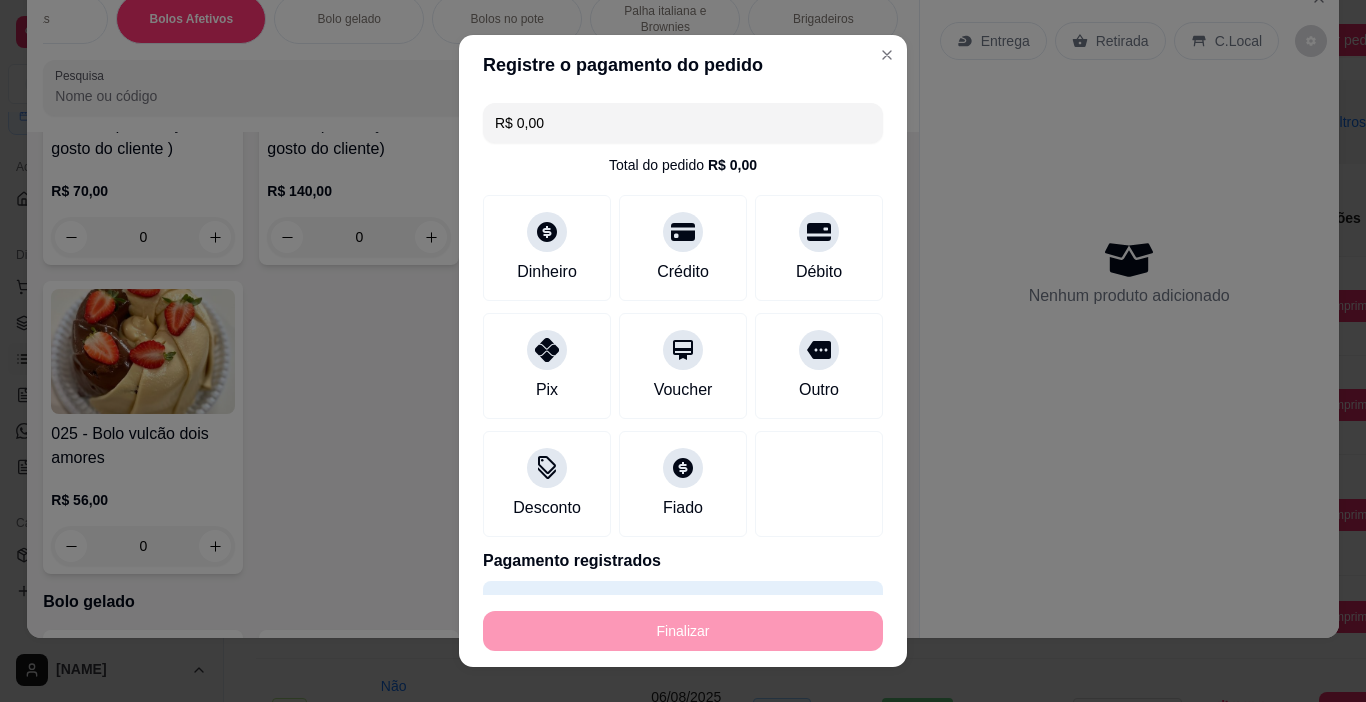 type on "-R$ 38,00" 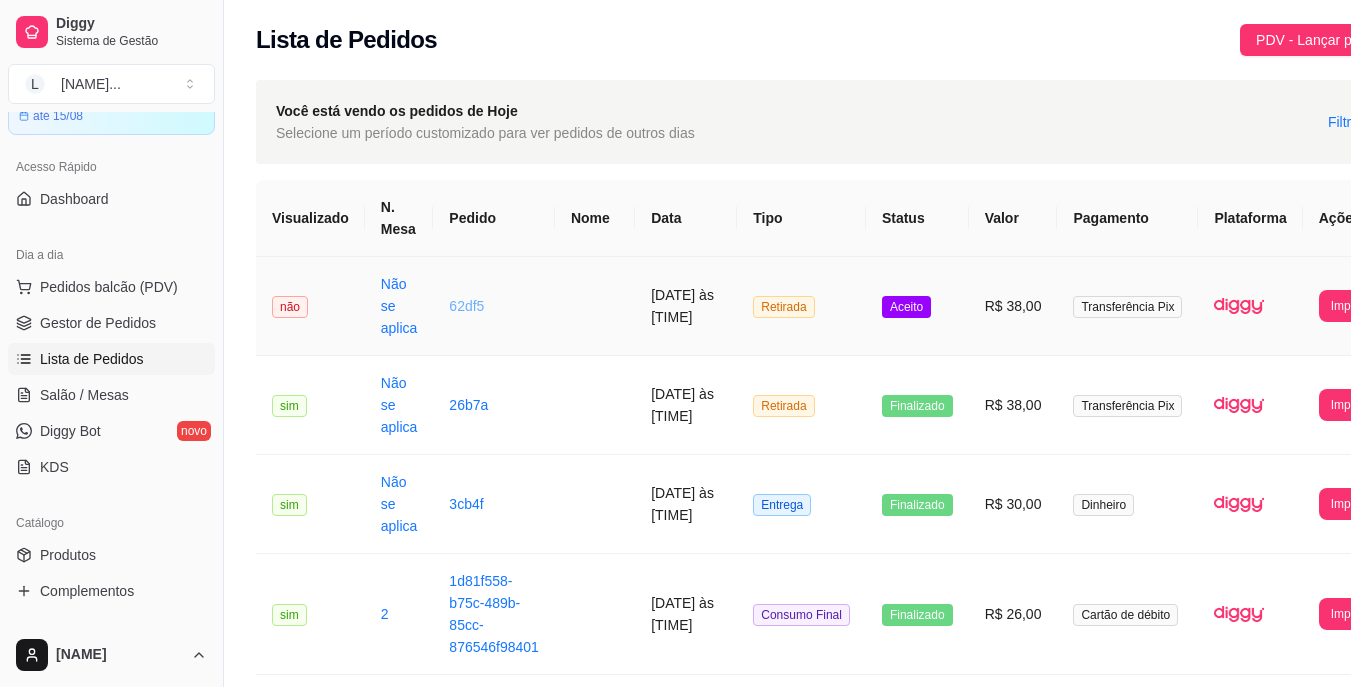 click on "62df5" at bounding box center [466, 306] 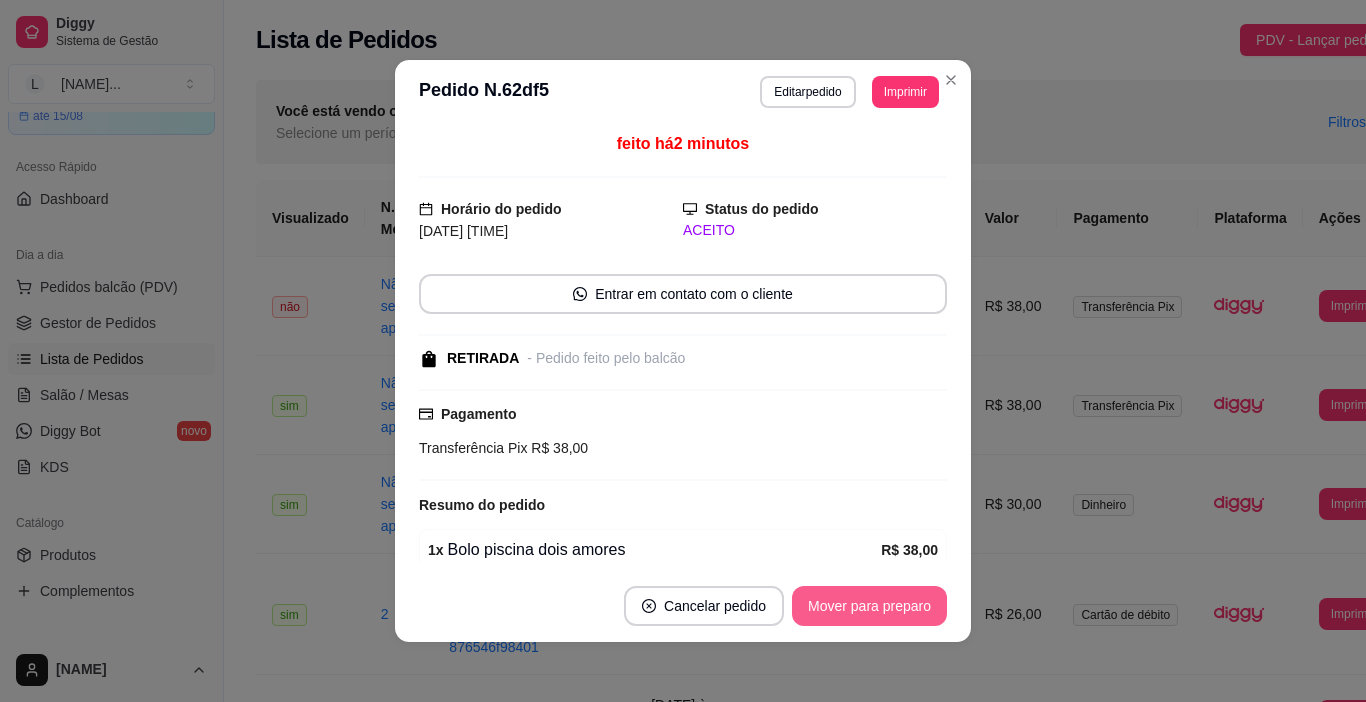 click on "Mover para preparo" at bounding box center (869, 606) 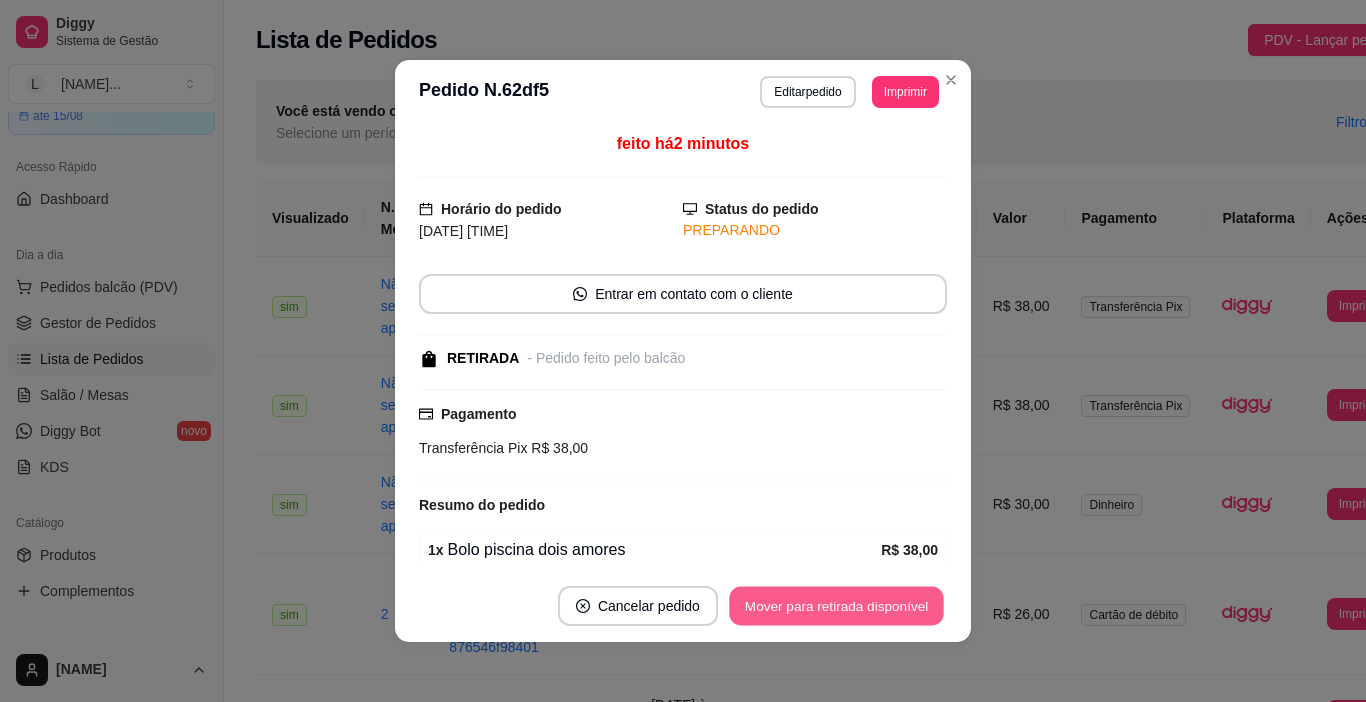 click on "Mover para retirada disponível" at bounding box center (836, 606) 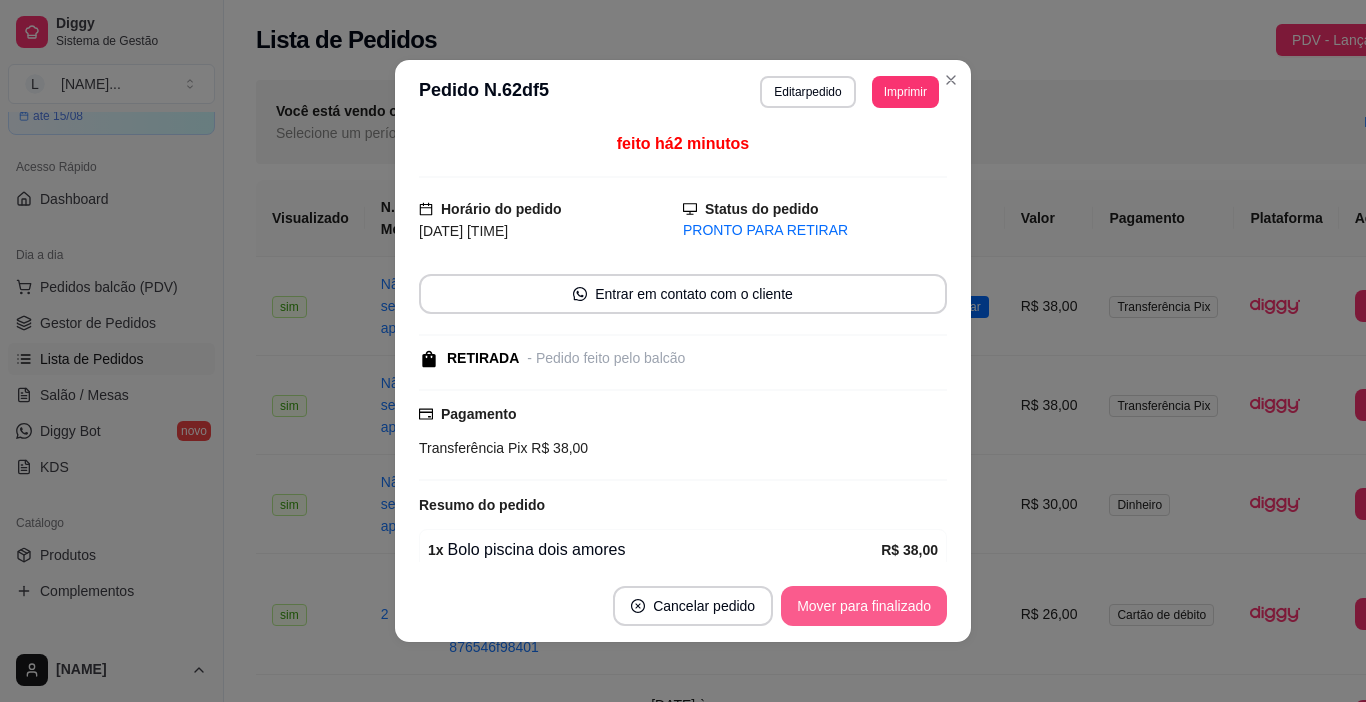 click on "Mover para finalizado" at bounding box center [864, 606] 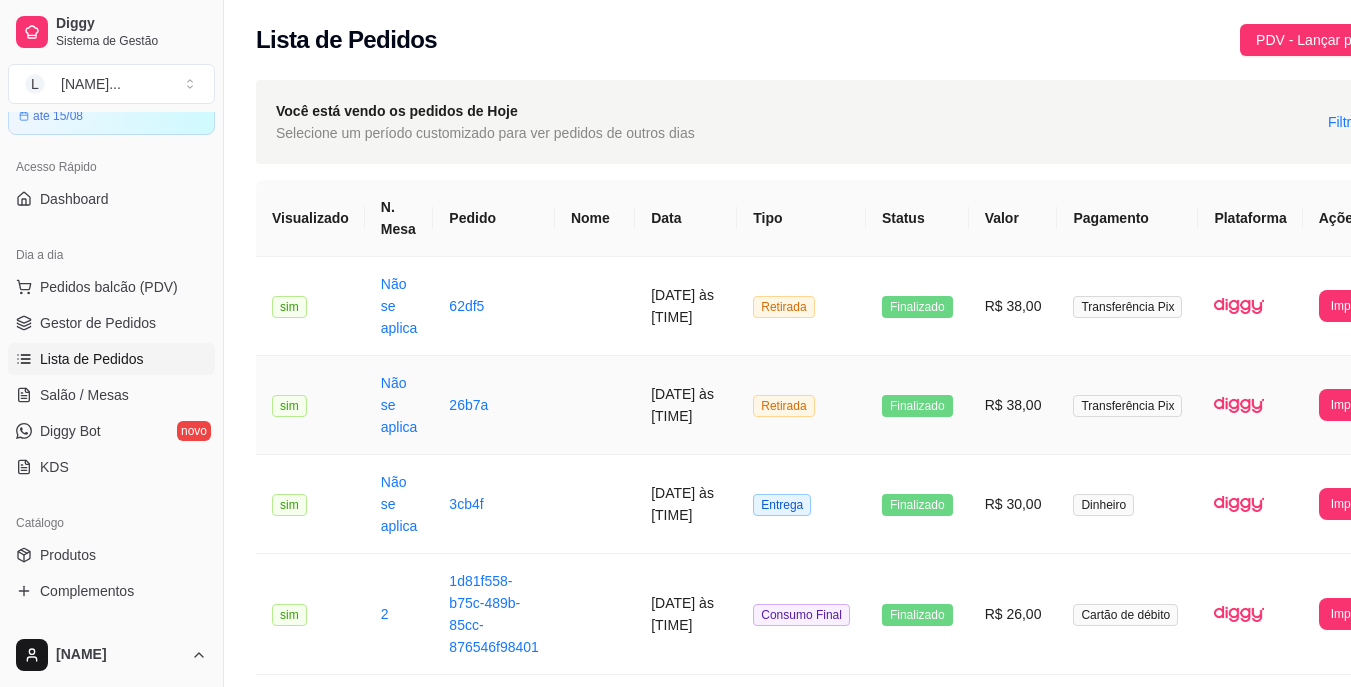 drag, startPoint x: 836, startPoint y: 401, endPoint x: 828, endPoint y: 409, distance: 11.313708 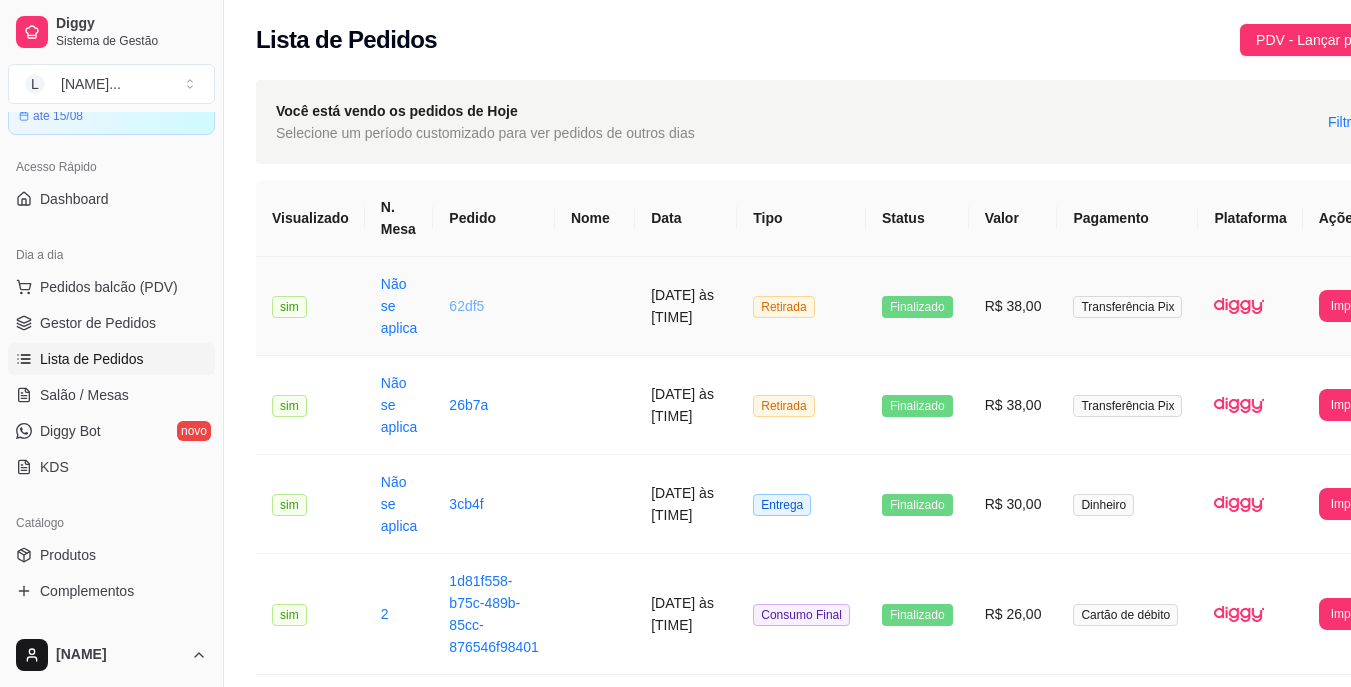click on "62df5" at bounding box center [466, 306] 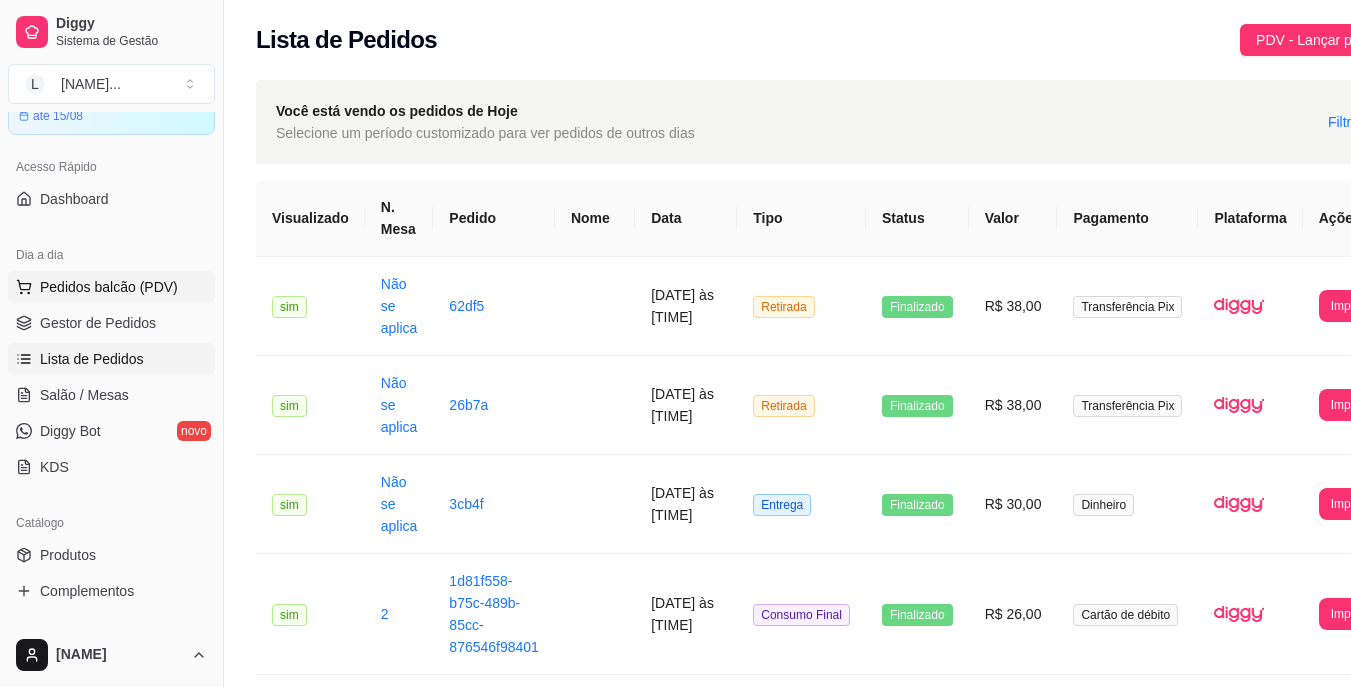 click on "Pedidos balcão (PDV)" at bounding box center (109, 287) 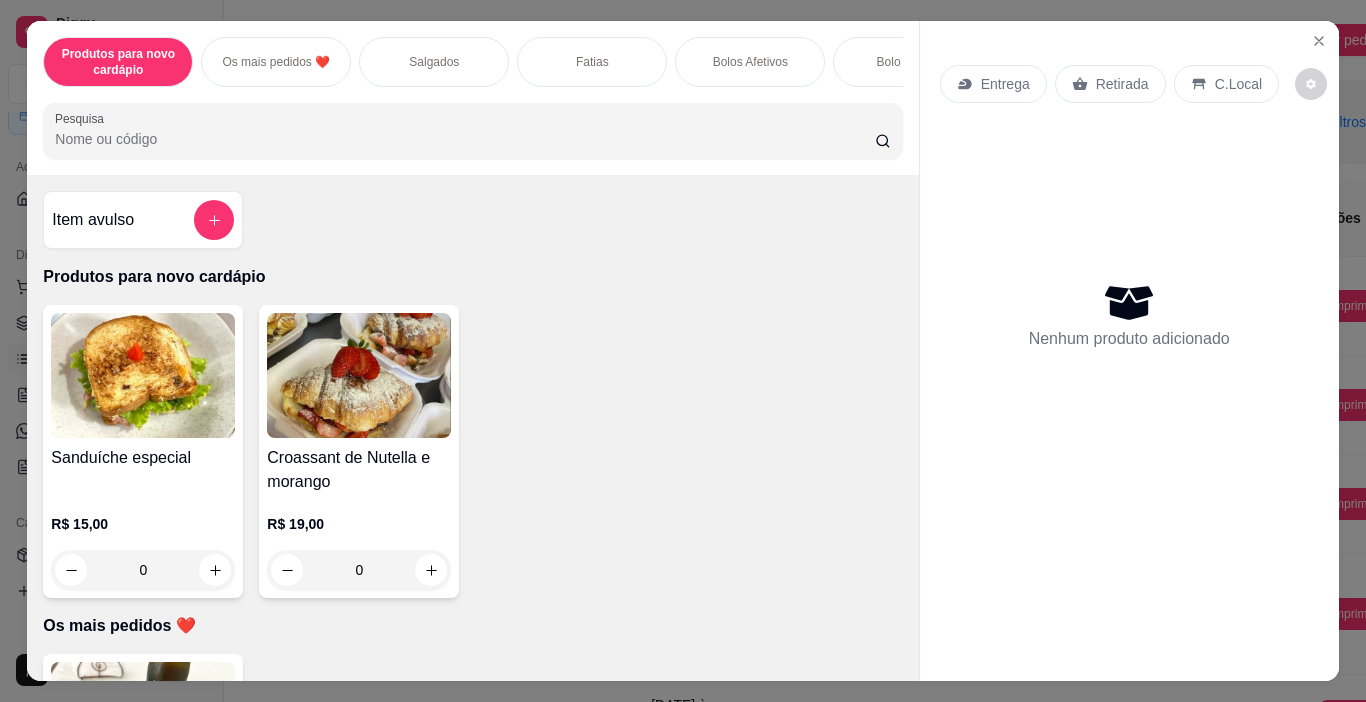 click on "Fatias" at bounding box center [592, 62] 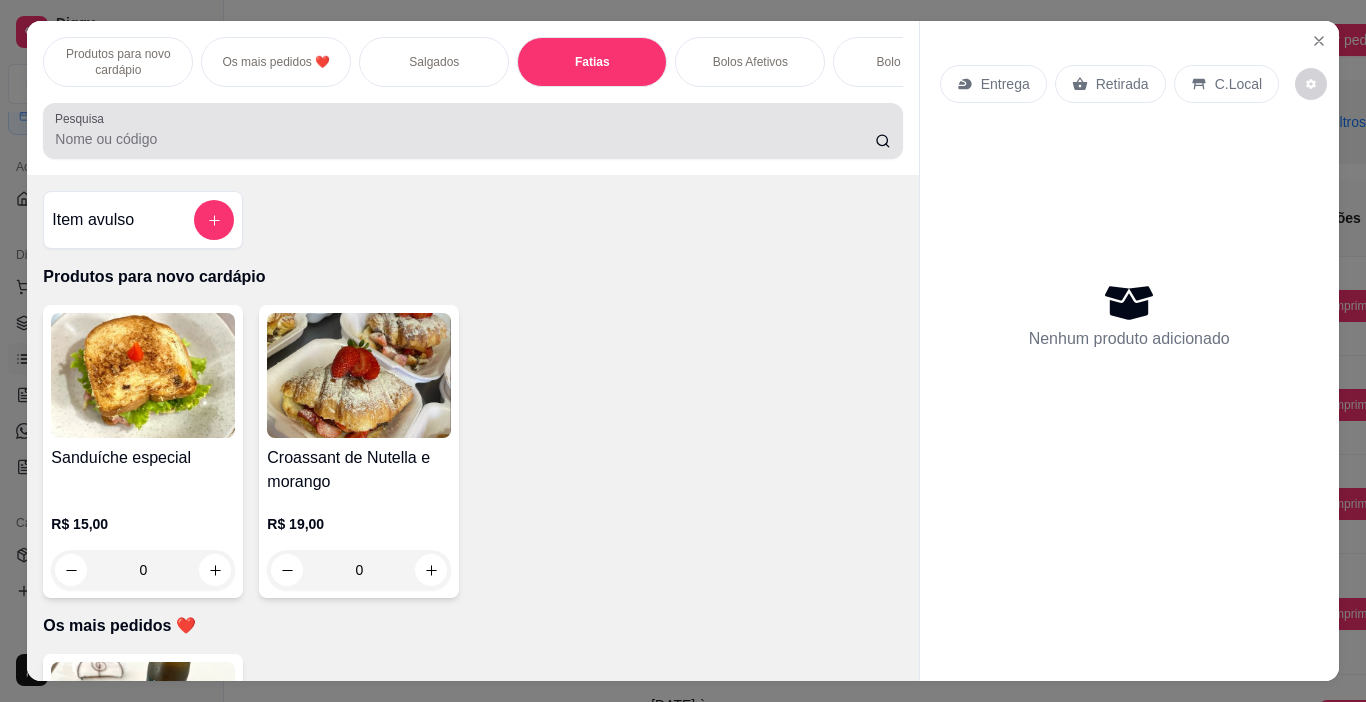 scroll, scrollTop: 1707, scrollLeft: 0, axis: vertical 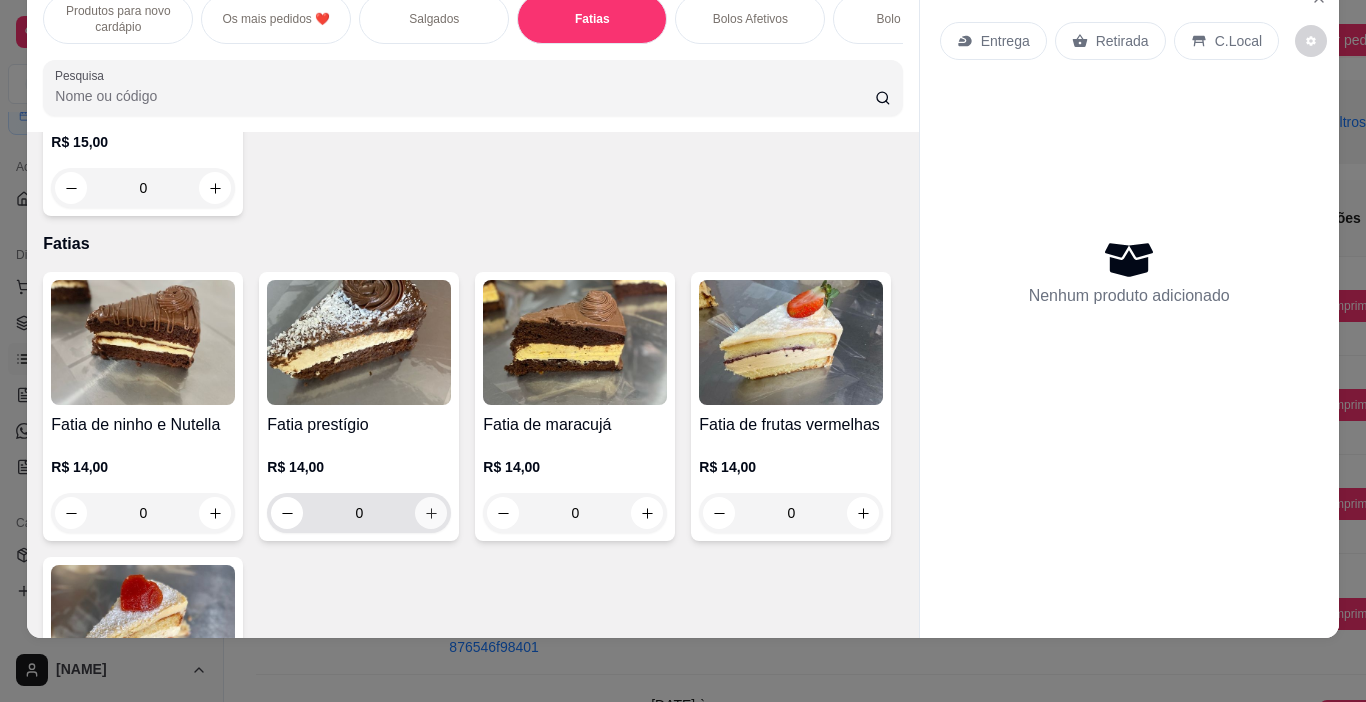 click 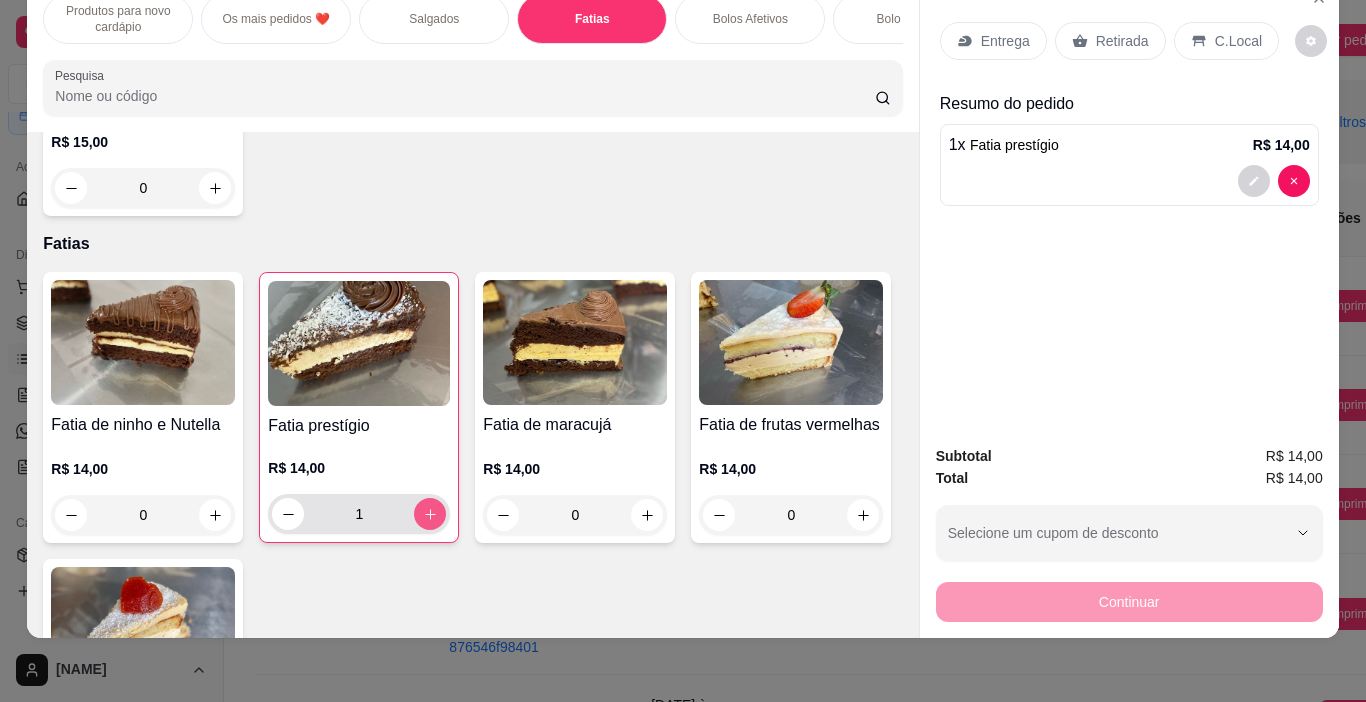 type on "1" 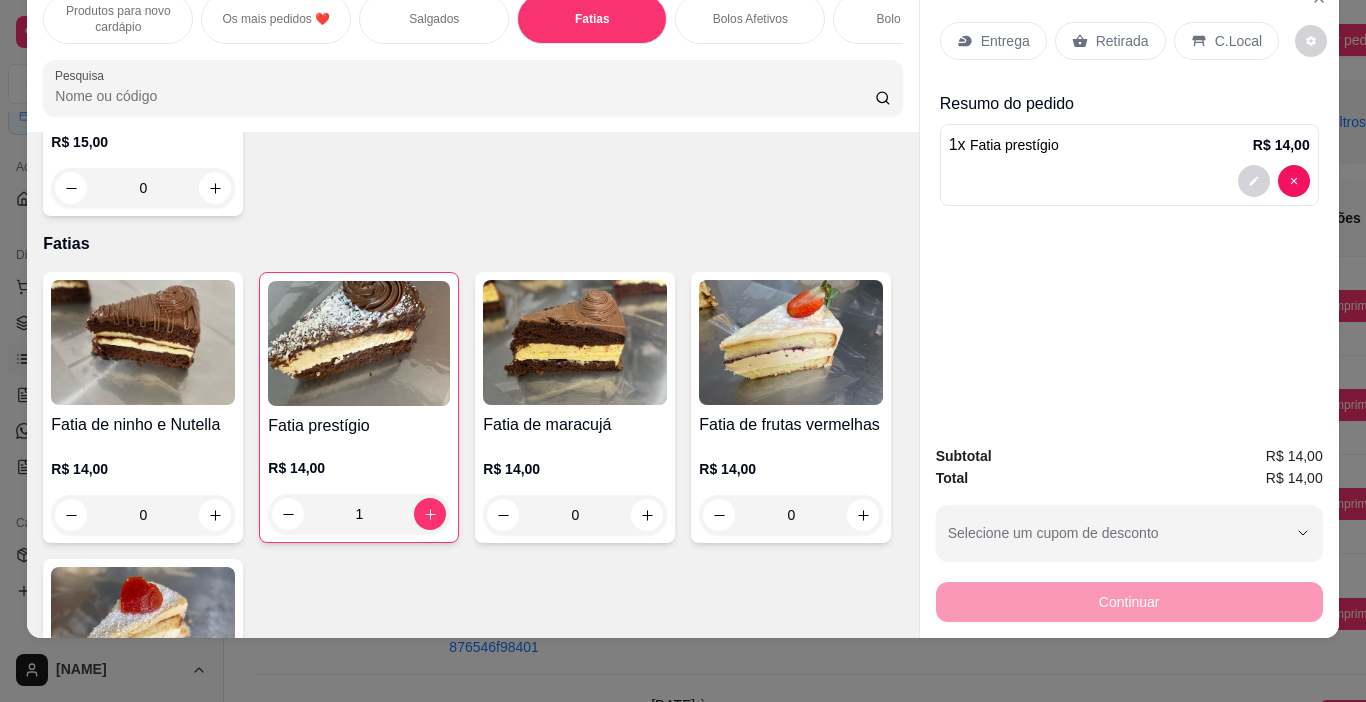 click on "Retirada" at bounding box center (1122, 41) 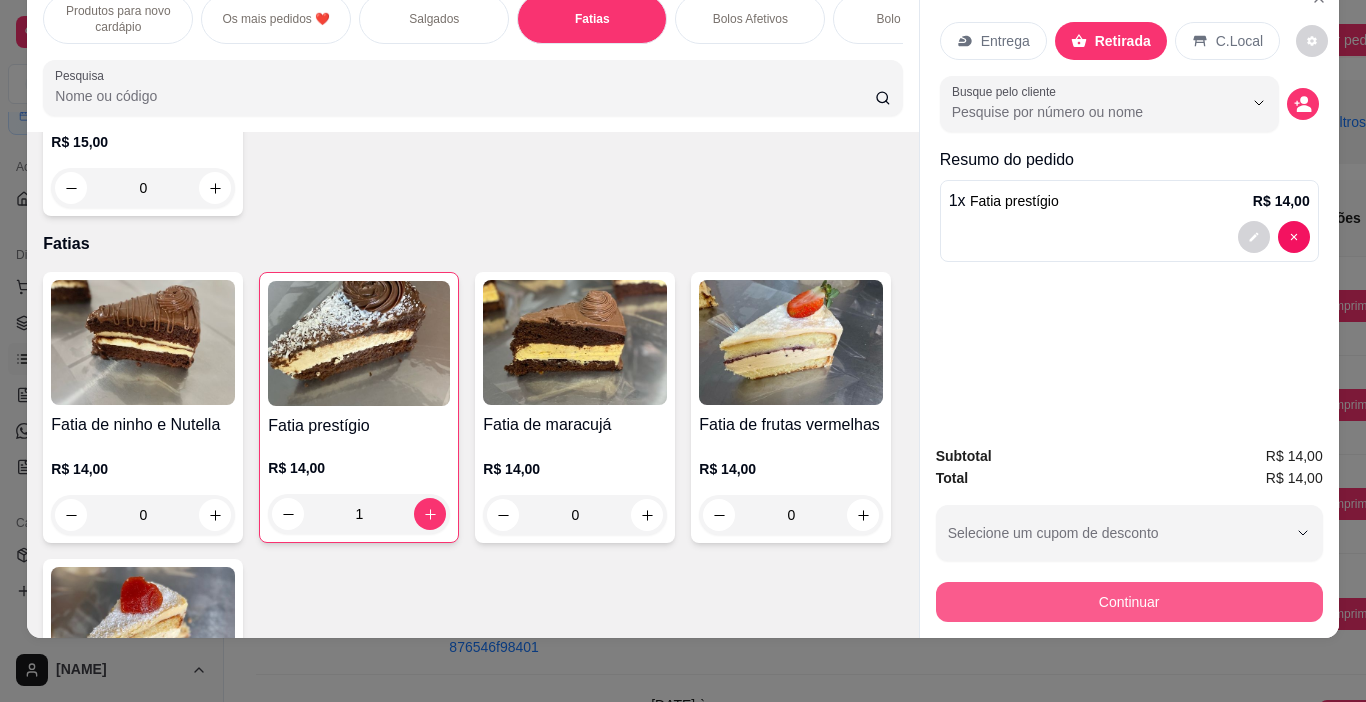 click on "Continuar" at bounding box center [1129, 602] 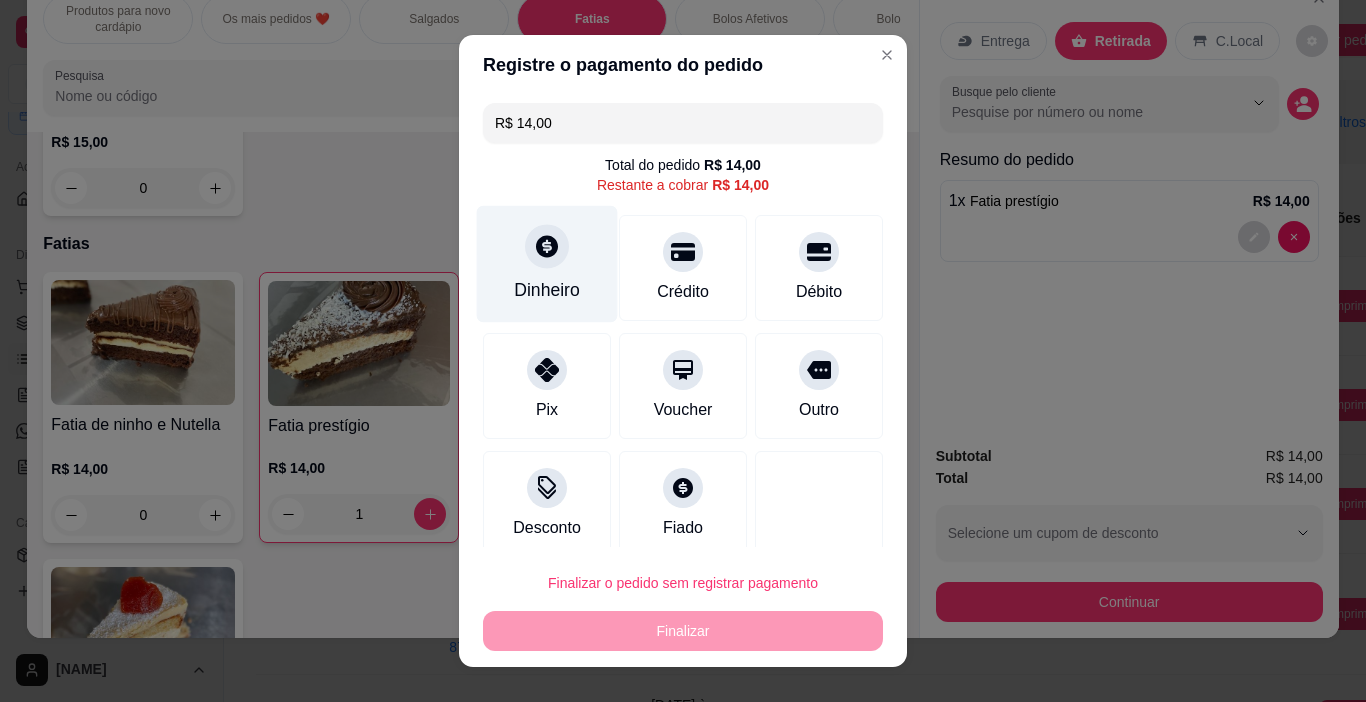 click on "Dinheiro" at bounding box center [547, 290] 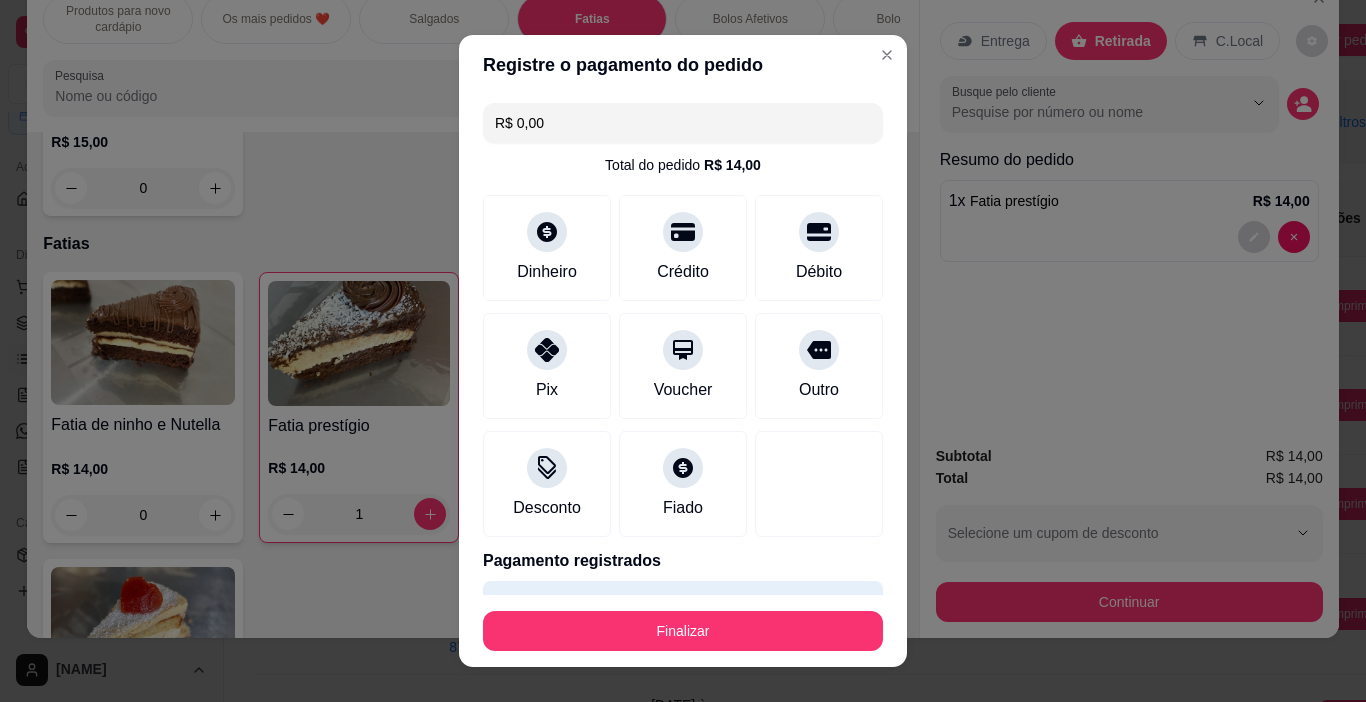 type on "R$ 0,00" 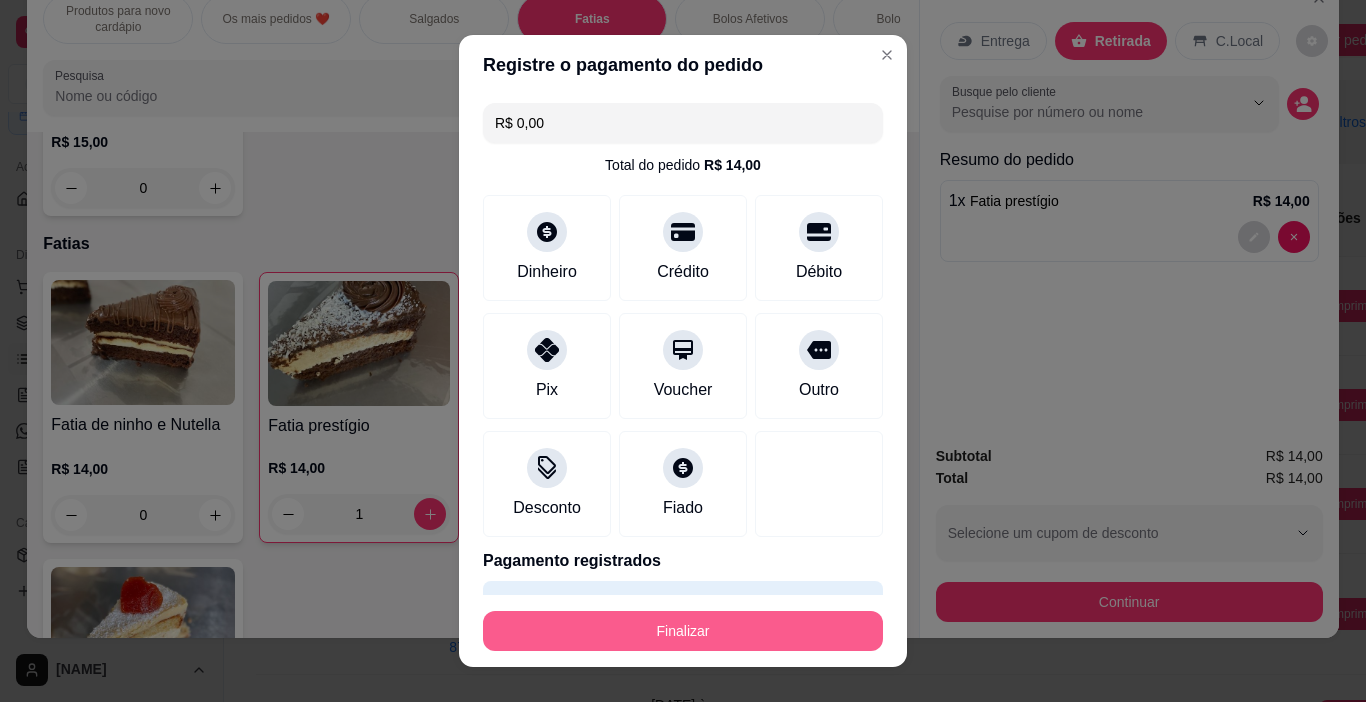 click on "Finalizar" at bounding box center (683, 631) 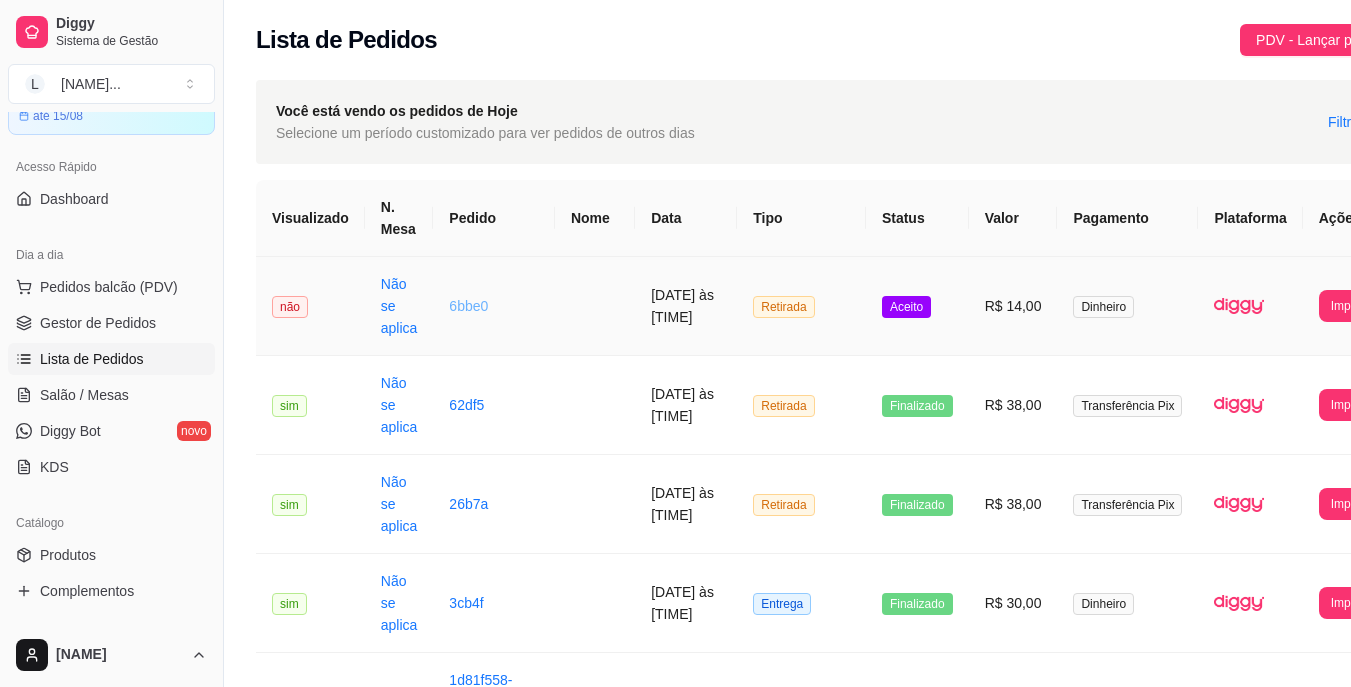 click on "6bbe0" at bounding box center (468, 306) 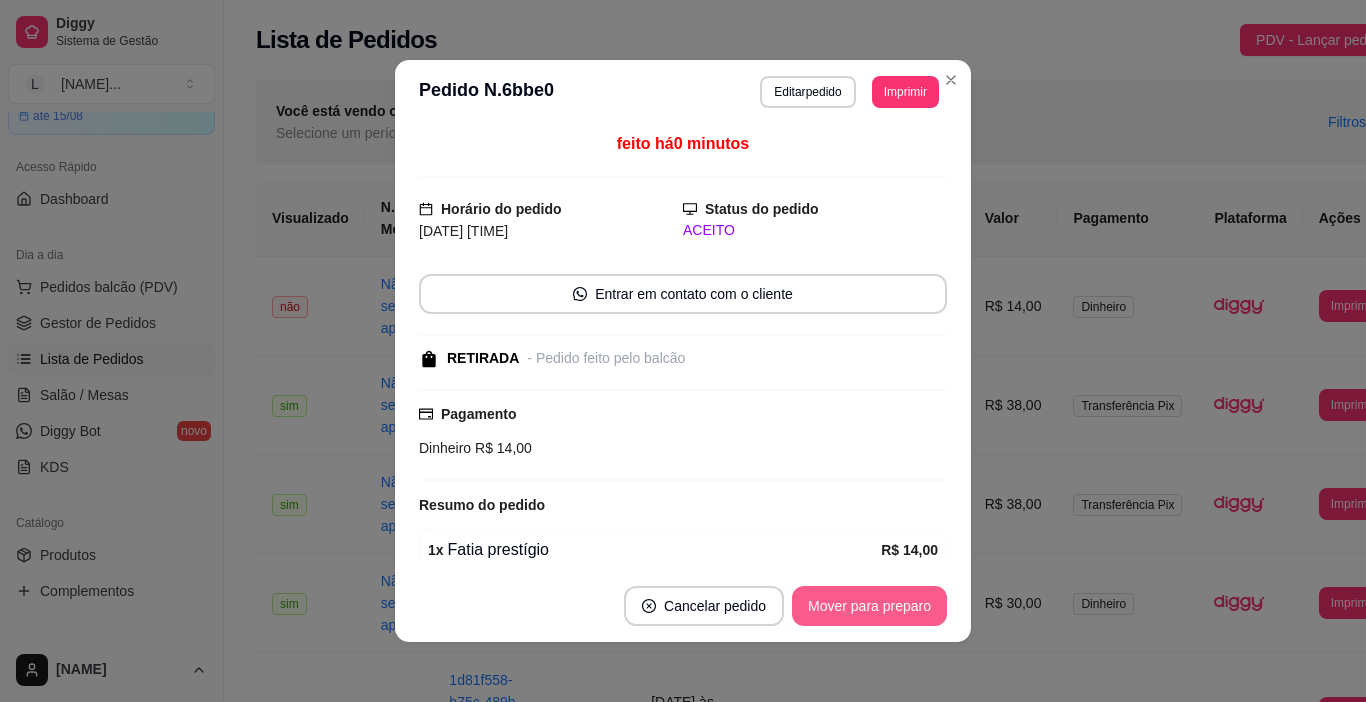 click on "Mover para preparo" at bounding box center (869, 606) 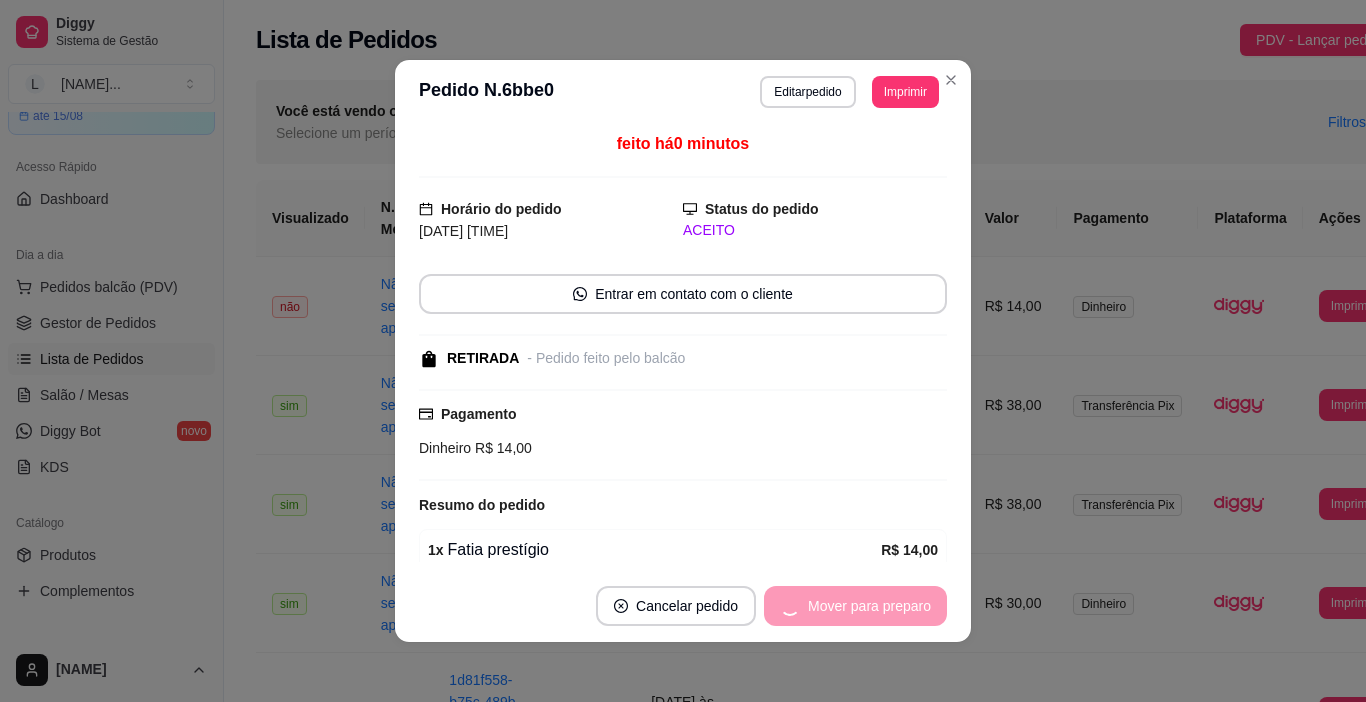 click on "Mover para preparo" at bounding box center [855, 606] 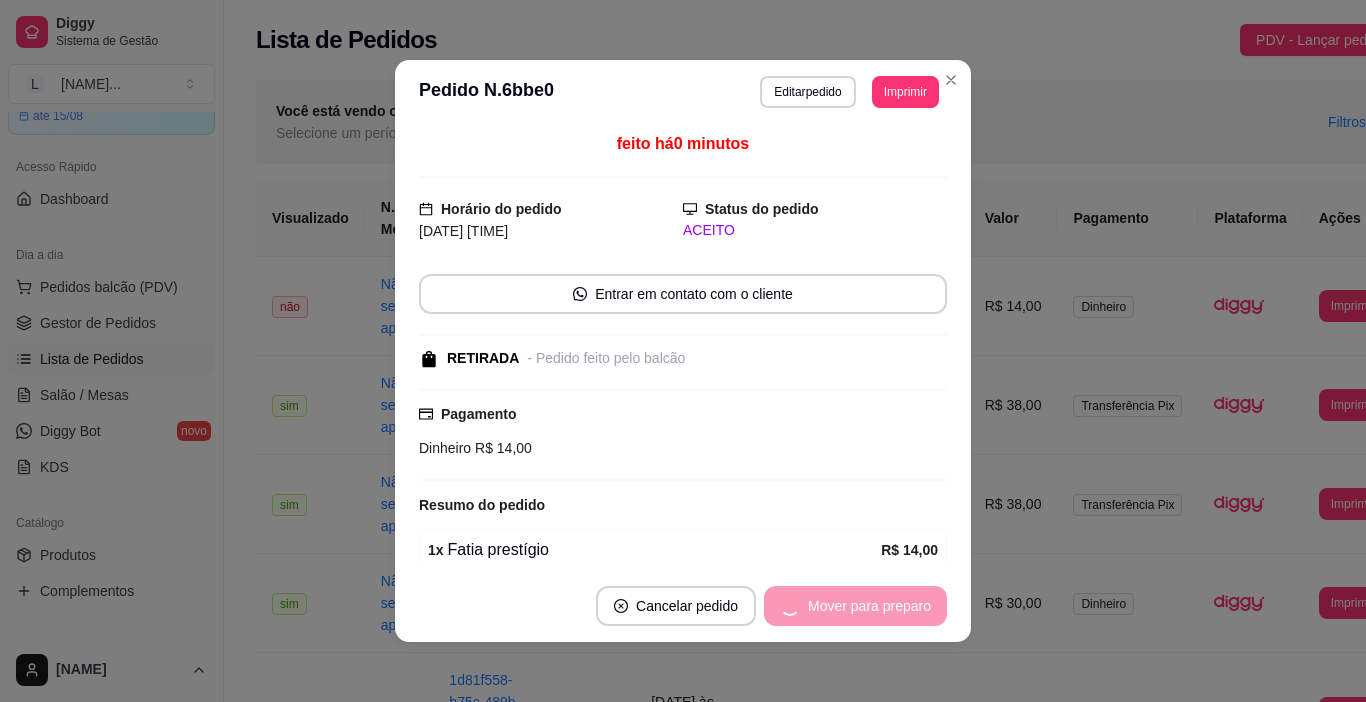 click on "Mover para preparo" at bounding box center [855, 606] 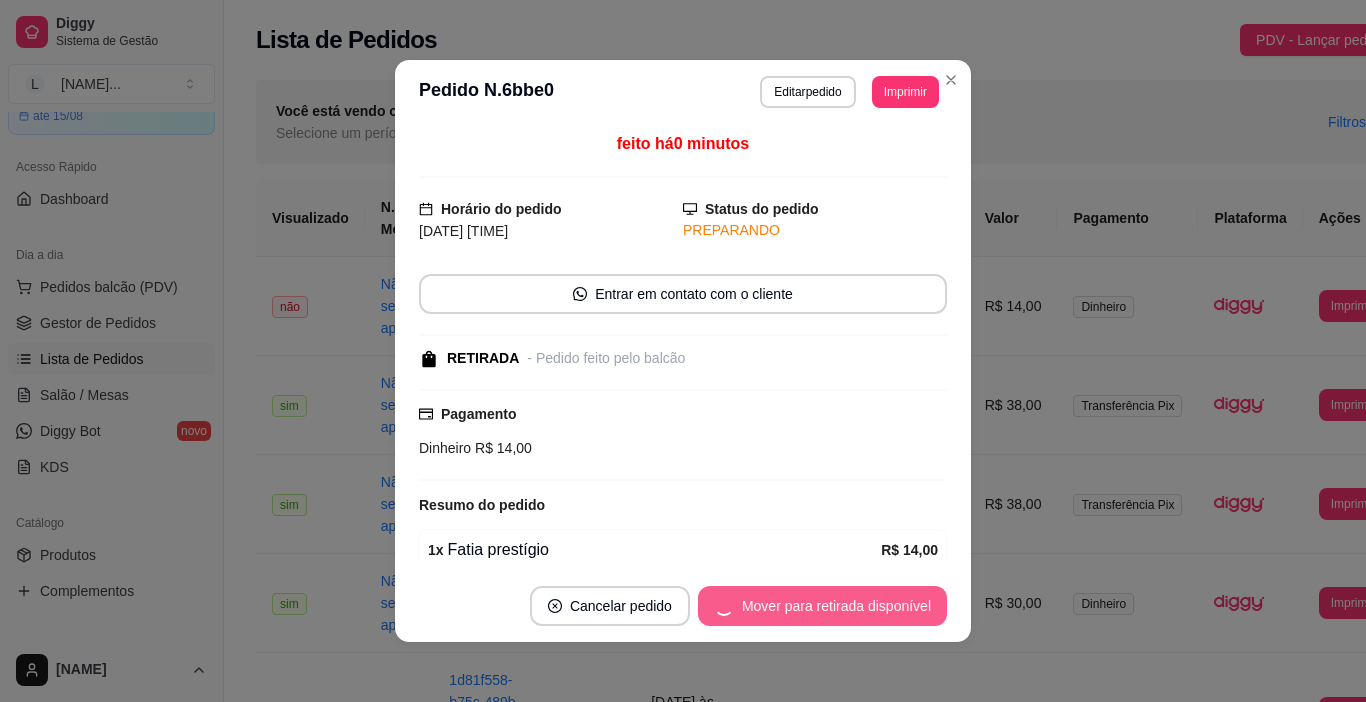 click on "Mover para retirada disponível" at bounding box center [822, 606] 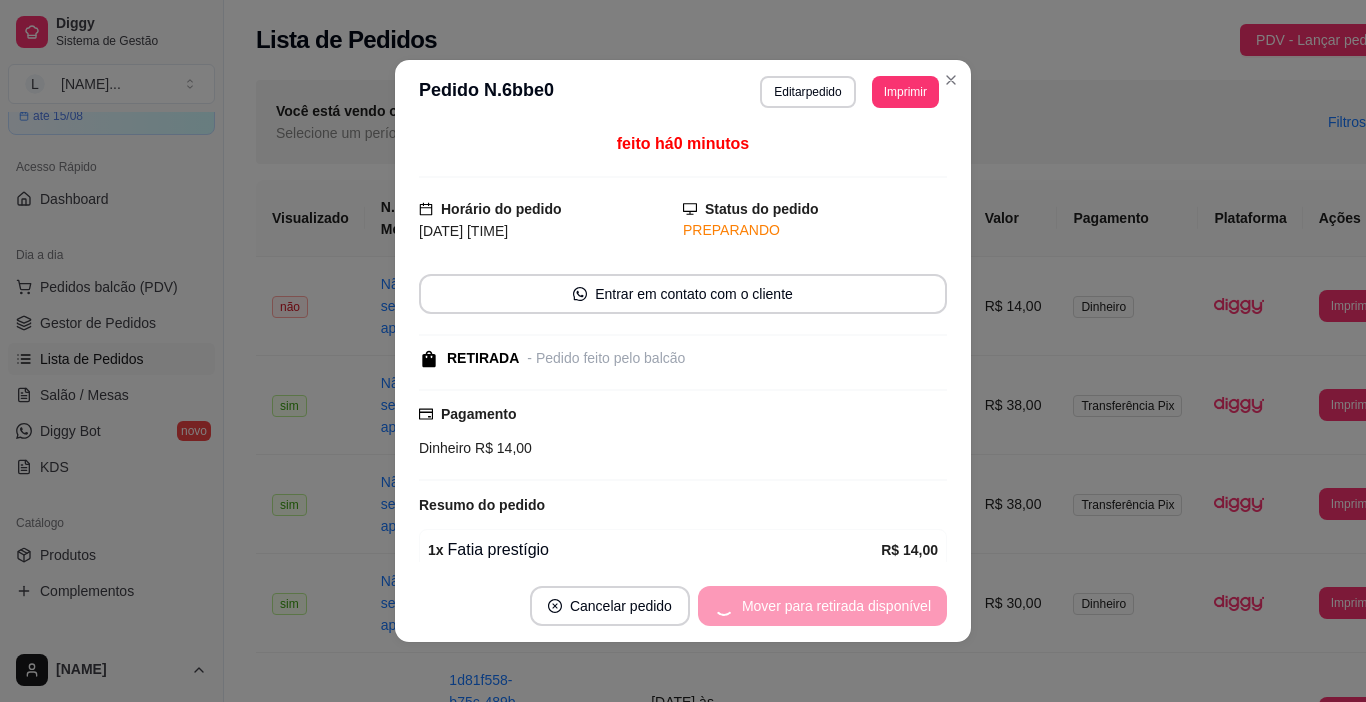 click on "Mover para retirada disponível" at bounding box center (822, 606) 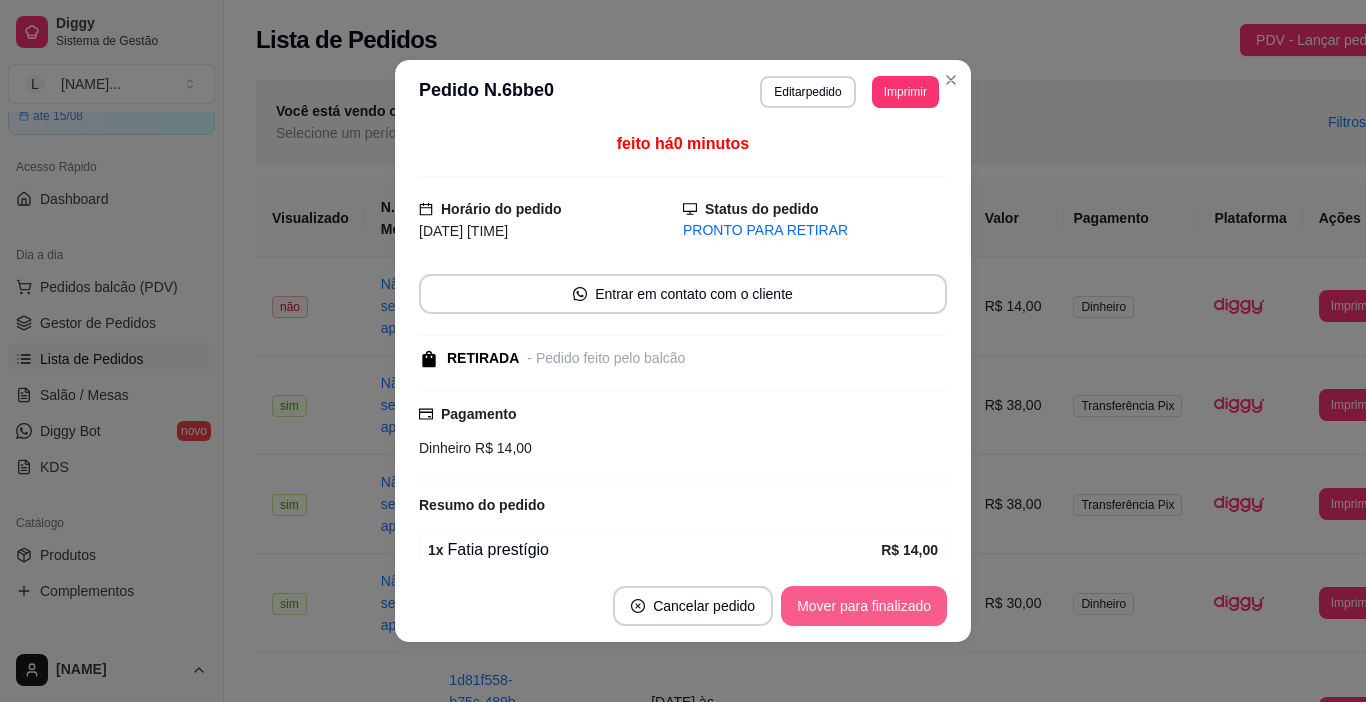 click on "Mover para finalizado" at bounding box center [864, 606] 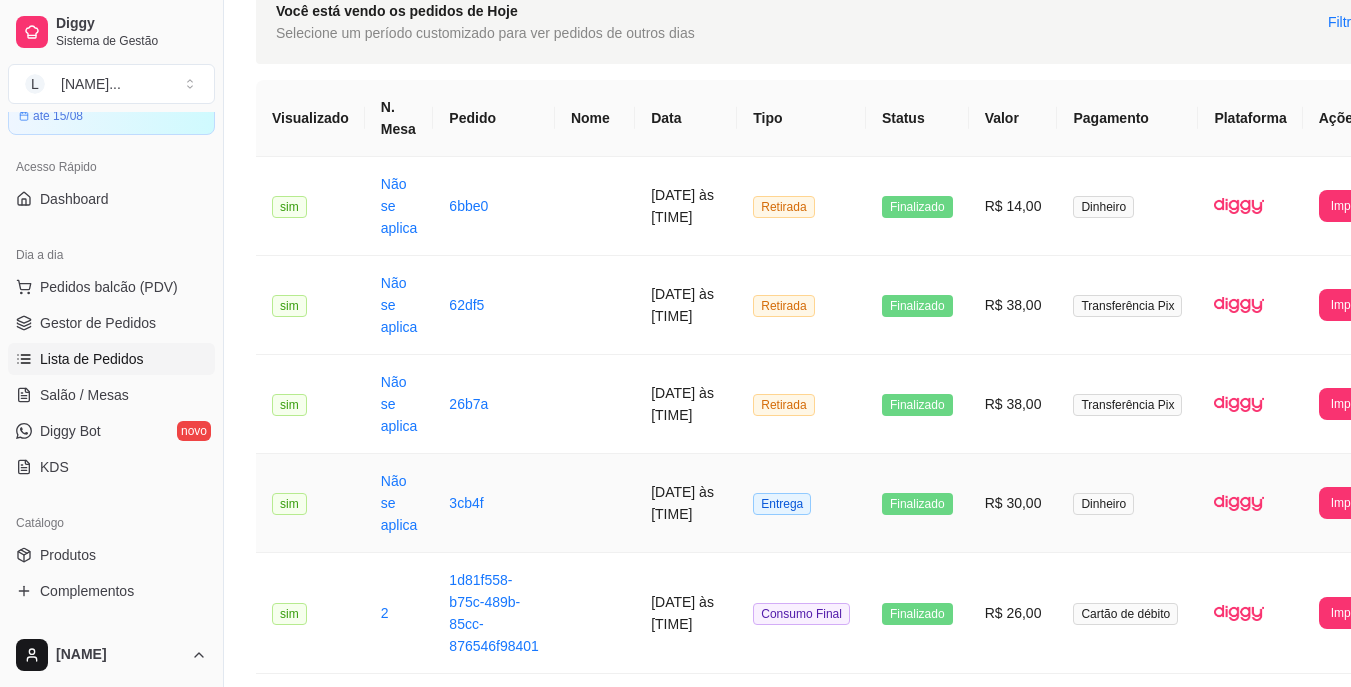 scroll, scrollTop: 0, scrollLeft: 0, axis: both 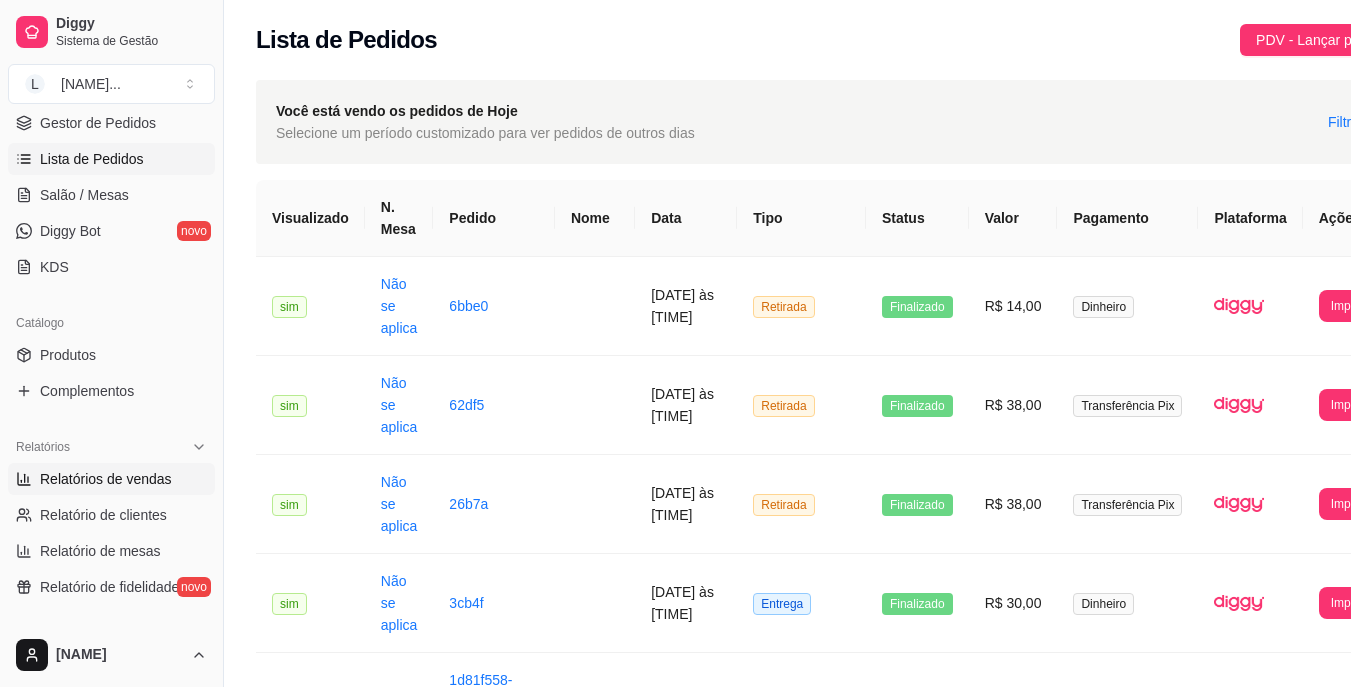 click on "Relatórios de vendas" at bounding box center [106, 479] 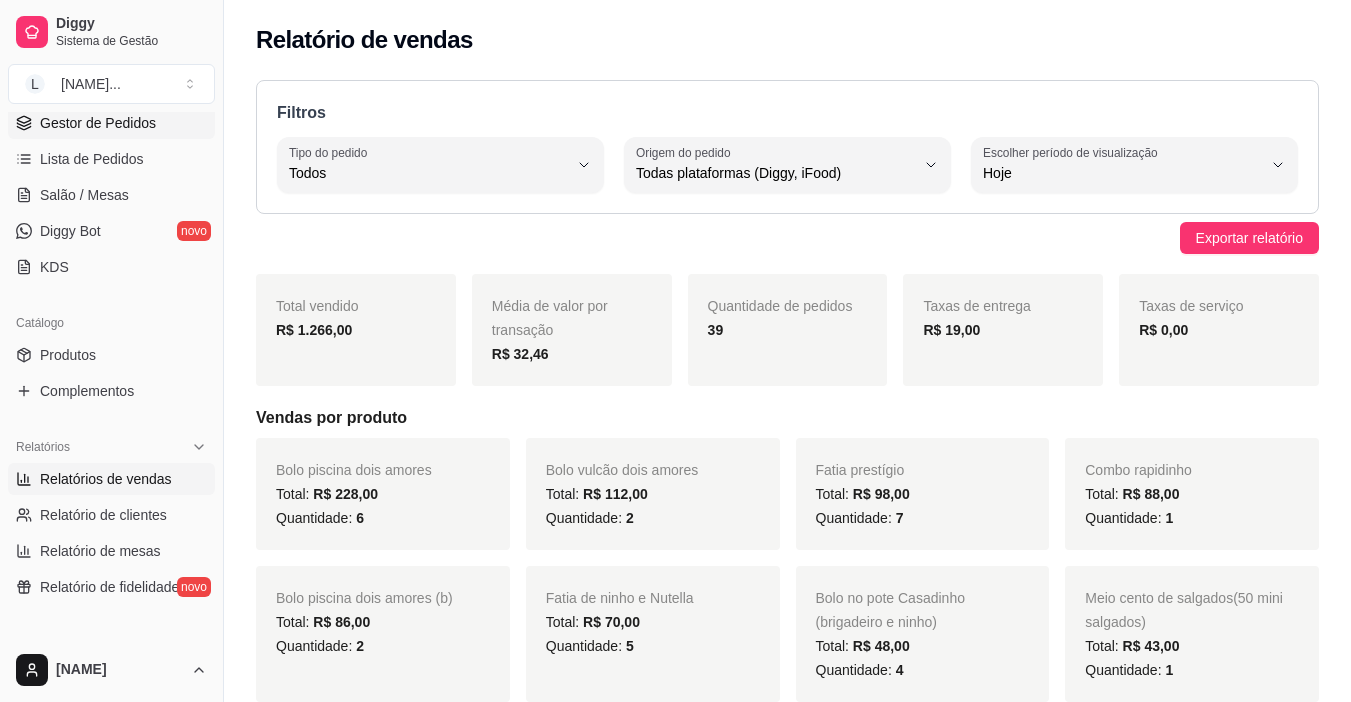 click on "Gestor de Pedidos" at bounding box center [111, 123] 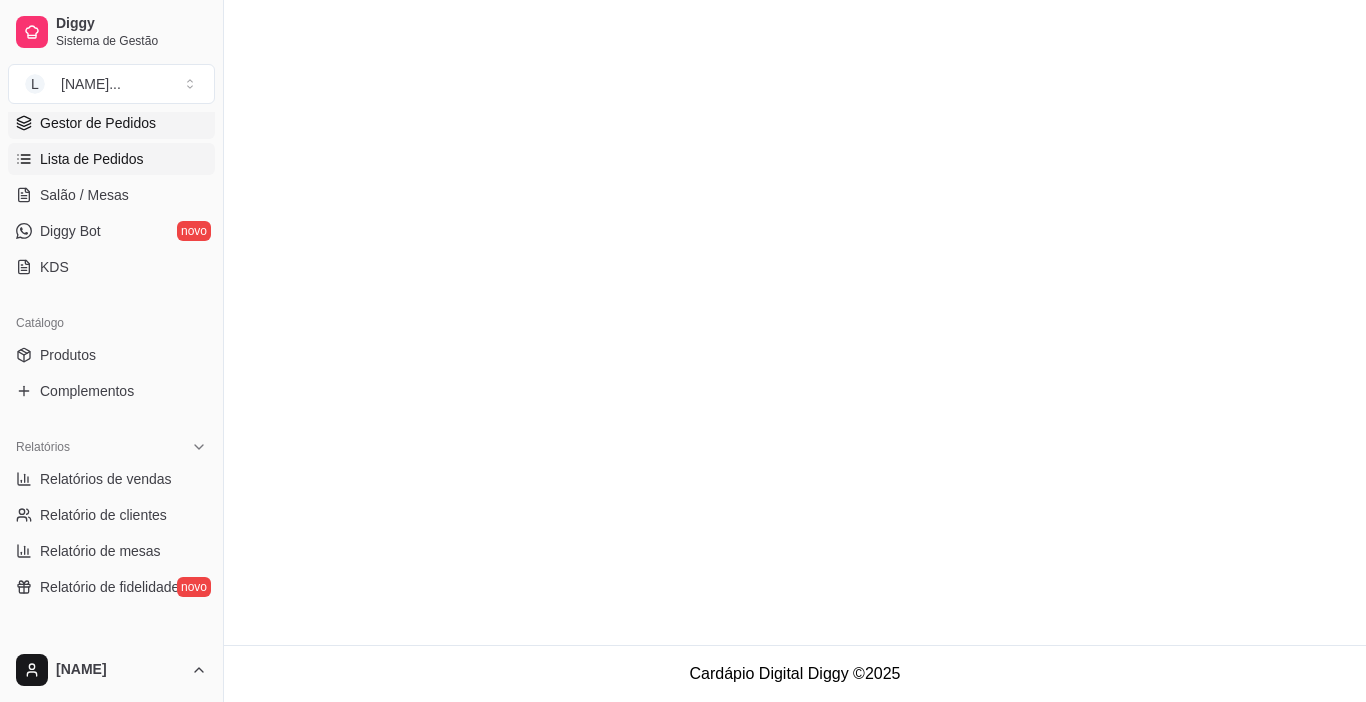 click on "Lista de Pedidos" at bounding box center [111, 159] 